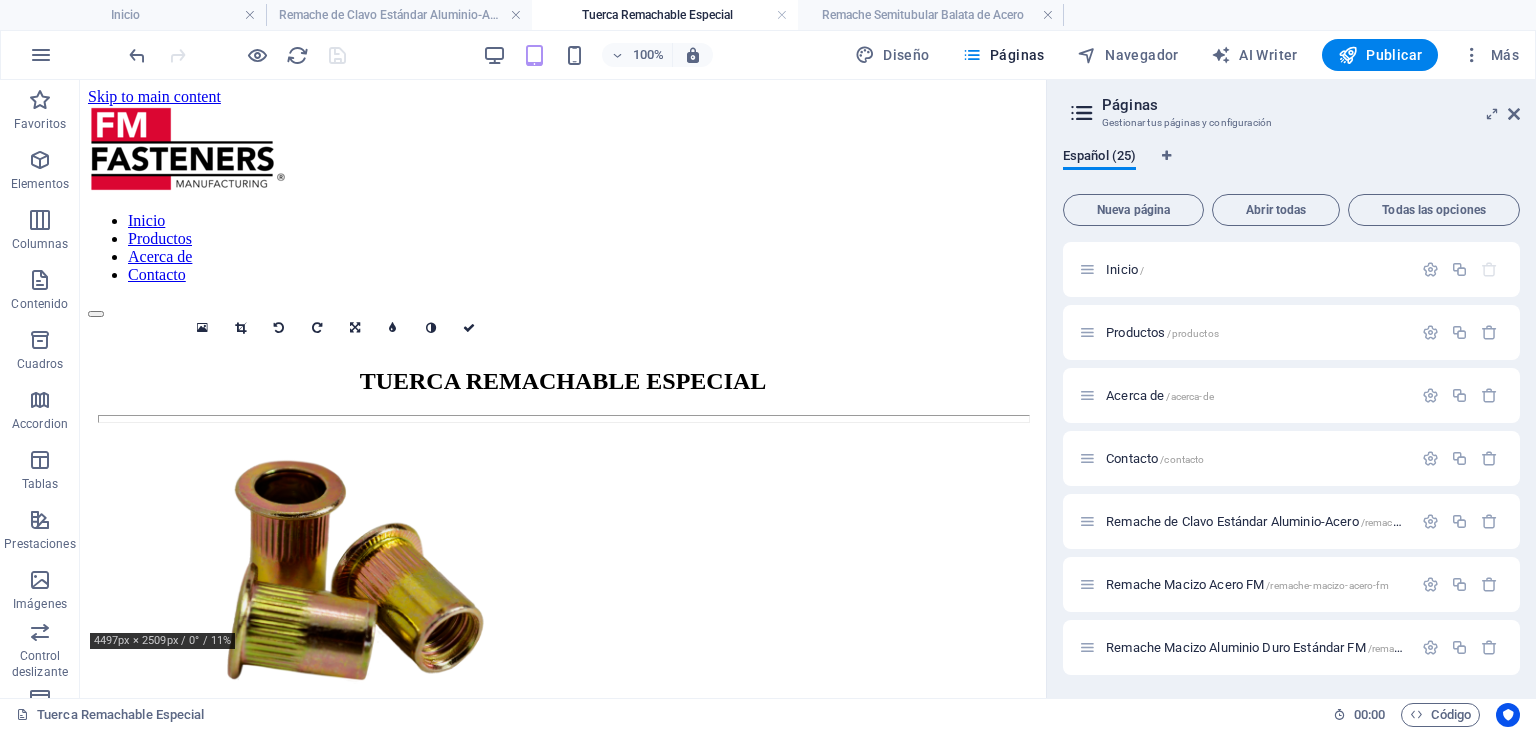 scroll, scrollTop: 0, scrollLeft: 0, axis: both 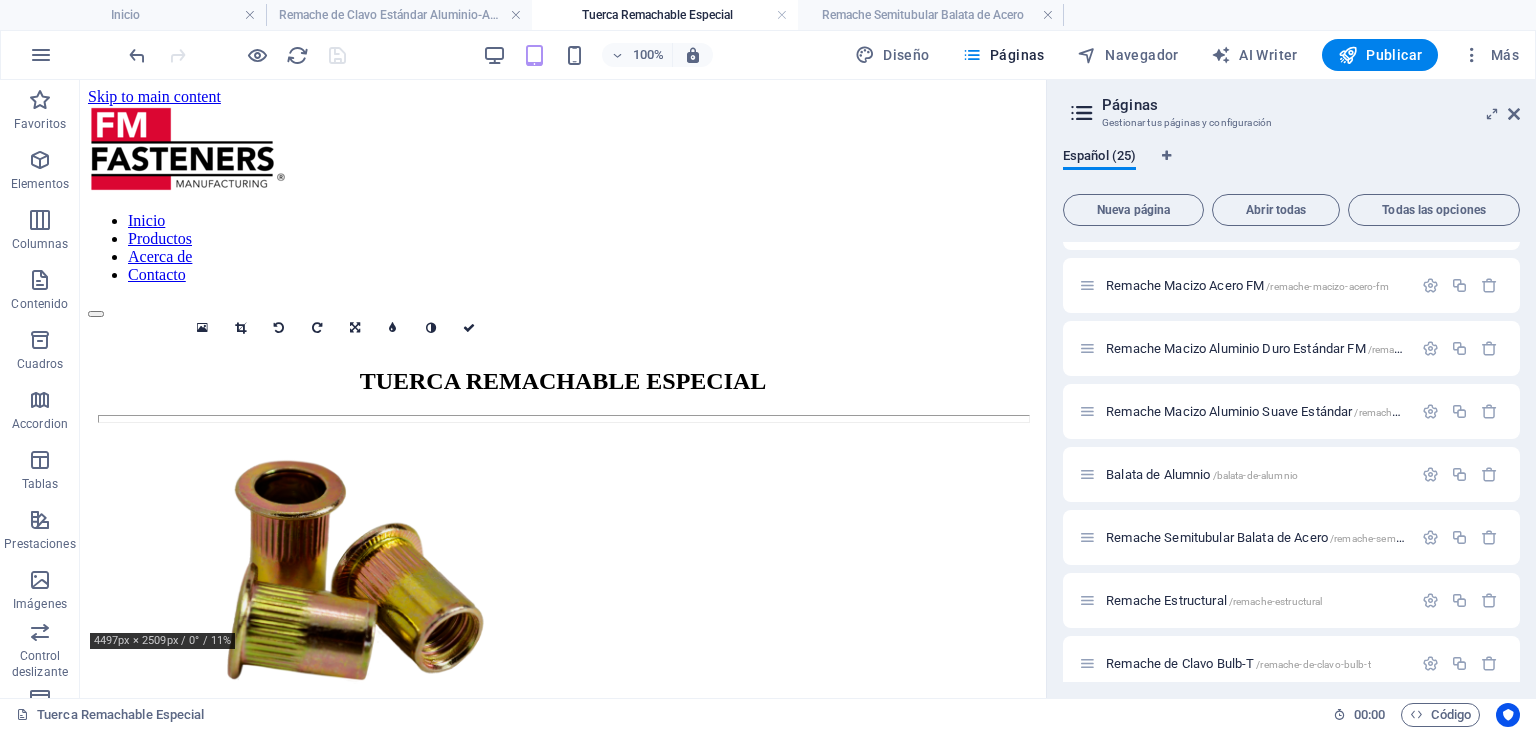 click on "Páginas Gestionar tus páginas y configuración Español (25) Nueva página Abrir todas Todas las opciones Inicio / Productos /productos Acerca de /acerca-de Contacto /contacto Remache de Clavo Estándar Aluminio-Acero /remache-de-clavo-estandar-aluminio-acero Remache Macizo Acero FM /remache-macizo-acero-fm Remache Macizo Aluminio Duro Estándar FM /remache-macizo-aluminio-duro-estandar-fm Remache Macizo Aluminio Suave Estándar /remache-macizo-aluminio-suave-estandar Balata de Alumnio /balata-de-alumnio Remache Semitubular Balata de Acero /remache-semitubular-balata-de-acero Remache Estructural /remache-estructural Remache de Clavo Bulb-T /remache-de-clavo-bulb-t Remache de Clavo Aluminio-Aluminio Trebol /remache-de-clavo-aluminio-aluminio-trebol Remache de Clavo Estructural C-FIX /remache-de-clavo-estructural-c-fix Remache de Clavo Estructural C-LOCK /remache-de-clavo-estructural-c-lock Remache de Clavo Aluminio-Acero Chino /remache-de-clavo-aluminio-acero-chino Remache de Clavo Acero-Acero" at bounding box center (1291, 389) 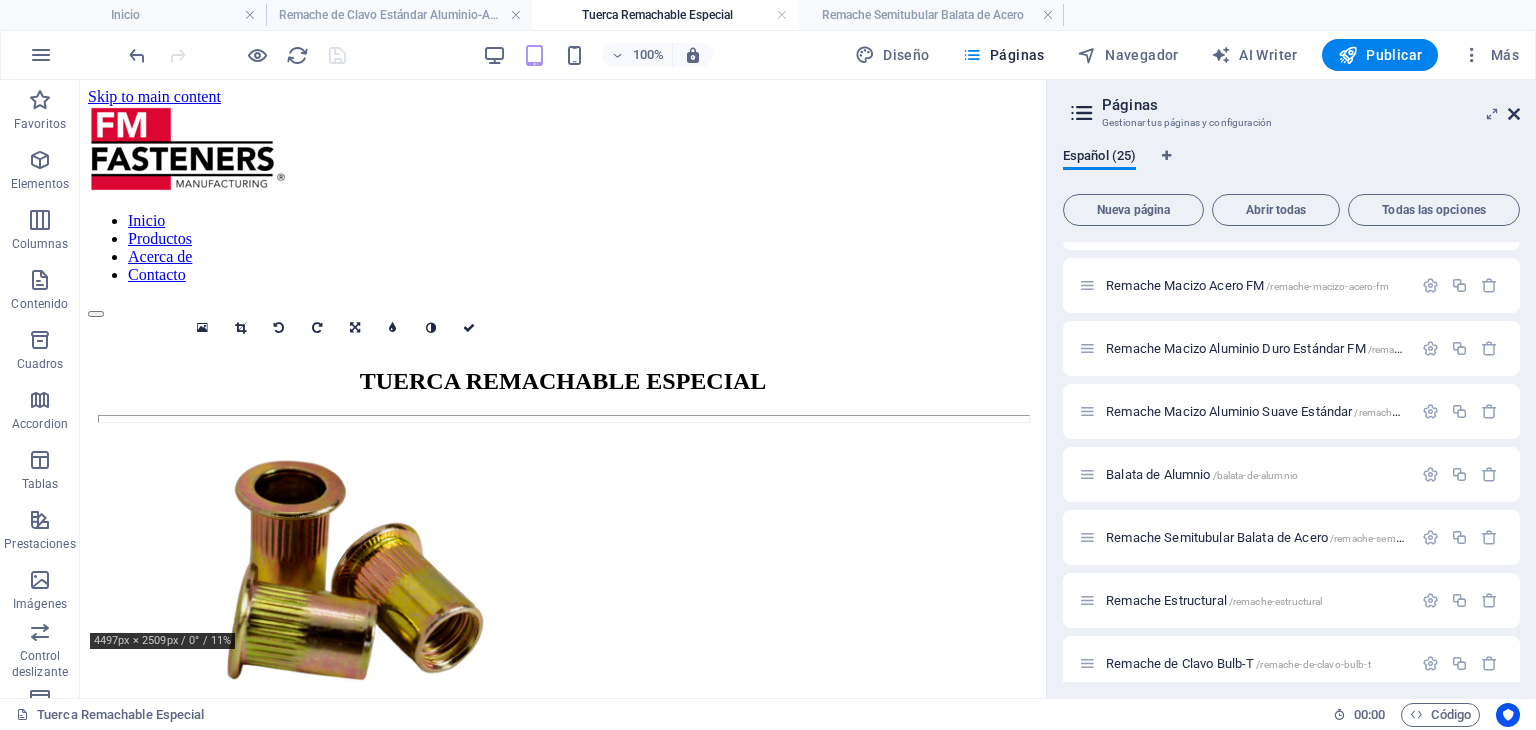 click at bounding box center (1514, 114) 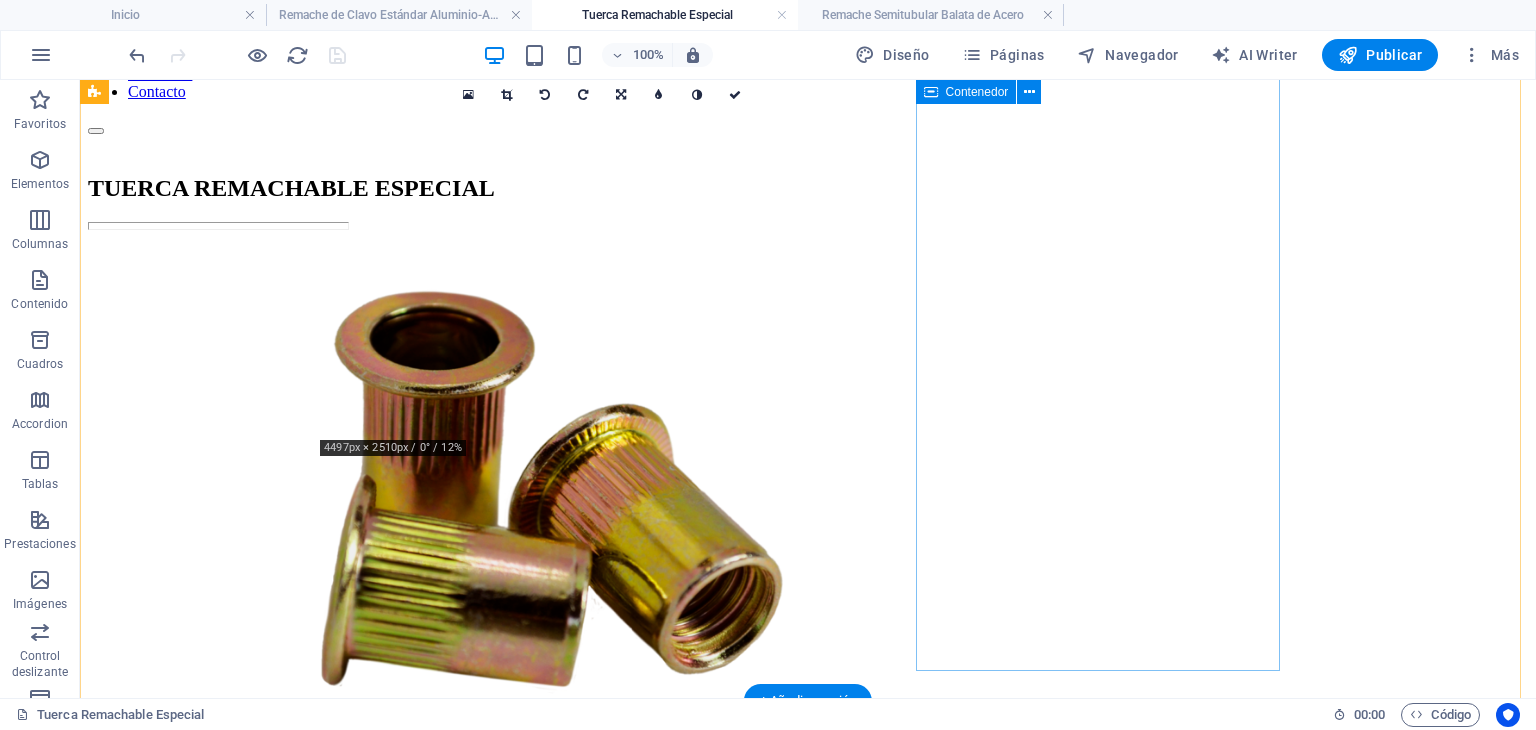 scroll, scrollTop: 0, scrollLeft: 0, axis: both 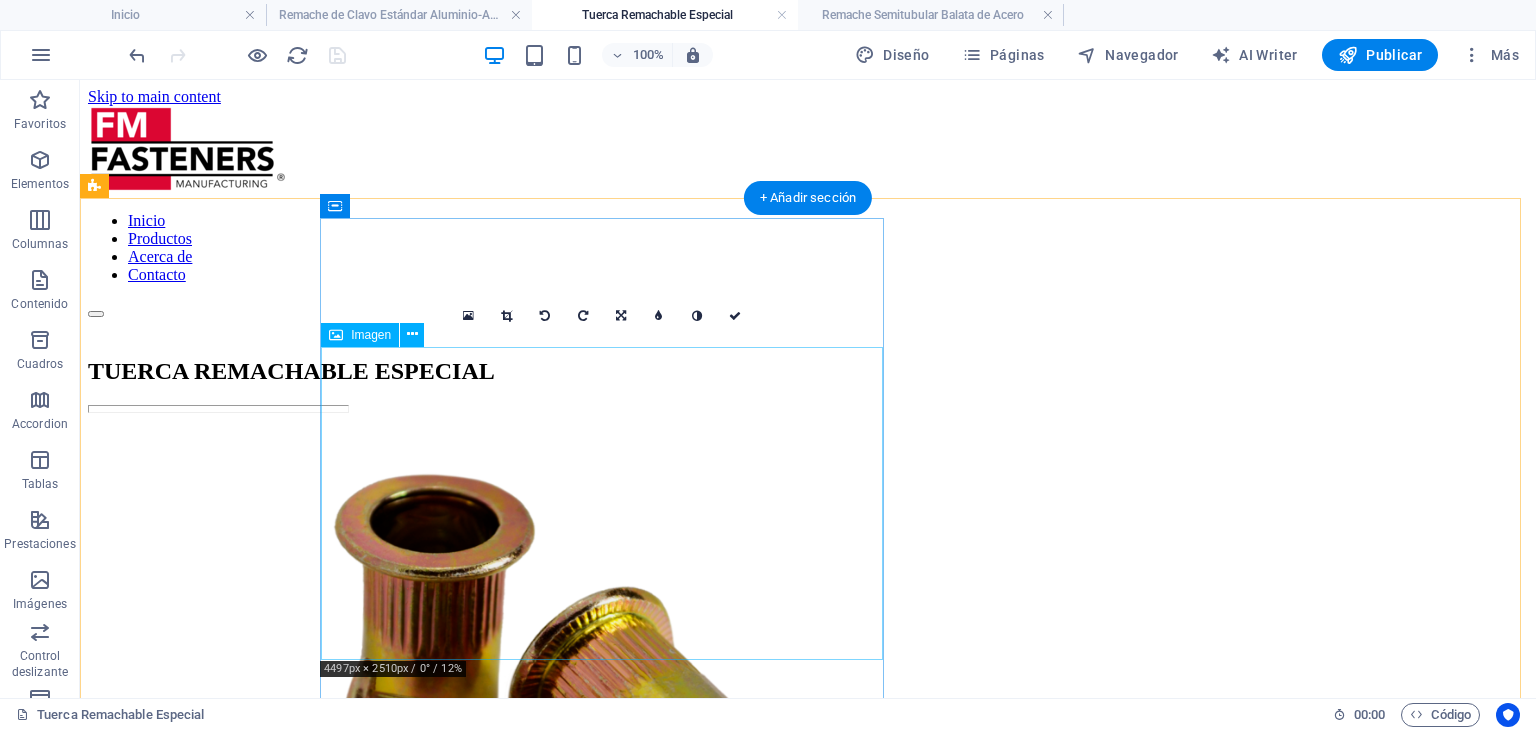 click at bounding box center [808, 669] 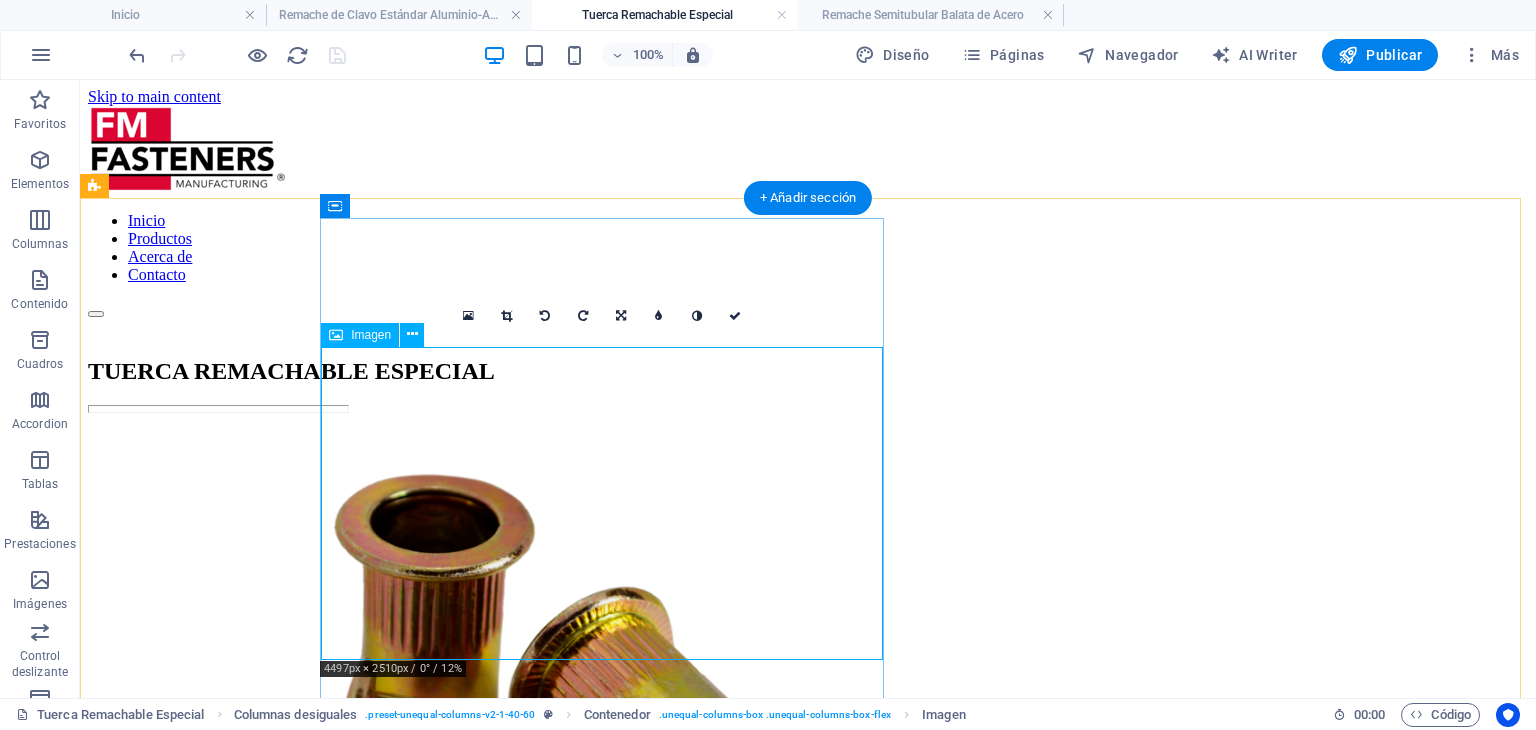 click at bounding box center [808, 669] 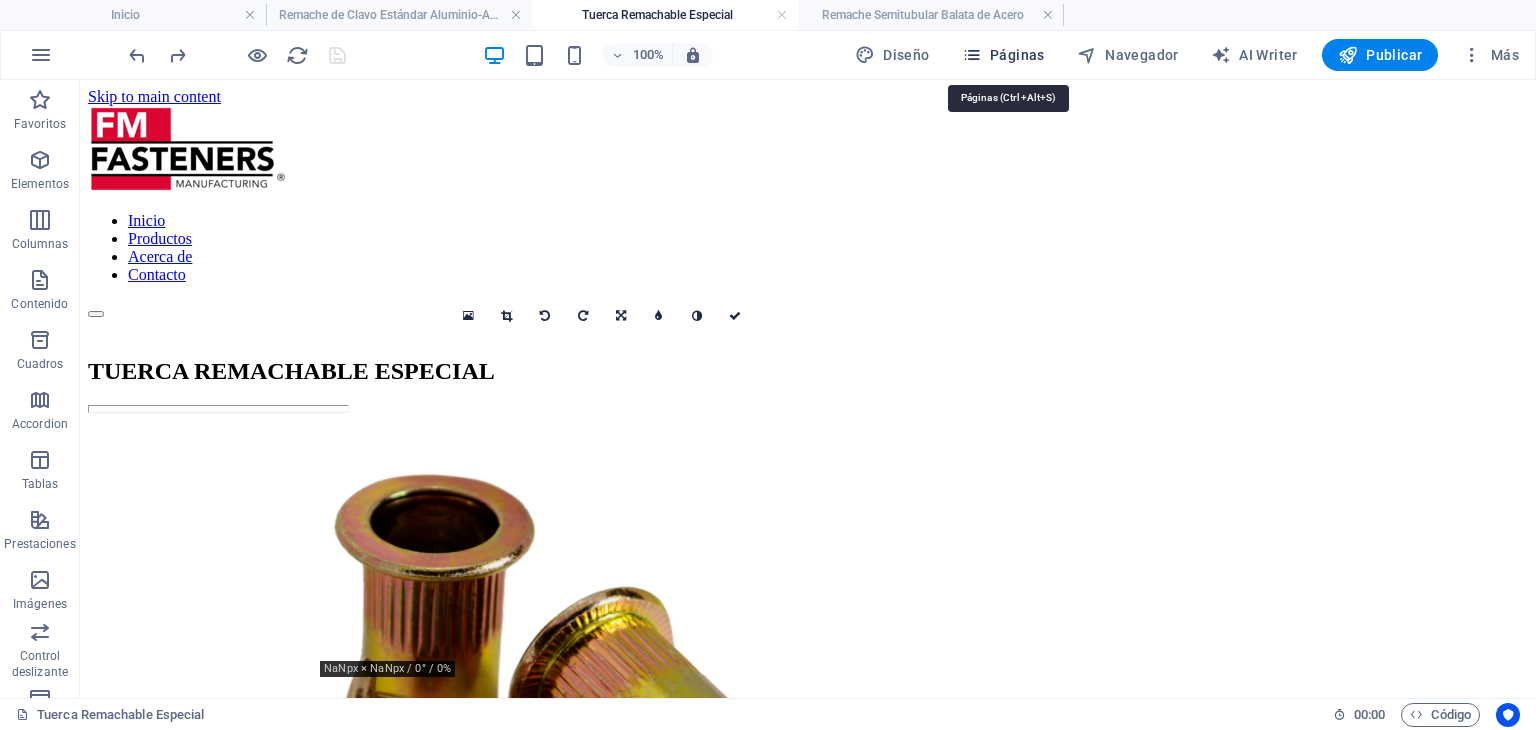 click on "Páginas" at bounding box center (1003, 55) 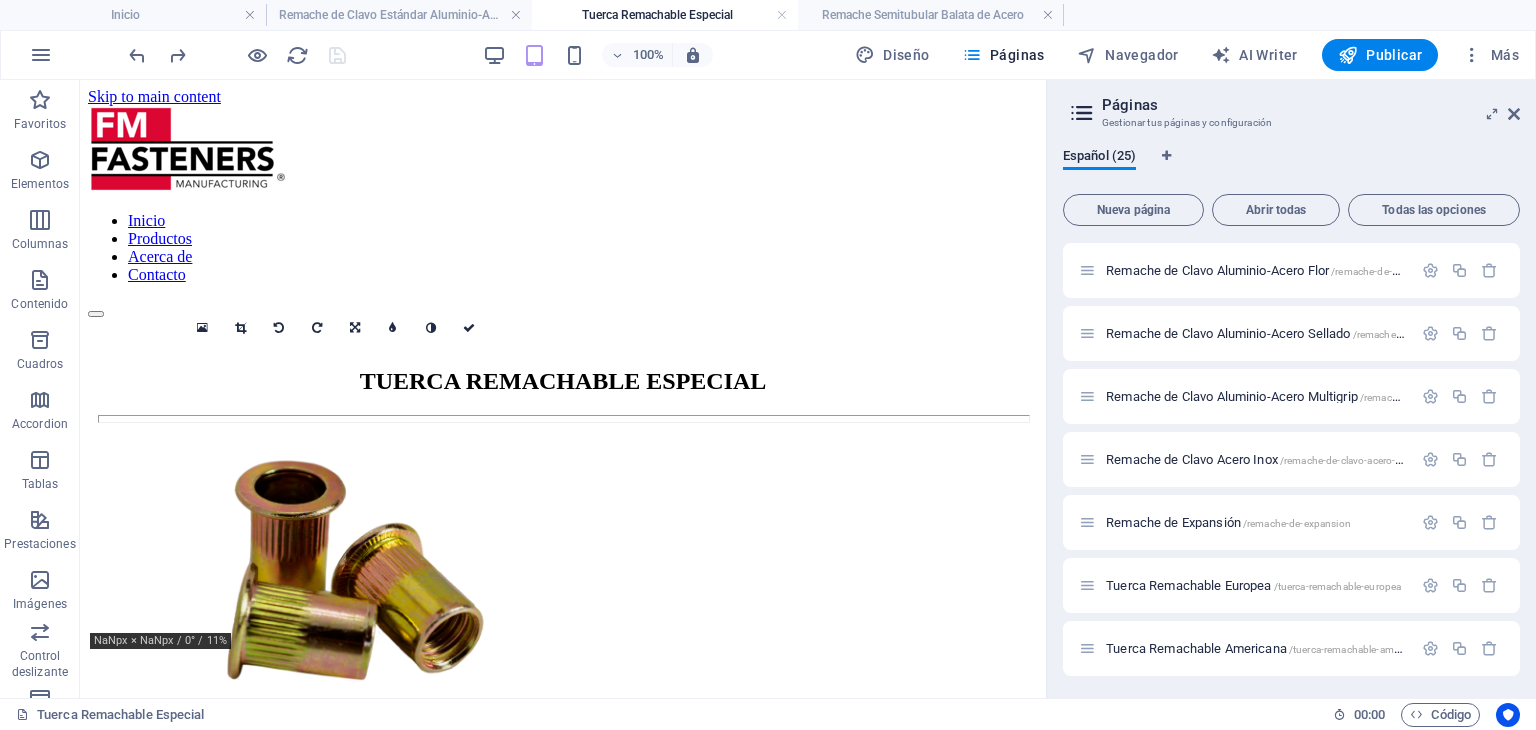 scroll, scrollTop: 1135, scrollLeft: 0, axis: vertical 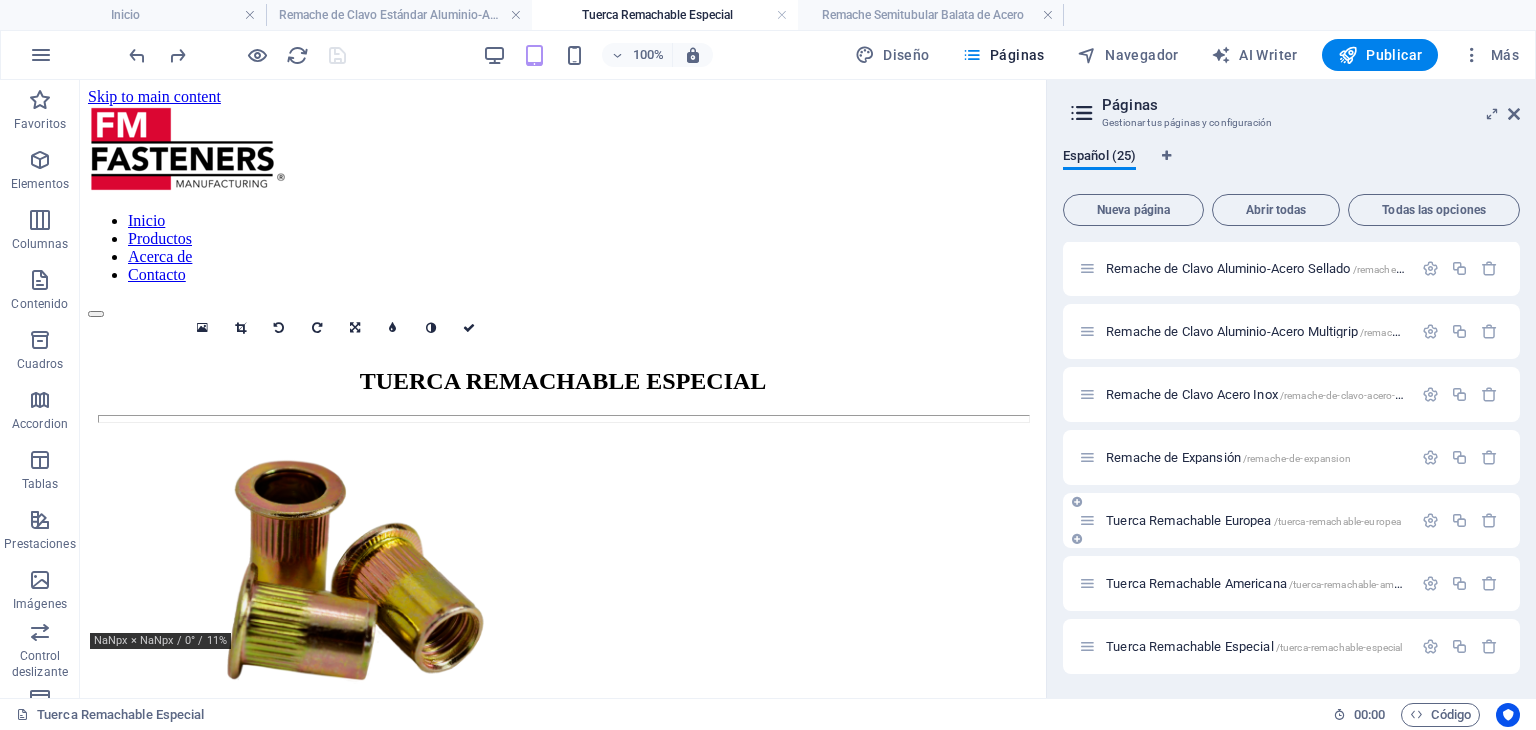 click on "Tuerca Remachable Europea /tuerca-remachable-europea" at bounding box center [1253, 520] 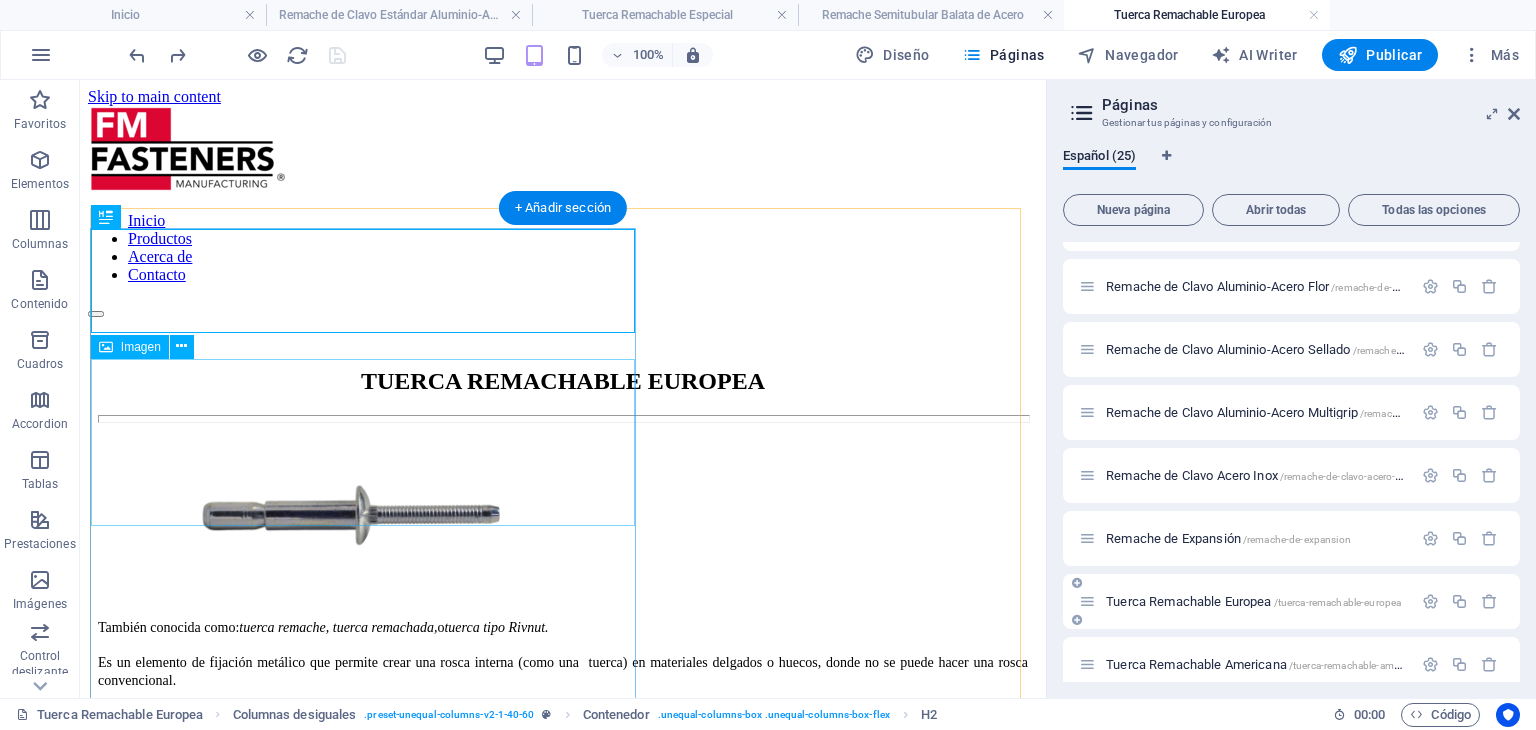 scroll, scrollTop: 0, scrollLeft: 0, axis: both 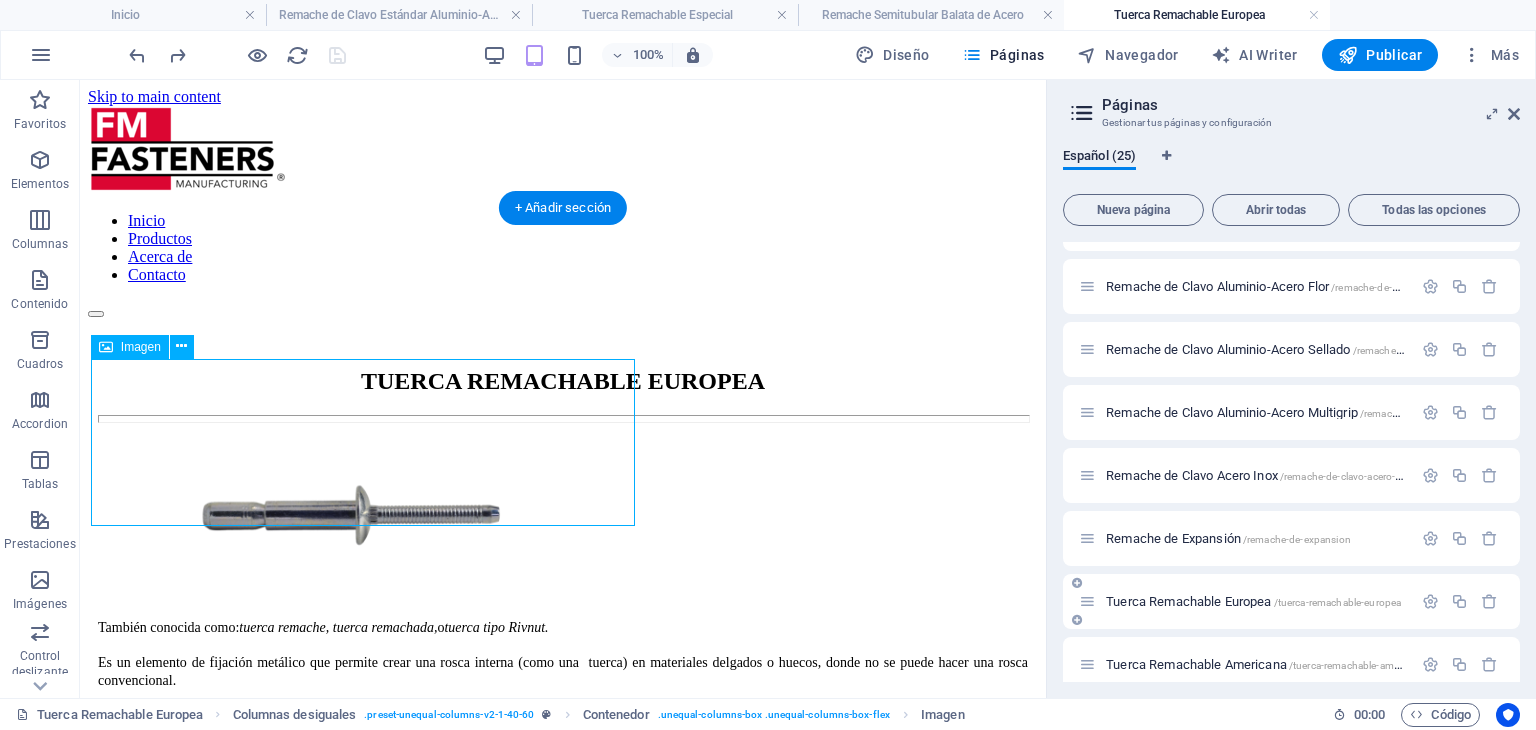 click at bounding box center (563, 516) 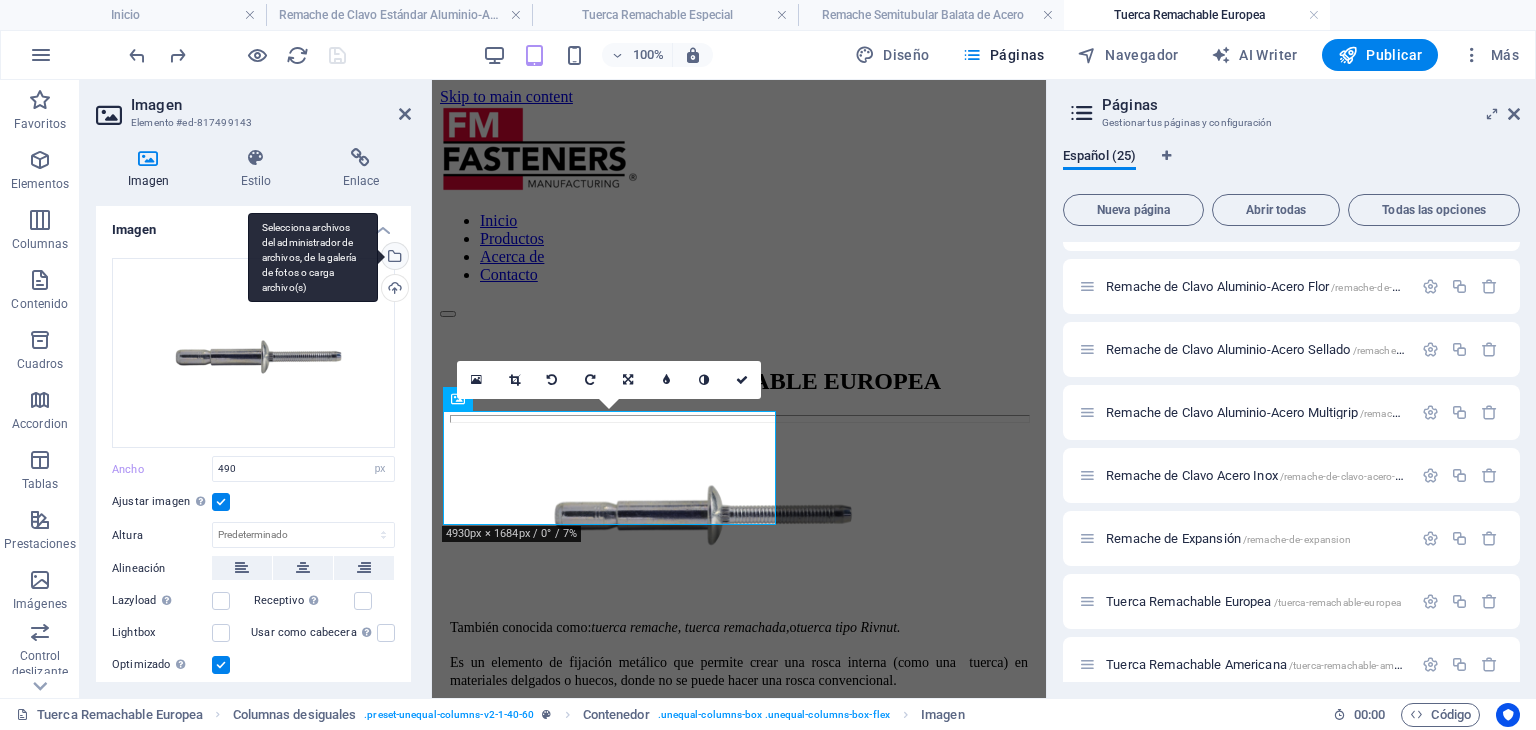 click on "Selecciona archivos del administrador de archivos, de la galería de fotos o carga archivo(s)" at bounding box center [393, 258] 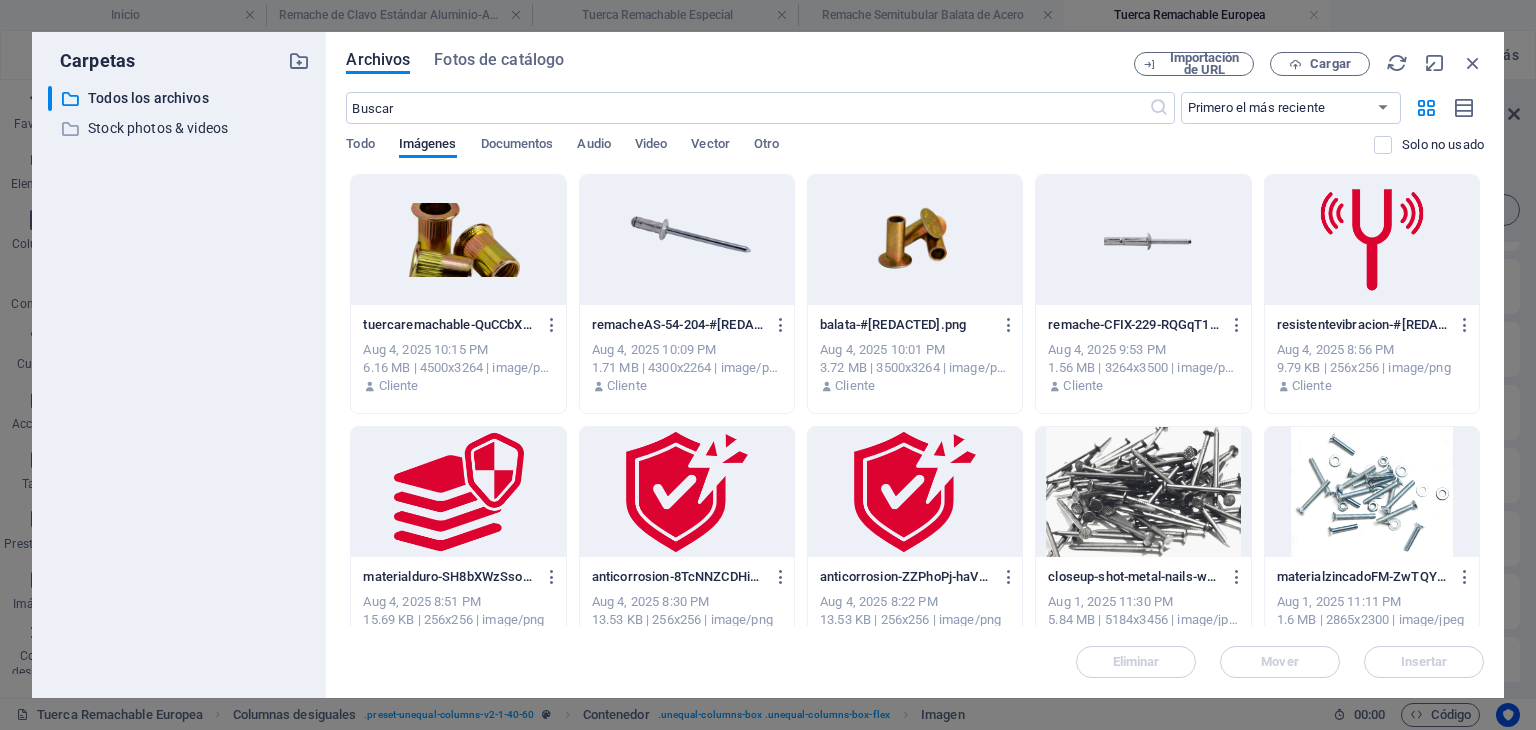 click at bounding box center [458, 240] 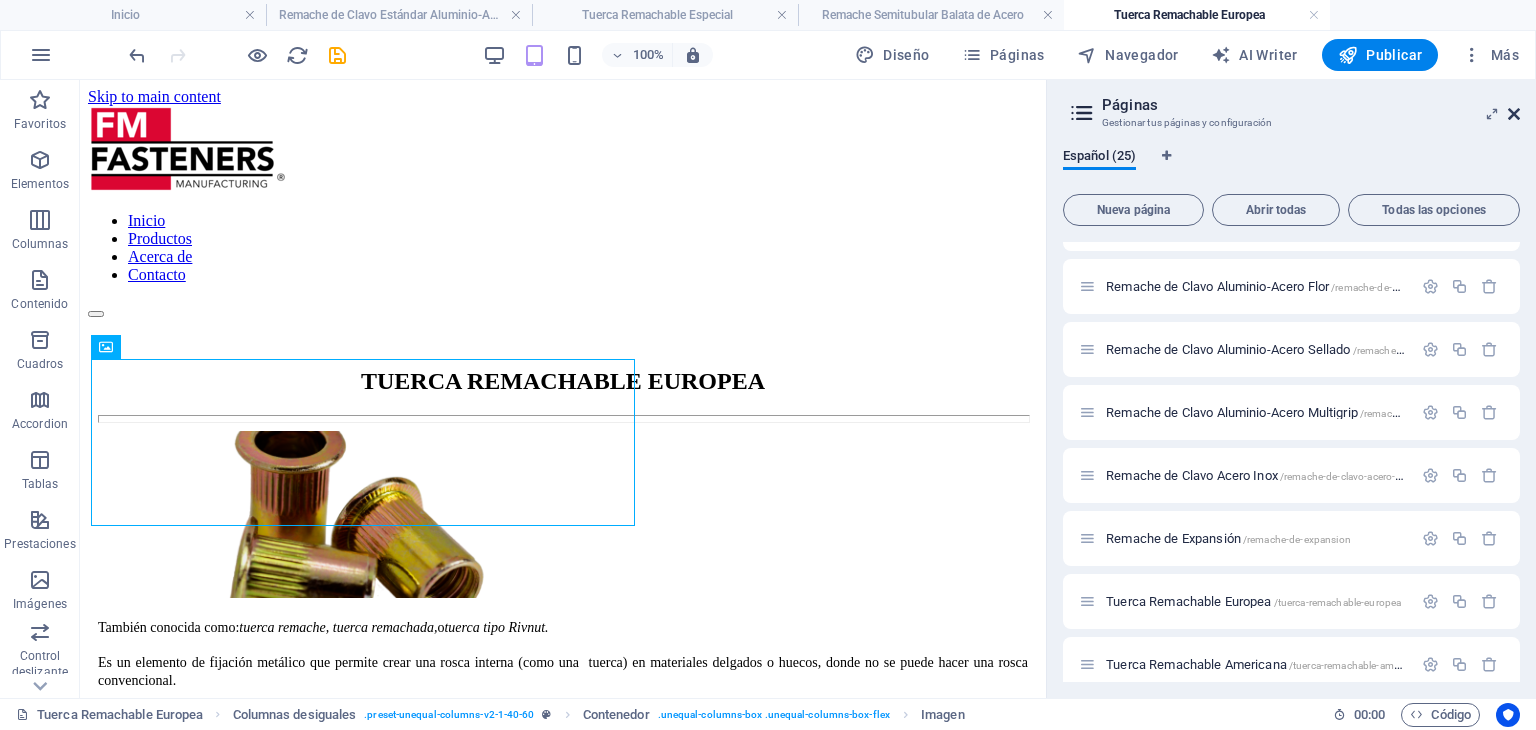 click at bounding box center (1514, 114) 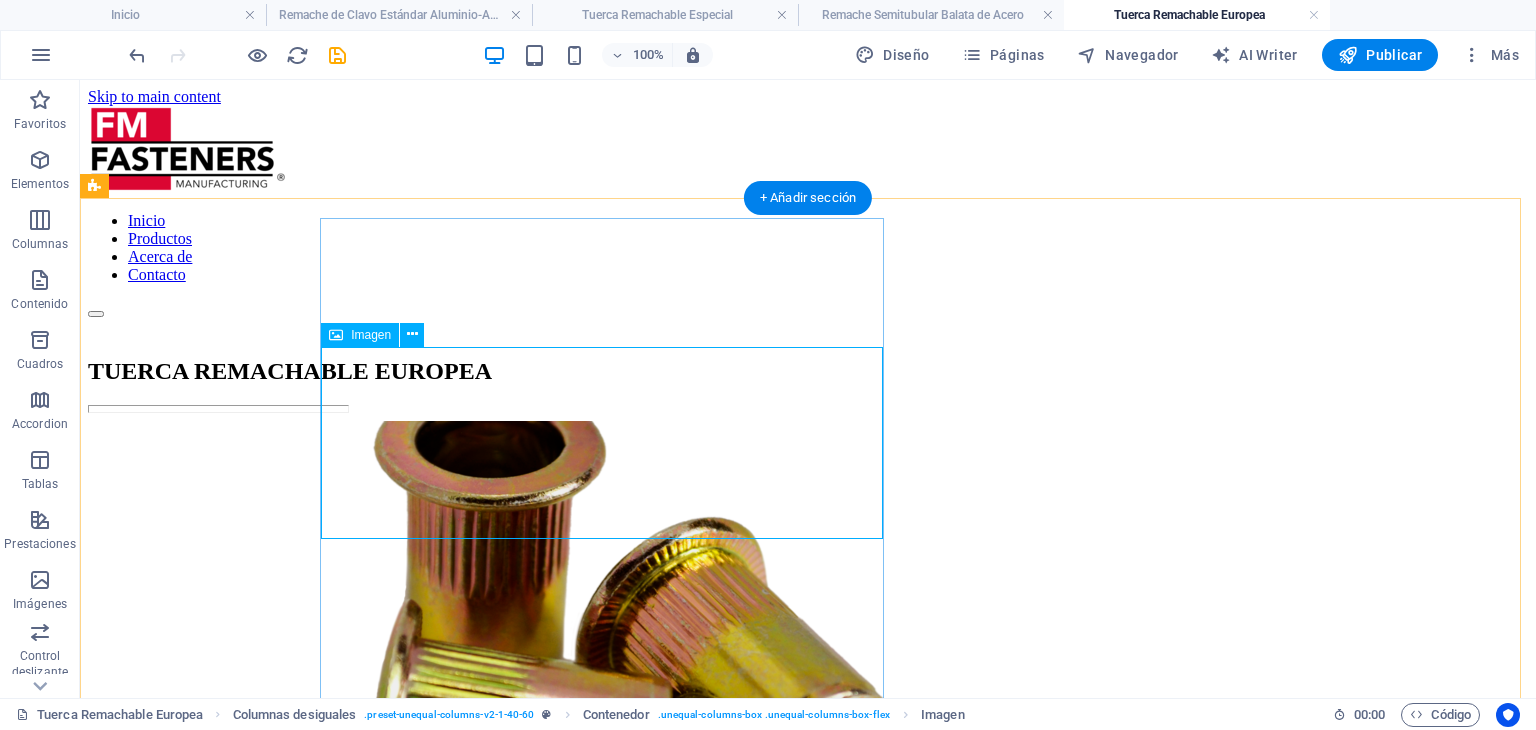 click at bounding box center (808, 598) 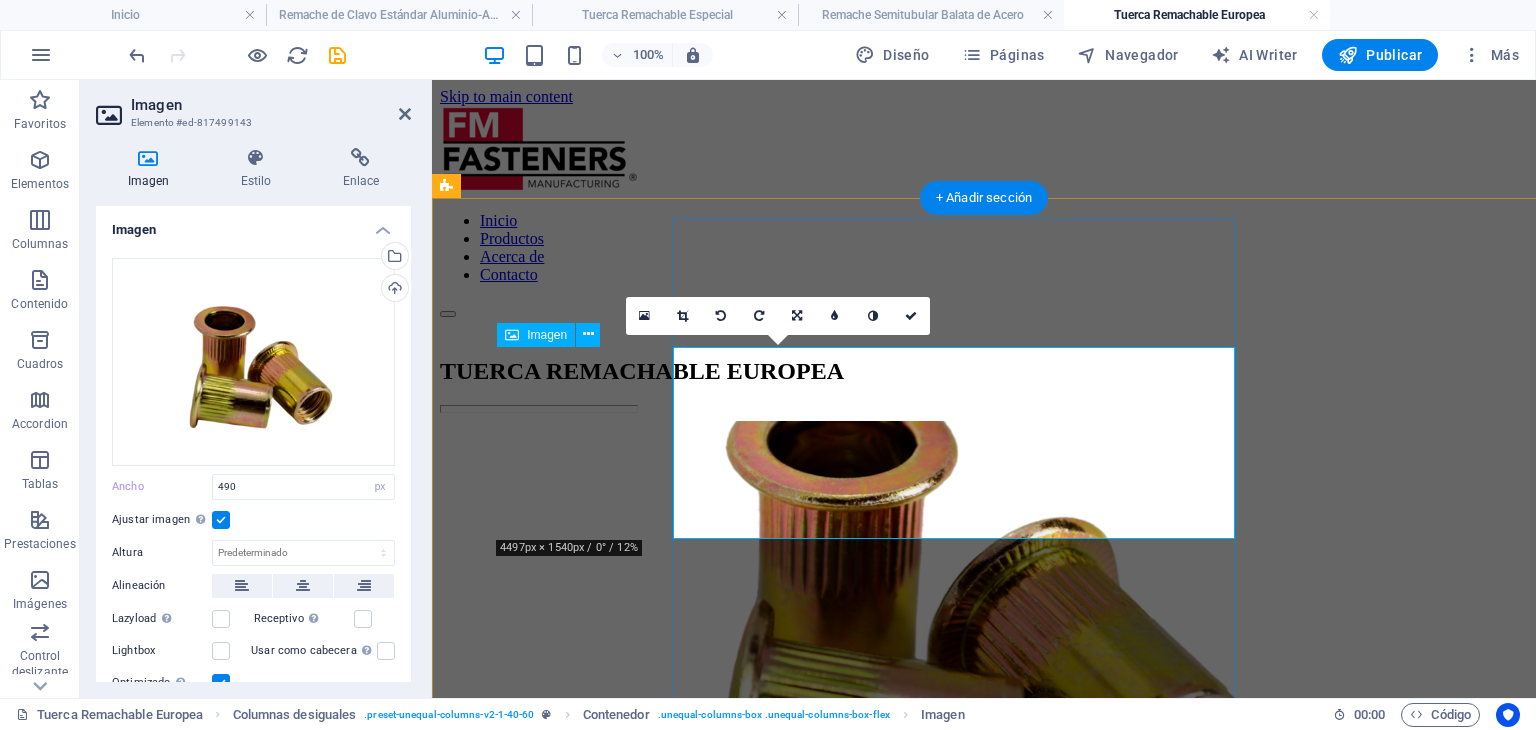 type 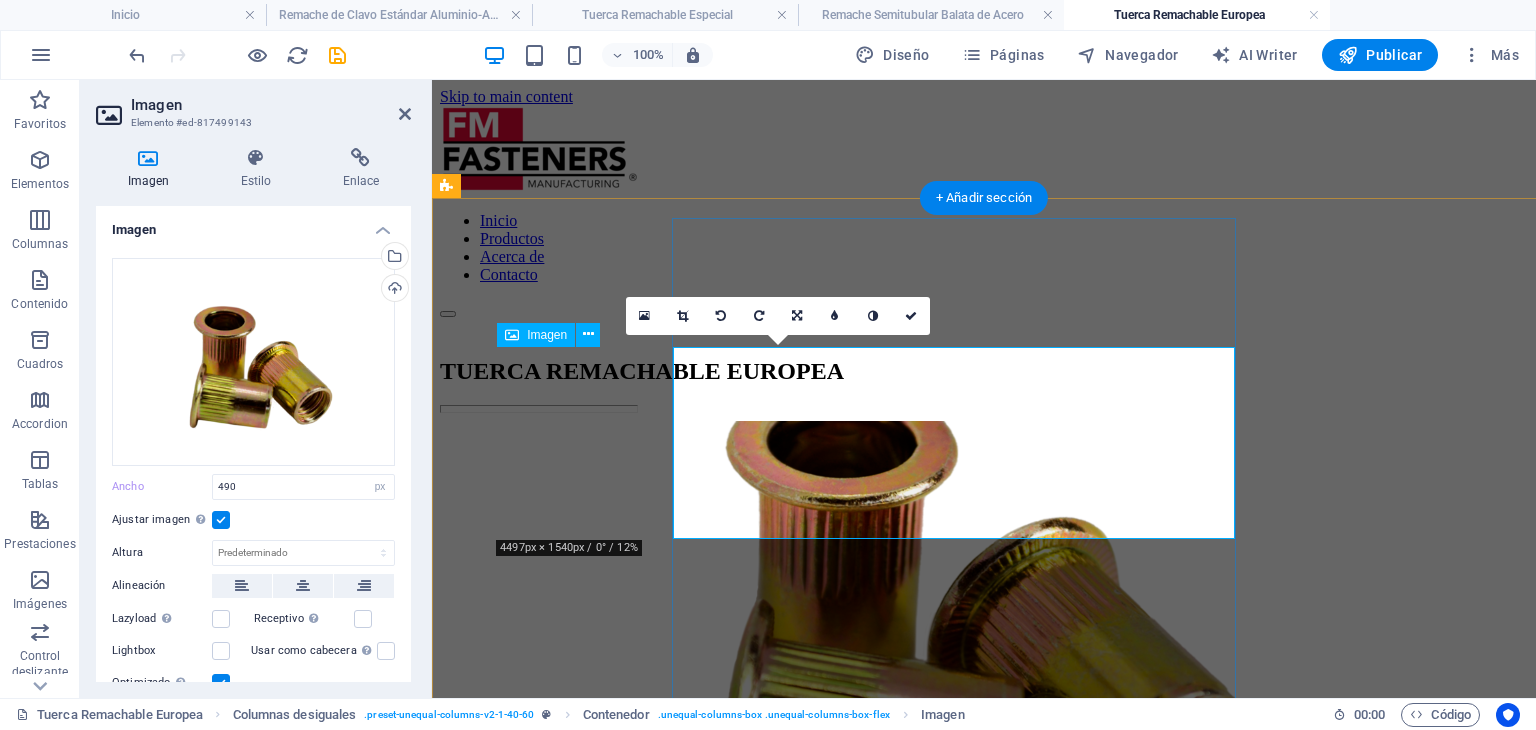 select on "DISABLED_OPTION_VALUE" 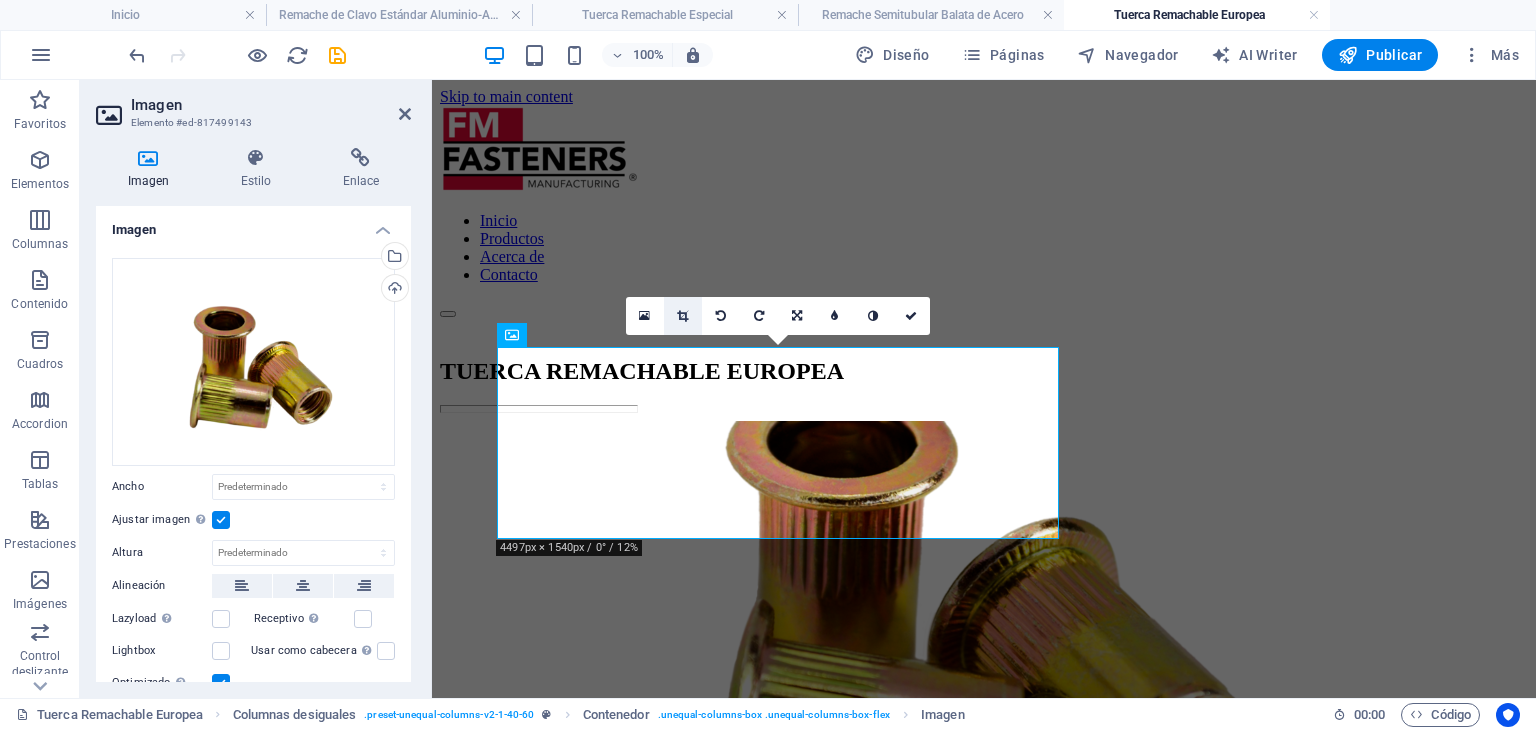 click at bounding box center (683, 316) 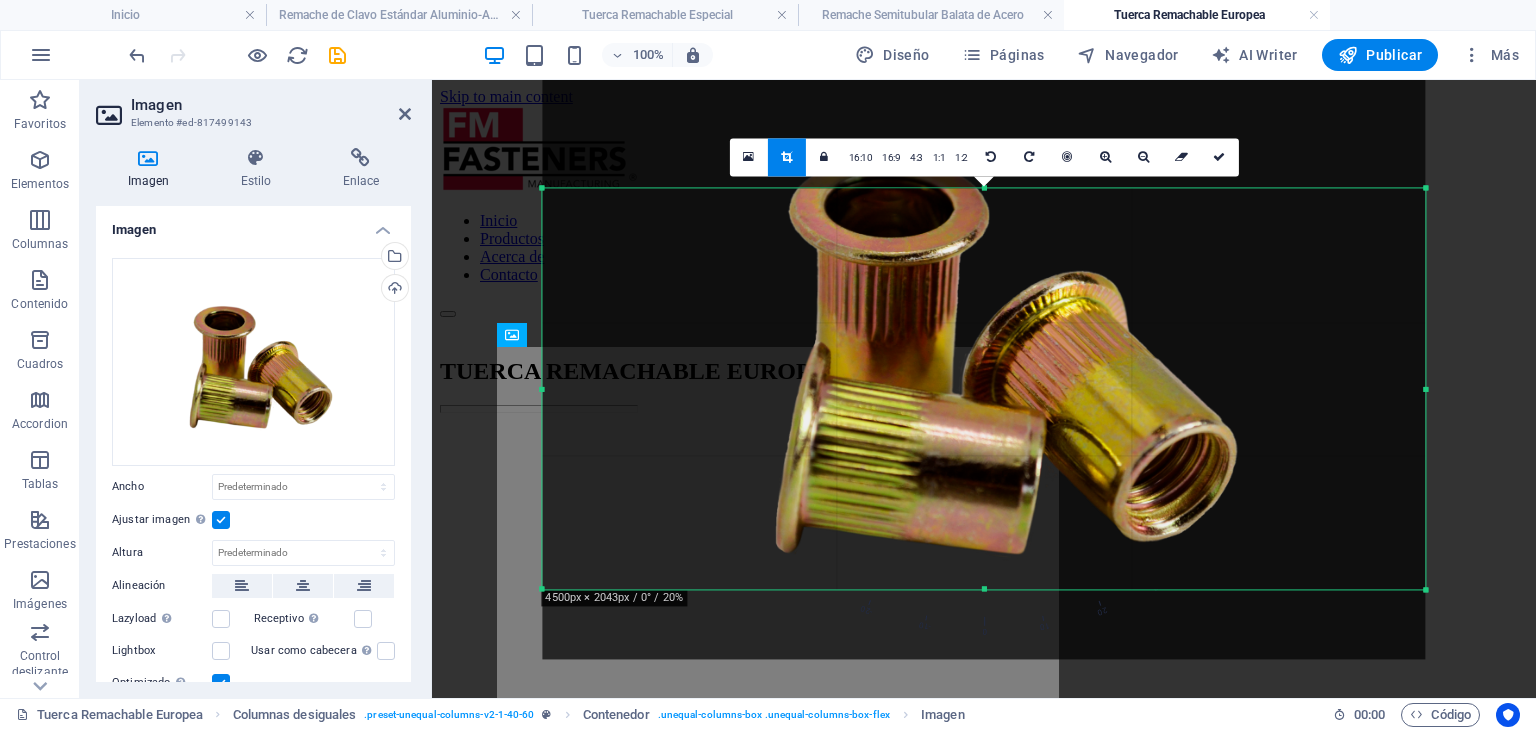 drag, startPoint x: 985, startPoint y: 542, endPoint x: 973, endPoint y: 643, distance: 101.71037 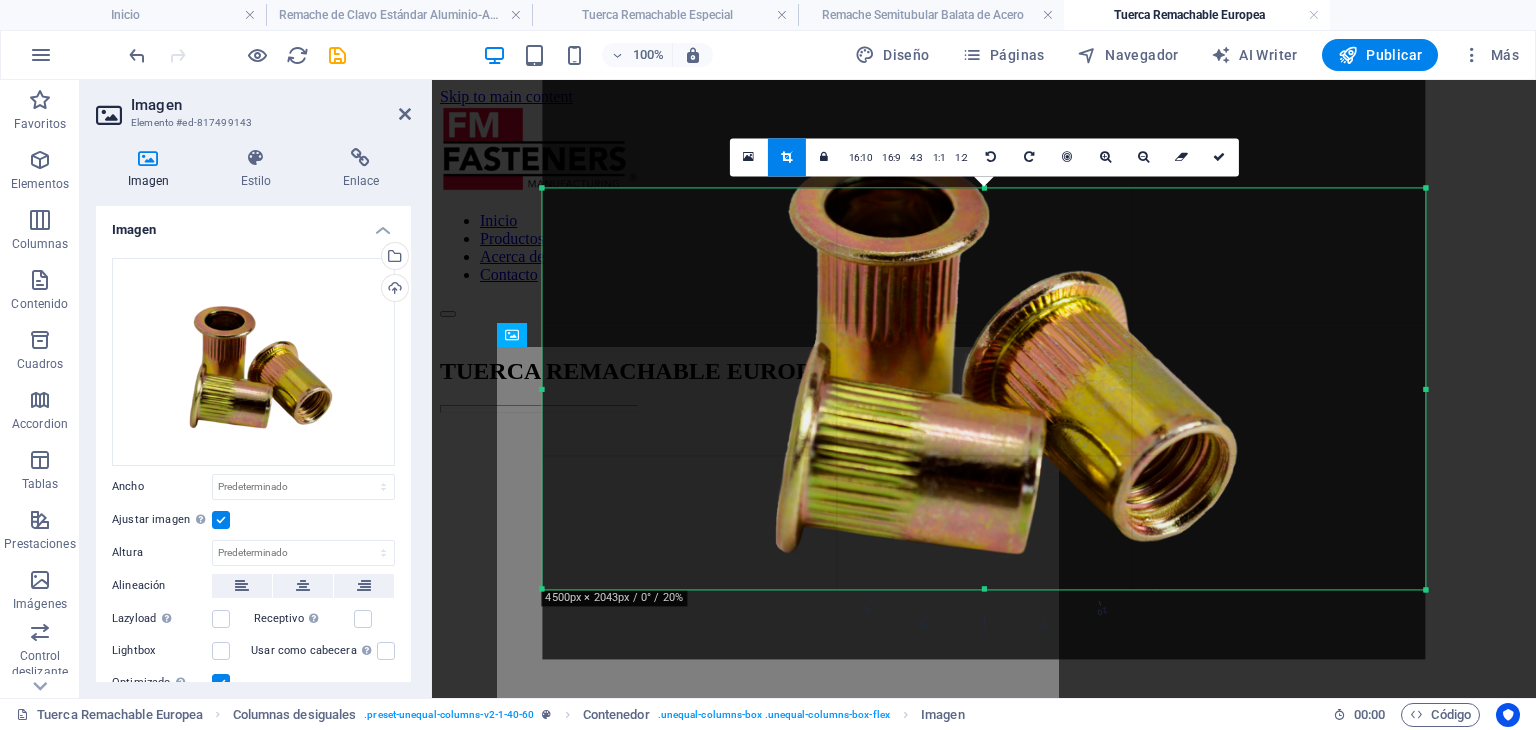 click on "180 170 160 150 140 130 120 110 100 90 80 70 60 50 40 30 20 10 0 -10 -20 -30 -40 -50 -60 -70 -80 -90 -100 -110 -120 -130 -140 -150 -160 -170 4500px × 2043px / 0° / 20% 16:10 16:9 4:3 1:1 1:2 0" at bounding box center [983, 388] 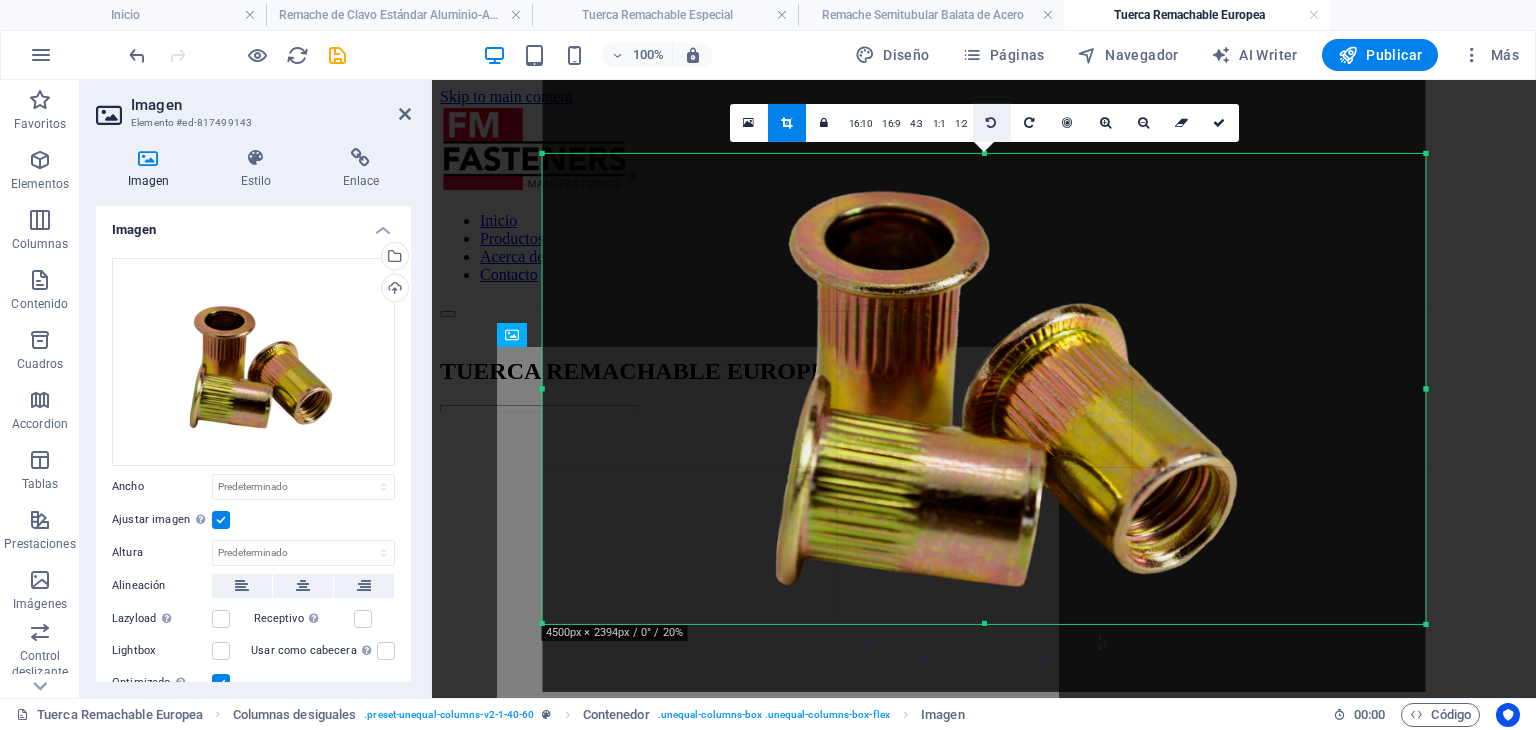 drag, startPoint x: 985, startPoint y: 189, endPoint x: 984, endPoint y: 122, distance: 67.00746 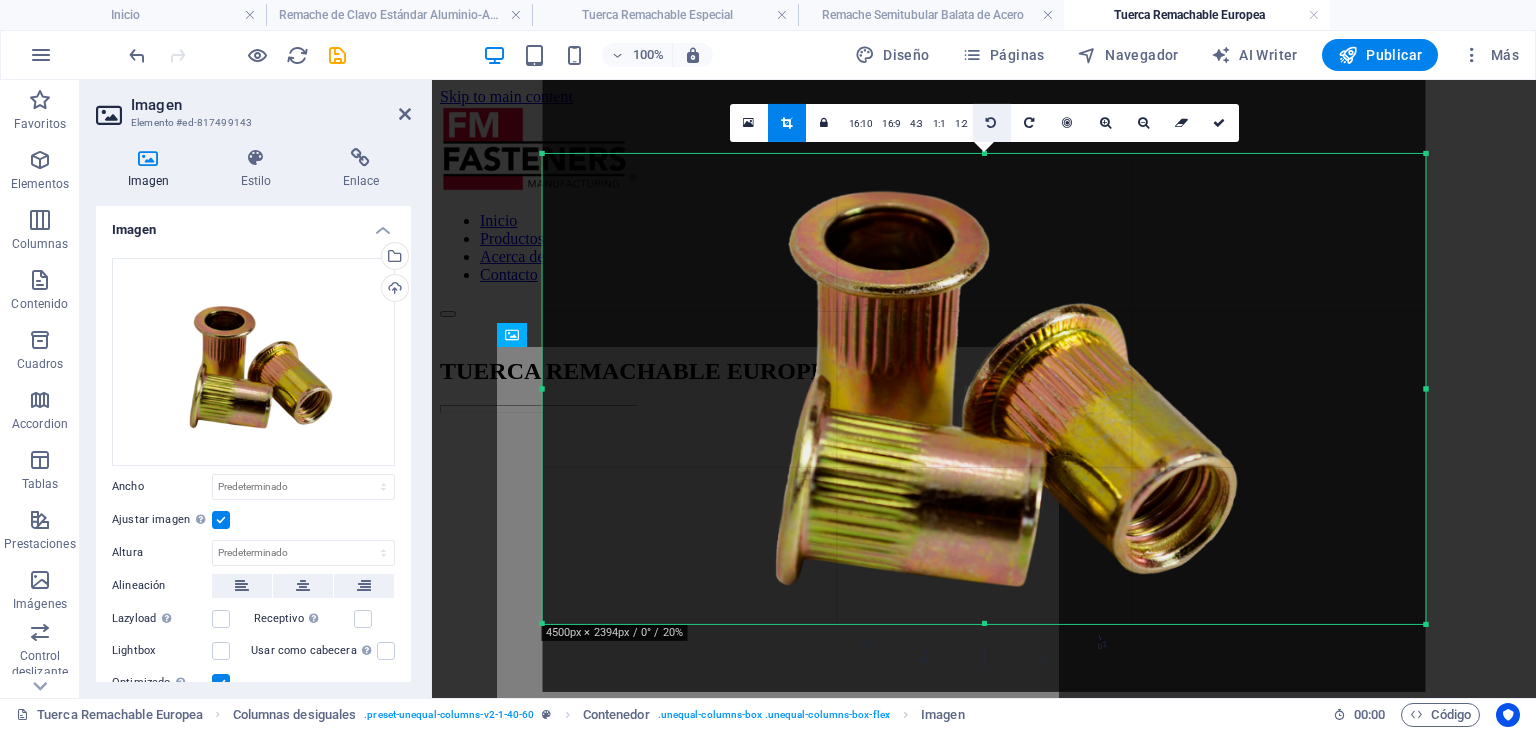click on "180 170 160 150 140 130 120 110 100 90 80 70 60 50 40 30 20 10 0 -10 -20 -30 -40 -50 -60 -70 -80 -90 -100 -110 -120 -130 -140 -150 -160 -170 4500px × 2394px / 0° / 20% 16:10 16:9 4:3 1:1 1:2 0" at bounding box center [984, 389] 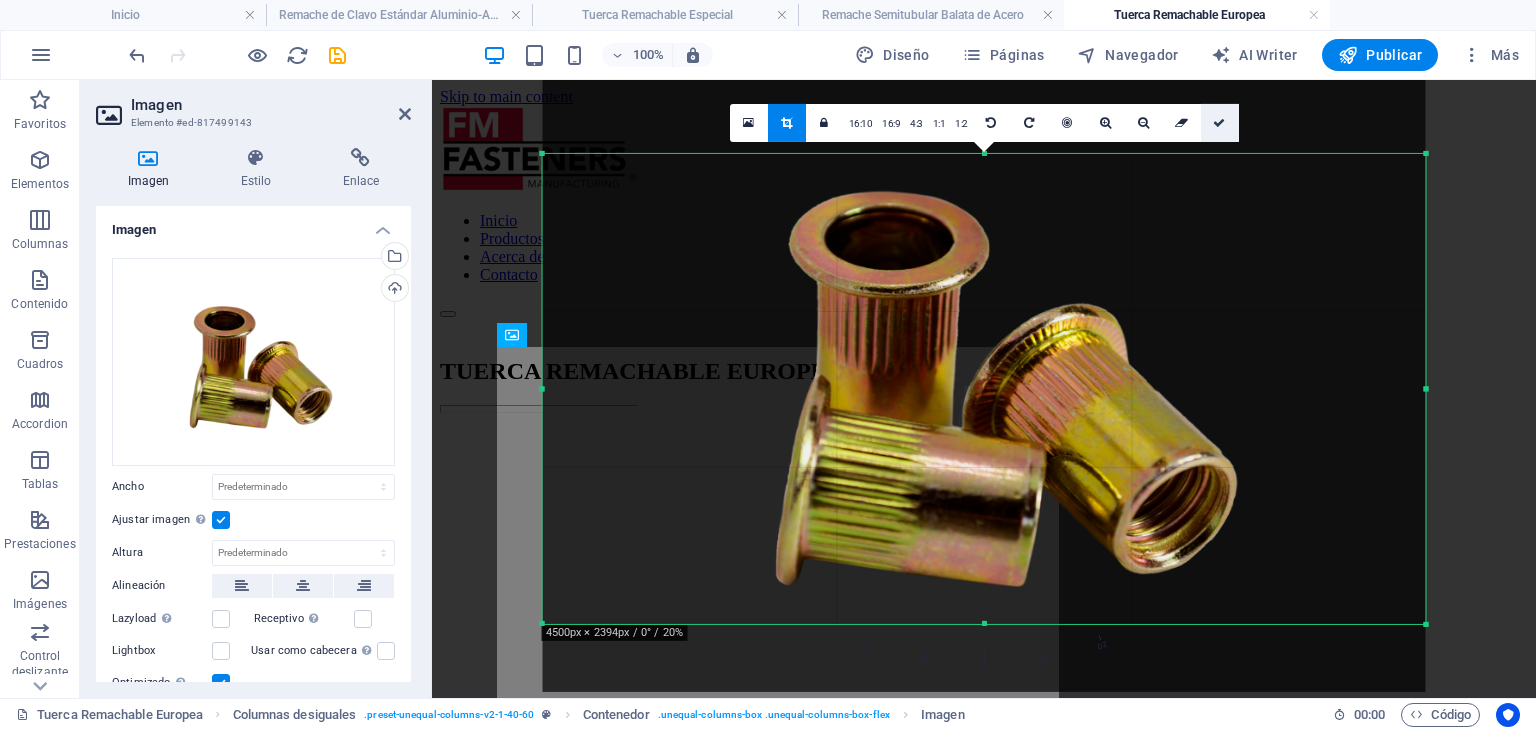 click at bounding box center (1219, 123) 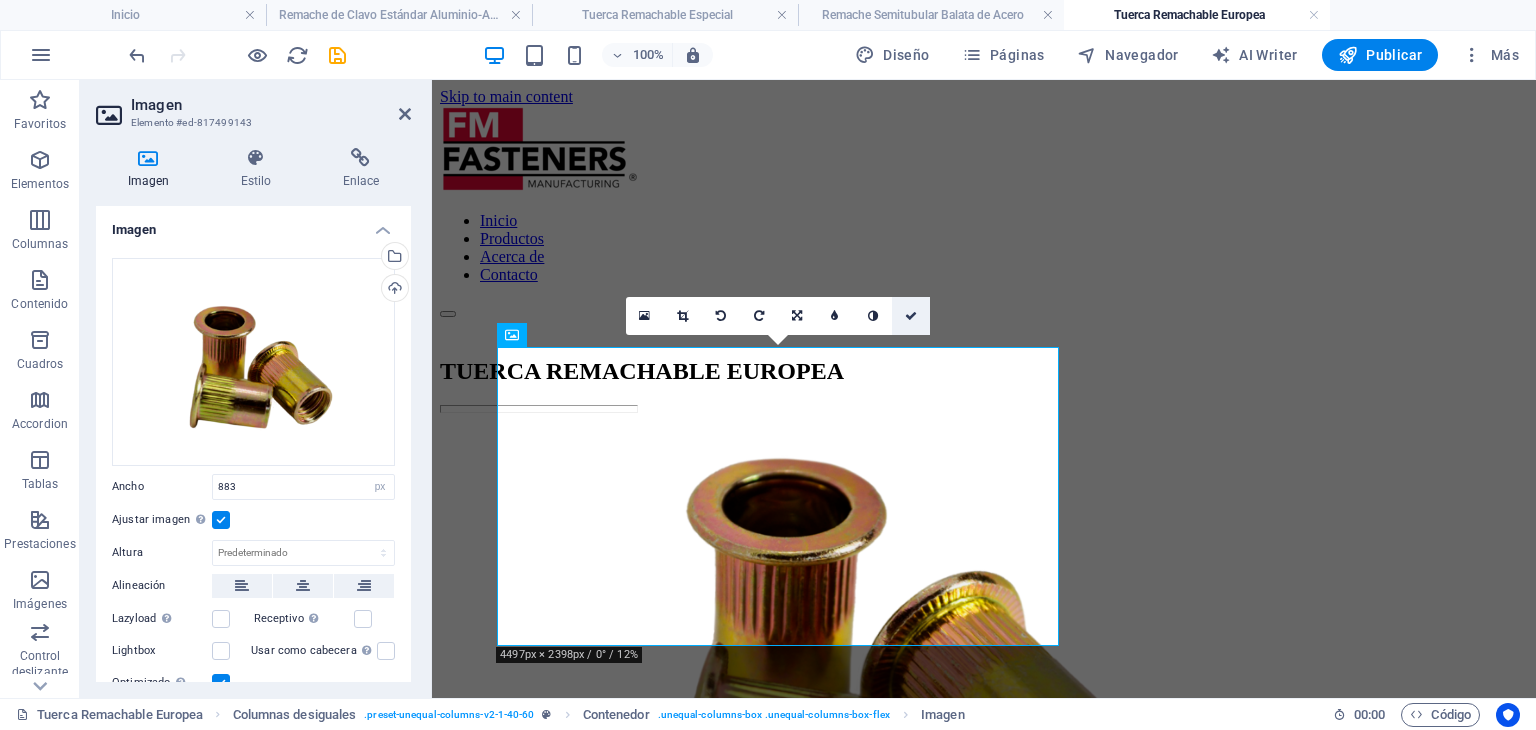 click at bounding box center [911, 316] 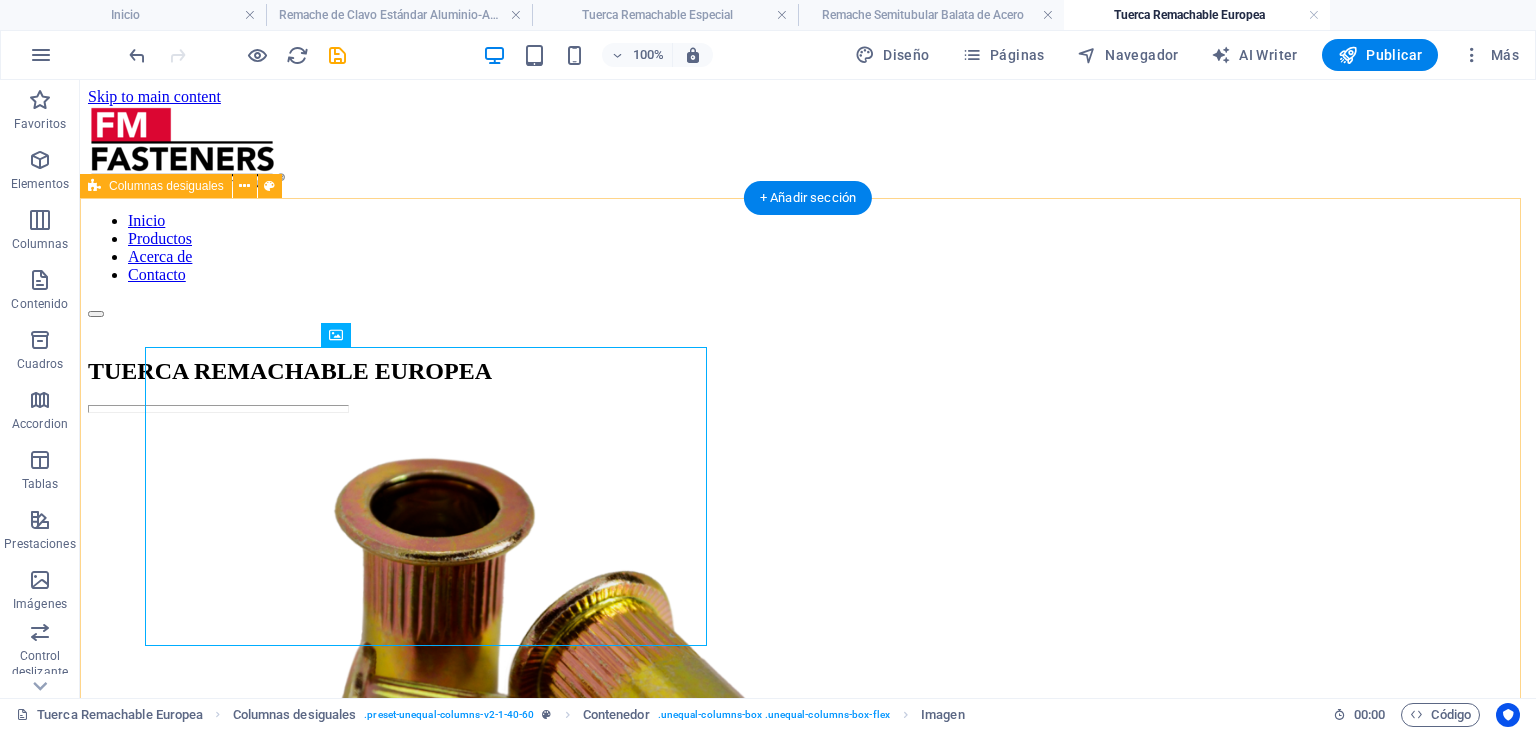 click on "TUERCA REMACHABLE EUROPEA También conocida como: tuerca remache, tuerca remachada, o tuerca tipo Rivnut. Es un elemento de fijación metálico que permite crear una rosca interna (como una tuerca) en materiales delgados o huecos, donde no se puede hacer una rosca convencional. APLICACIONES COMUNES: Carrocería de autos o motos. Equipos electrónicos, HVAC, etc. Muebles de aluminio o acero inoxidable. Fabricación de gabinetes electrónicos o estructuras metálicas. DIMENSIONES Materiales: Hecho de Acero 1008 Acabado: Zincado 500H Rango de agarre mínimo: 0.25 mm Rango de agarre máximo: 3.0 mm Para mayor información del producto: Visita la guía" at bounding box center (808, 1055) 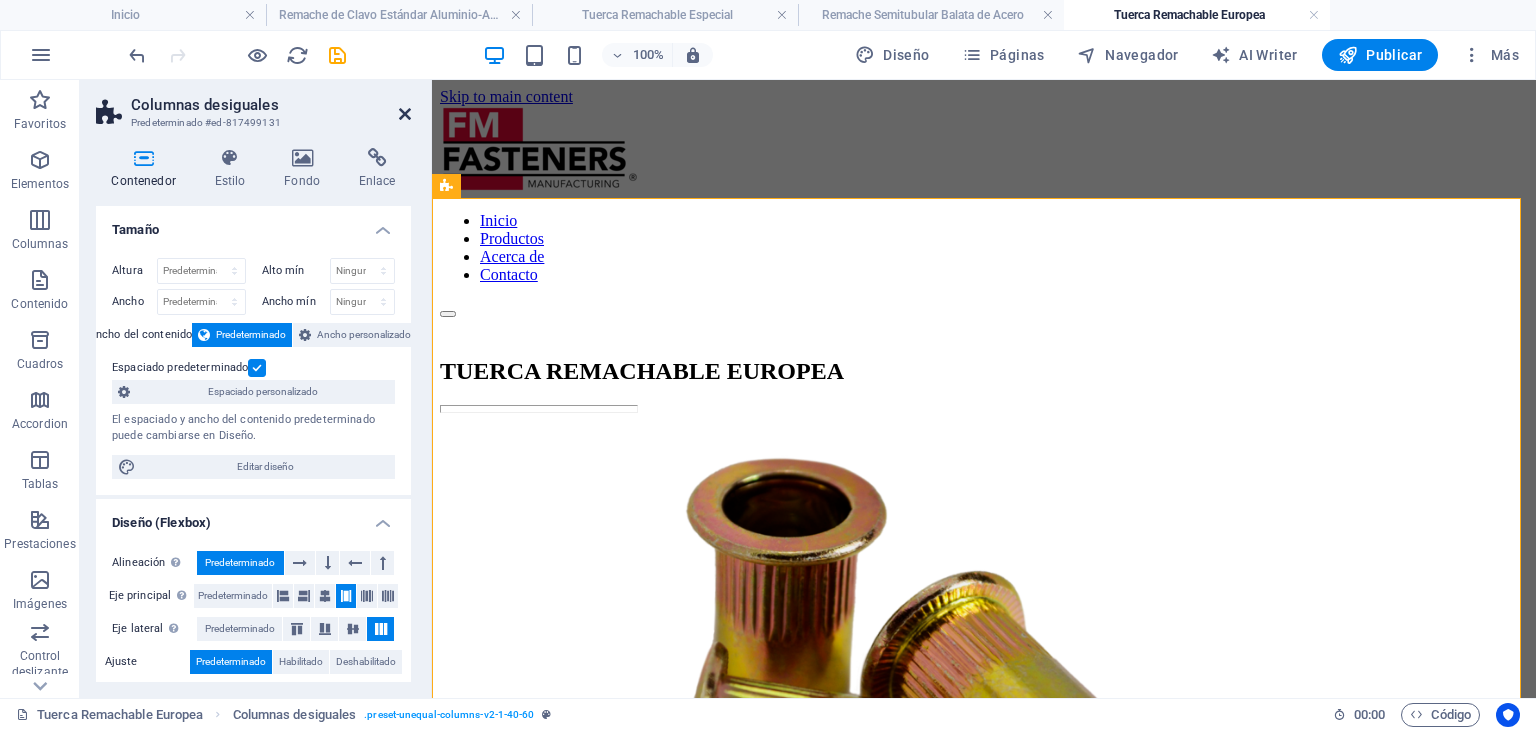 click at bounding box center (405, 114) 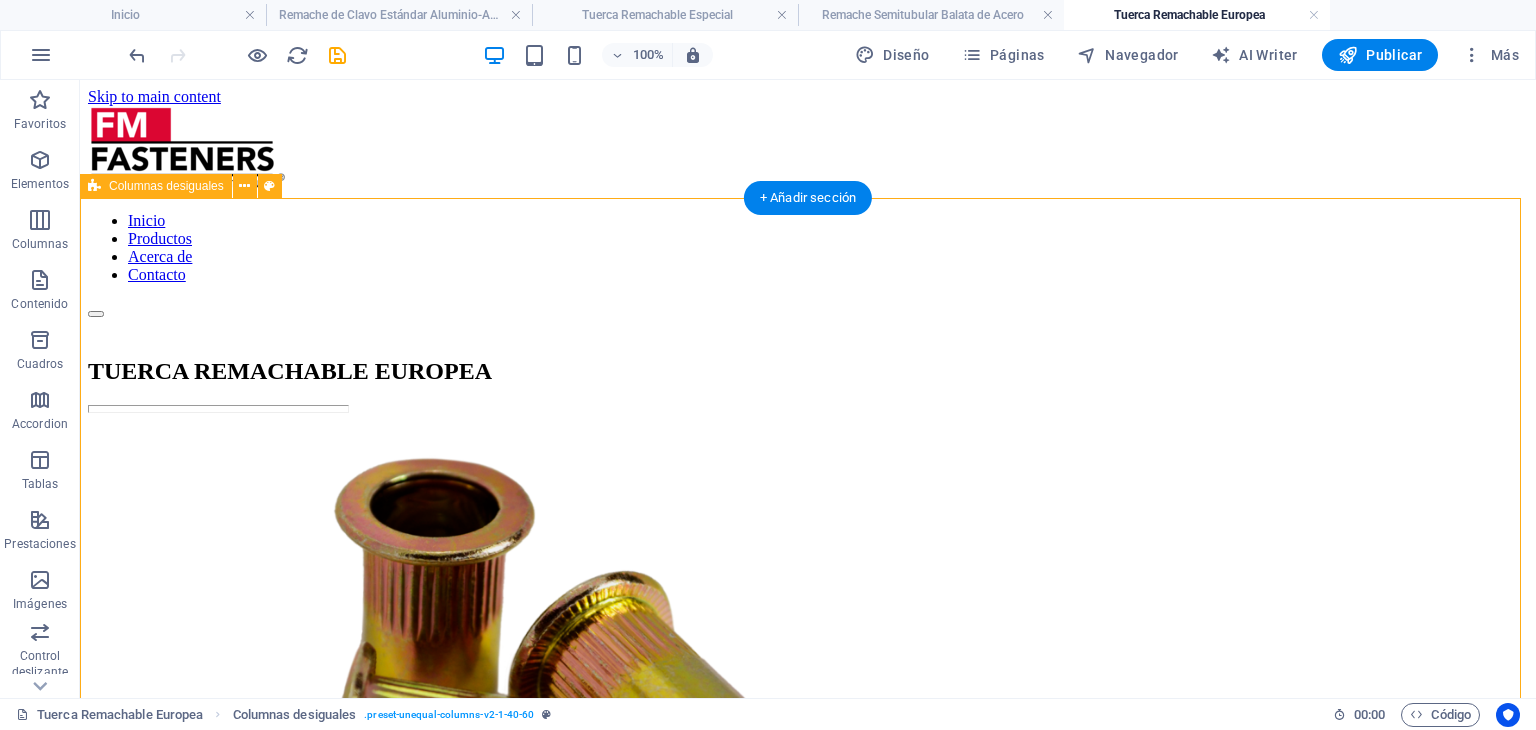 click on "TUERCA REMACHABLE EUROPEA También conocida como: tuerca remache, tuerca remachada, o tuerca tipo Rivnut. Es un elemento de fijación metálico que permite crear una rosca interna (como una tuerca) en materiales delgados o huecos, donde no se puede hacer una rosca convencional. APLICACIONES COMUNES: Carrocería de autos o motos. Equipos electrónicos, HVAC, etc. Muebles de aluminio o acero inoxidable. Fabricación de gabinetes electrónicos o estructuras metálicas. DIMENSIONES Materiales: Hecho de Acero 1008 Acabado: Zincado 500H Rango de agarre mínimo: 0.25 mm Rango de agarre máximo: 3.0 mm Para mayor información del producto: Visita la guía" at bounding box center (808, 1055) 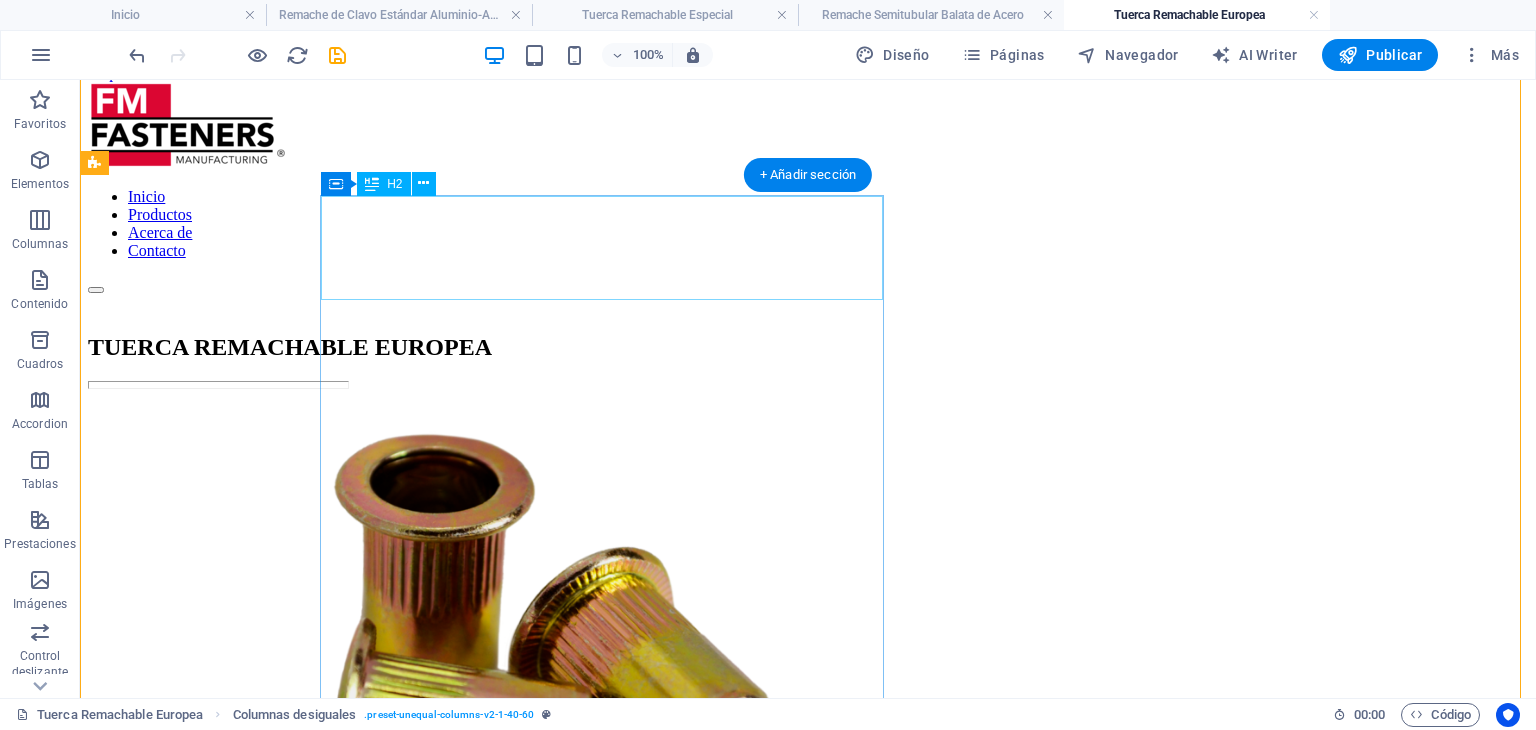 scroll, scrollTop: 23, scrollLeft: 0, axis: vertical 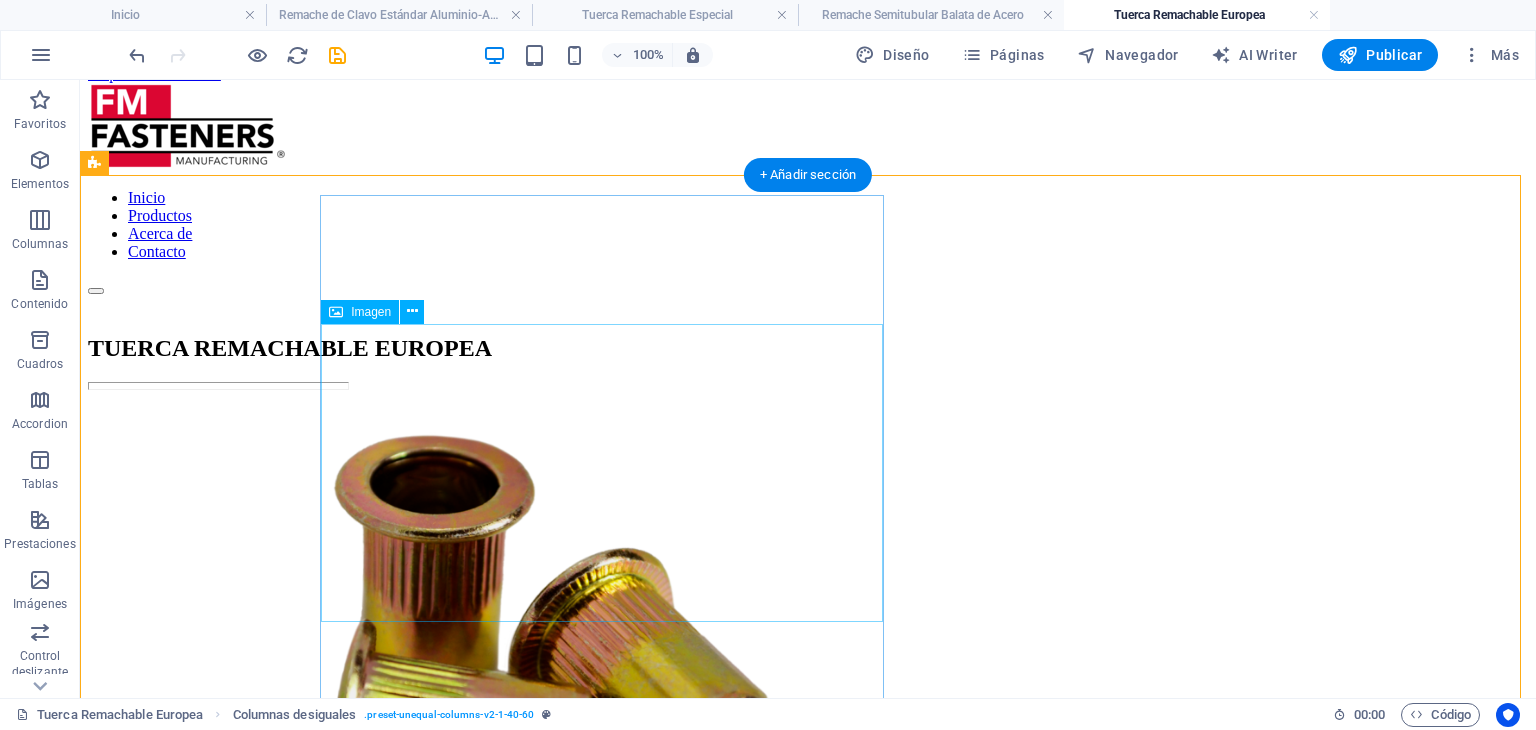 click at bounding box center (808, 635) 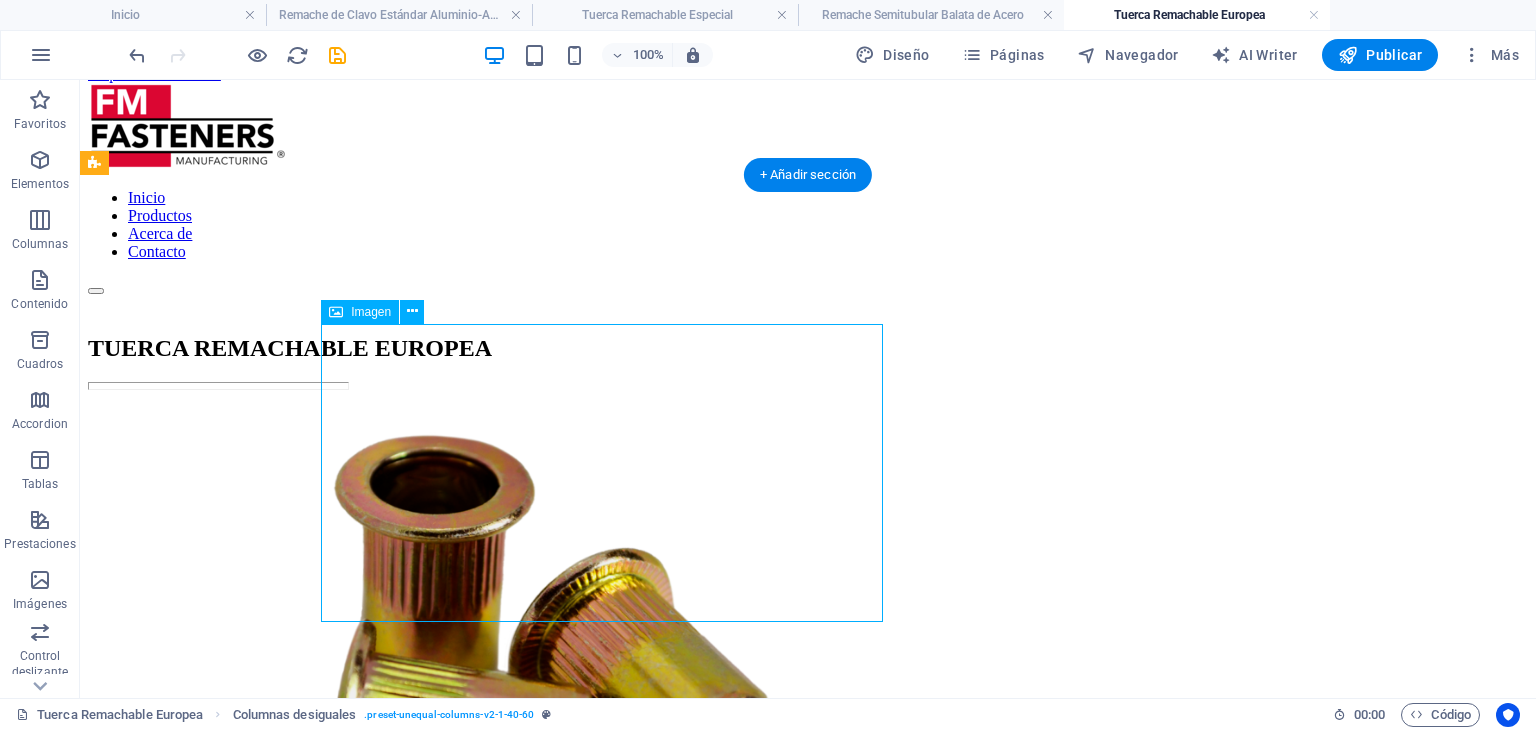 click at bounding box center (808, 635) 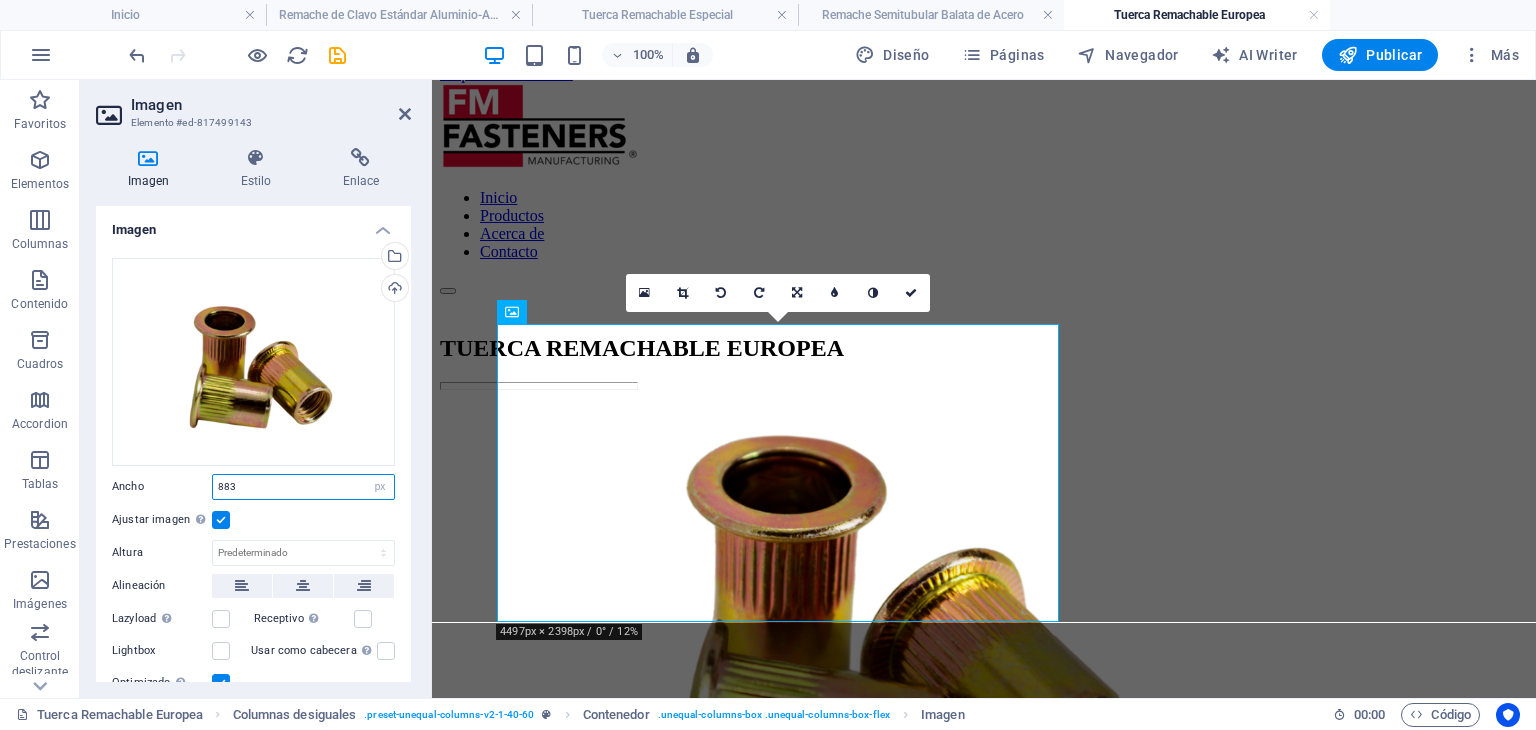 click on "883" at bounding box center (303, 487) 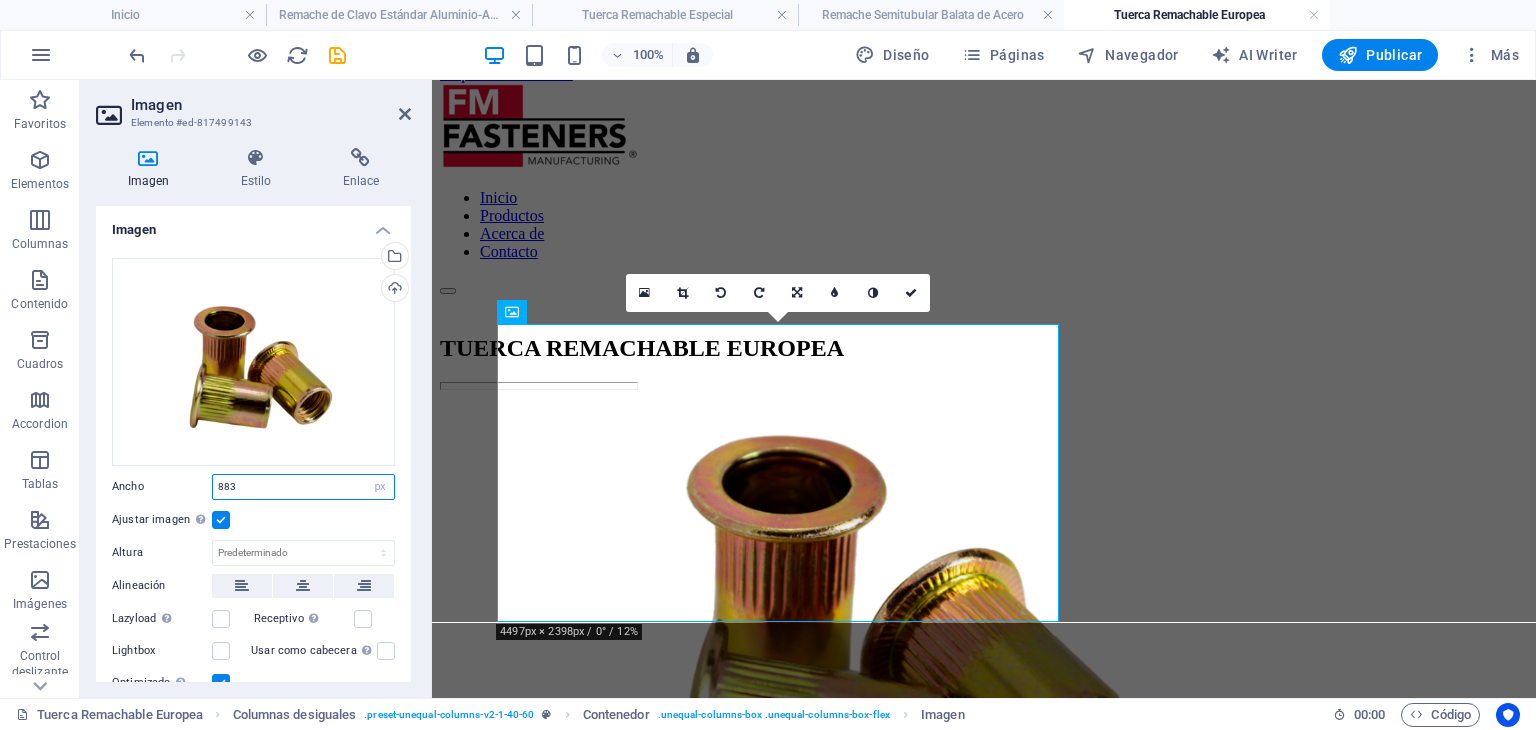 click on "883" at bounding box center [303, 487] 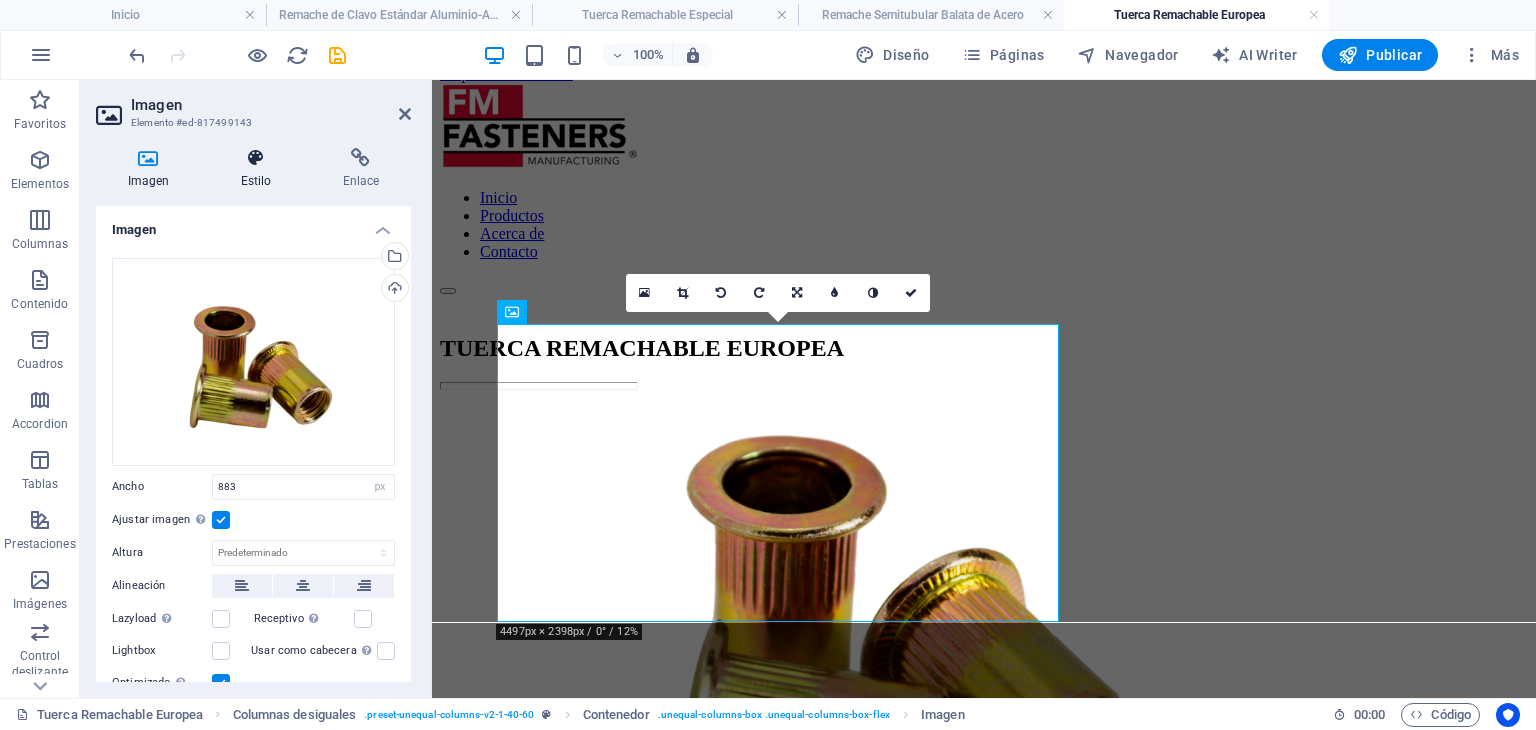 click at bounding box center (256, 158) 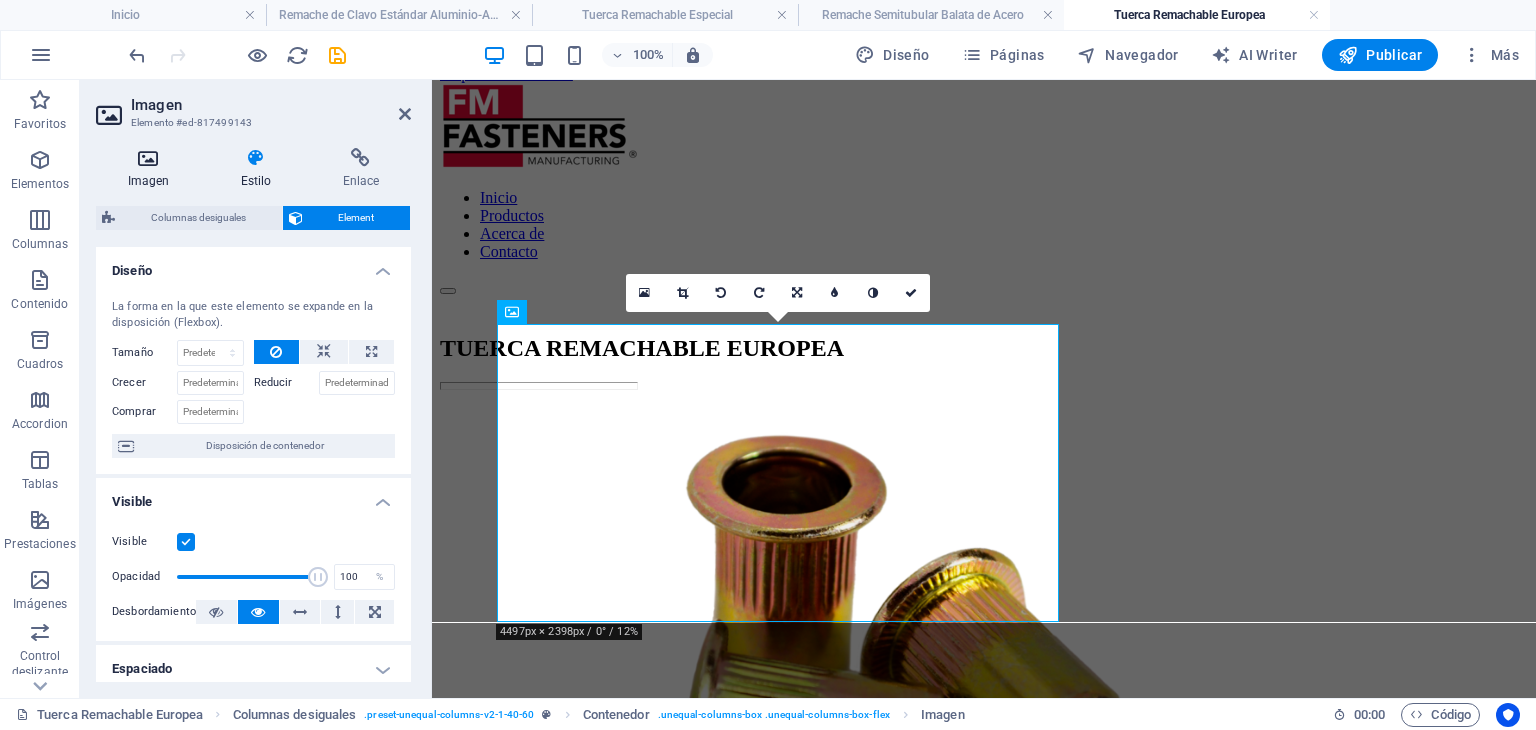 click on "Imagen" at bounding box center [152, 169] 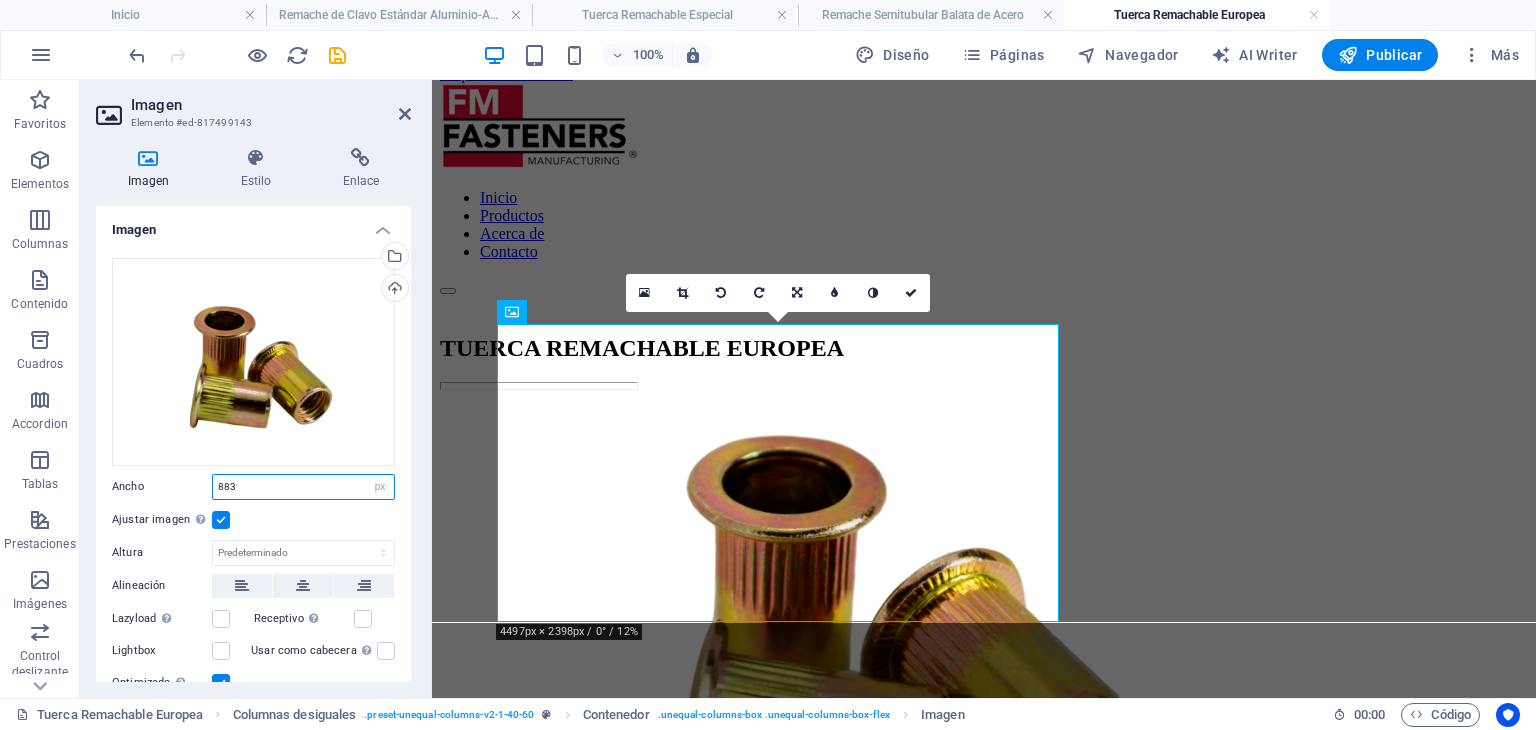 click on "883" at bounding box center (303, 487) 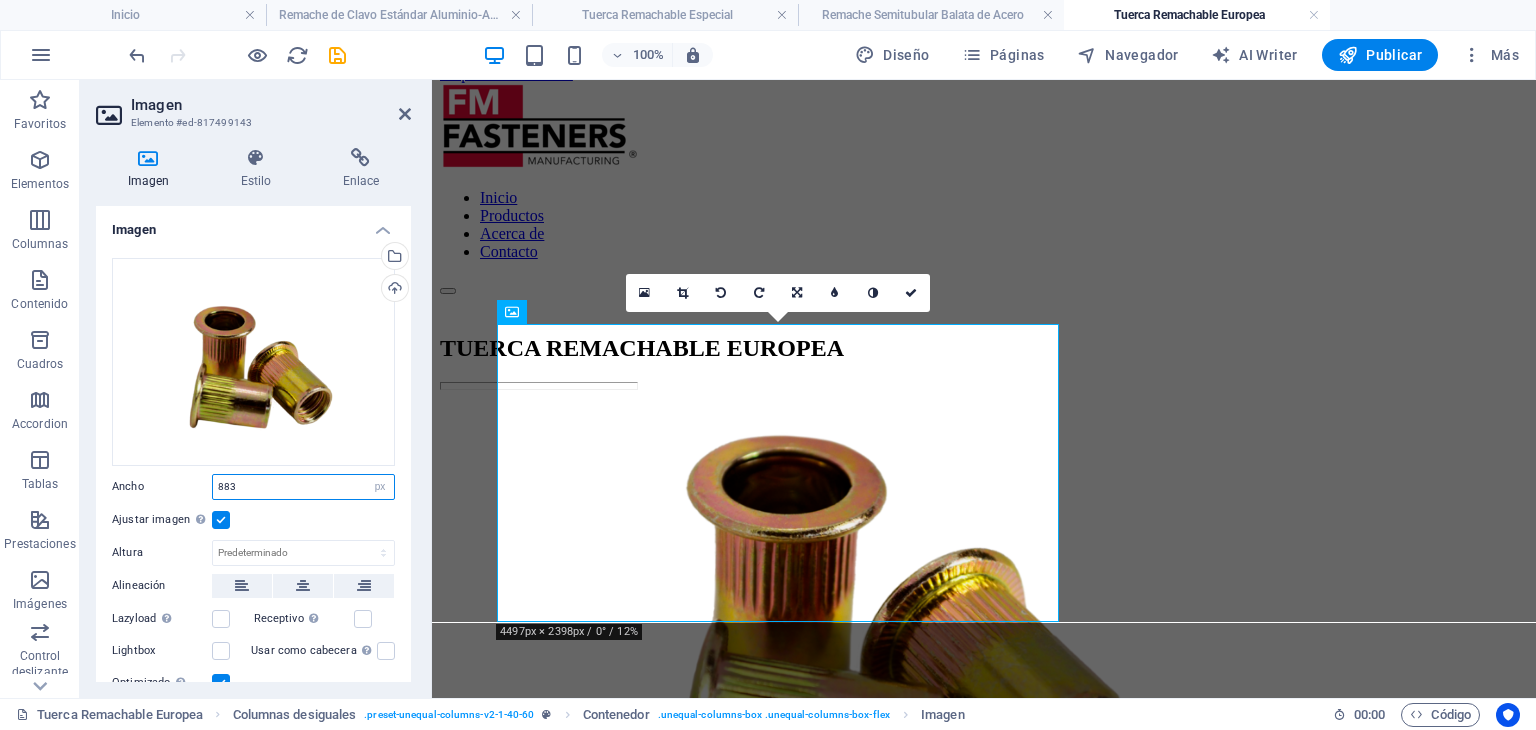 click on "883" at bounding box center [303, 487] 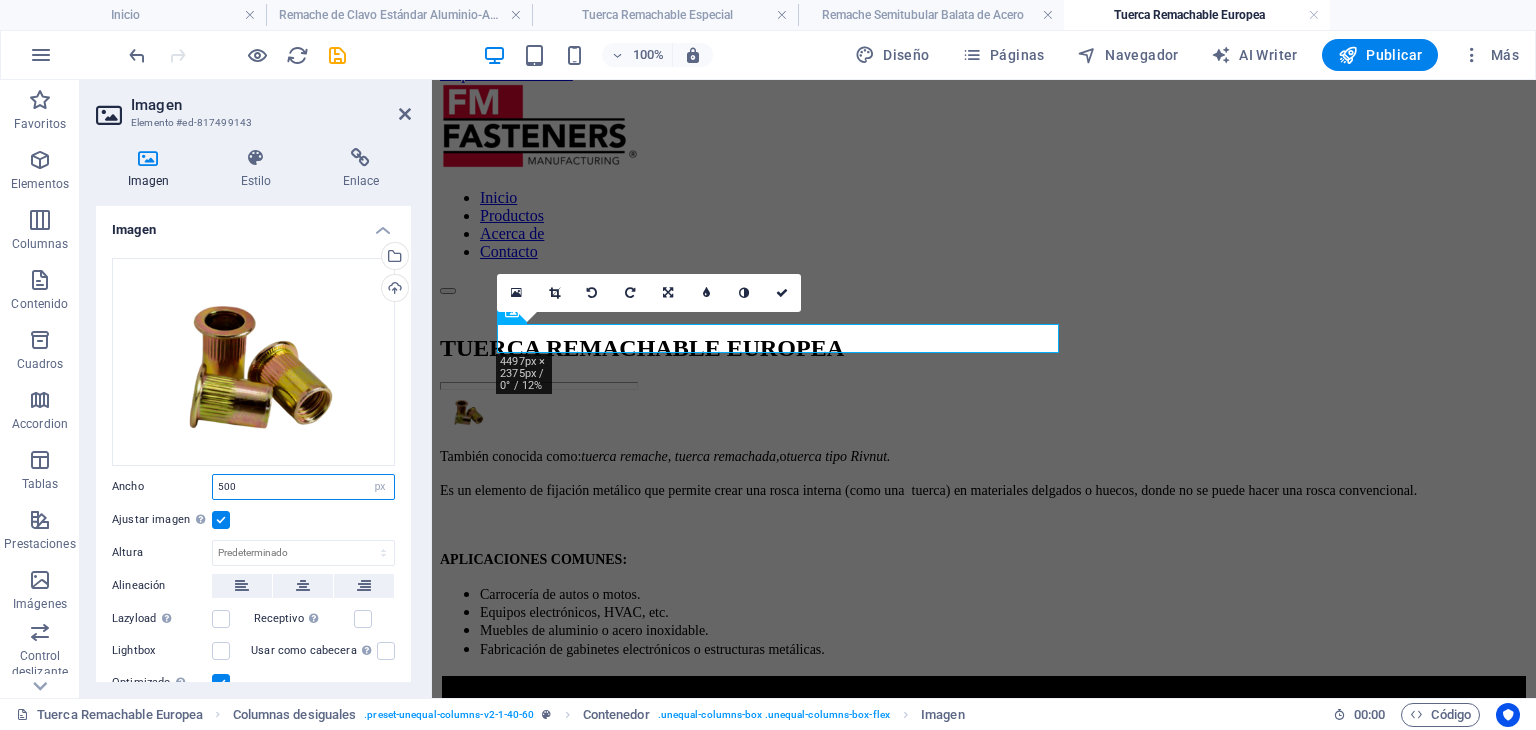 type on "500" 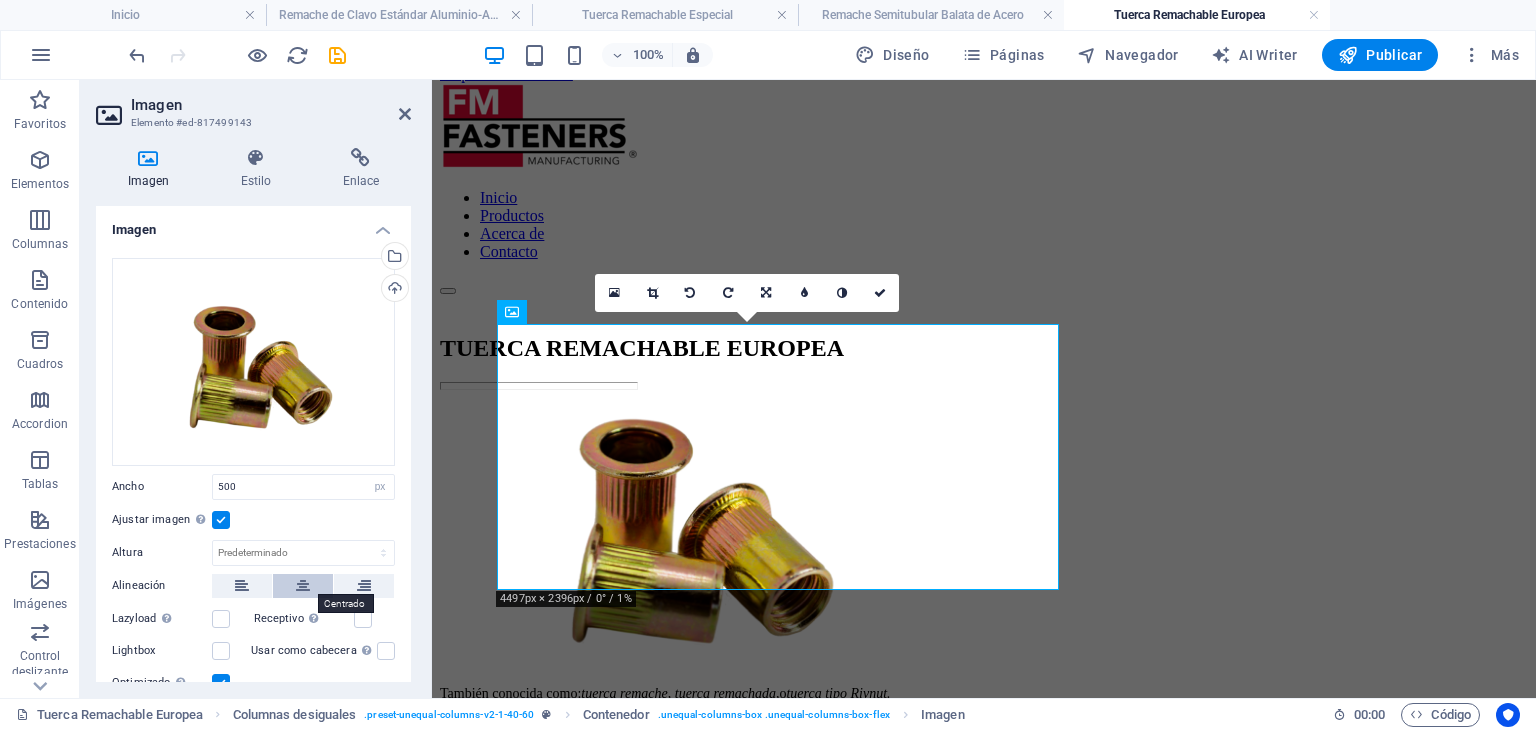 click at bounding box center [303, 586] 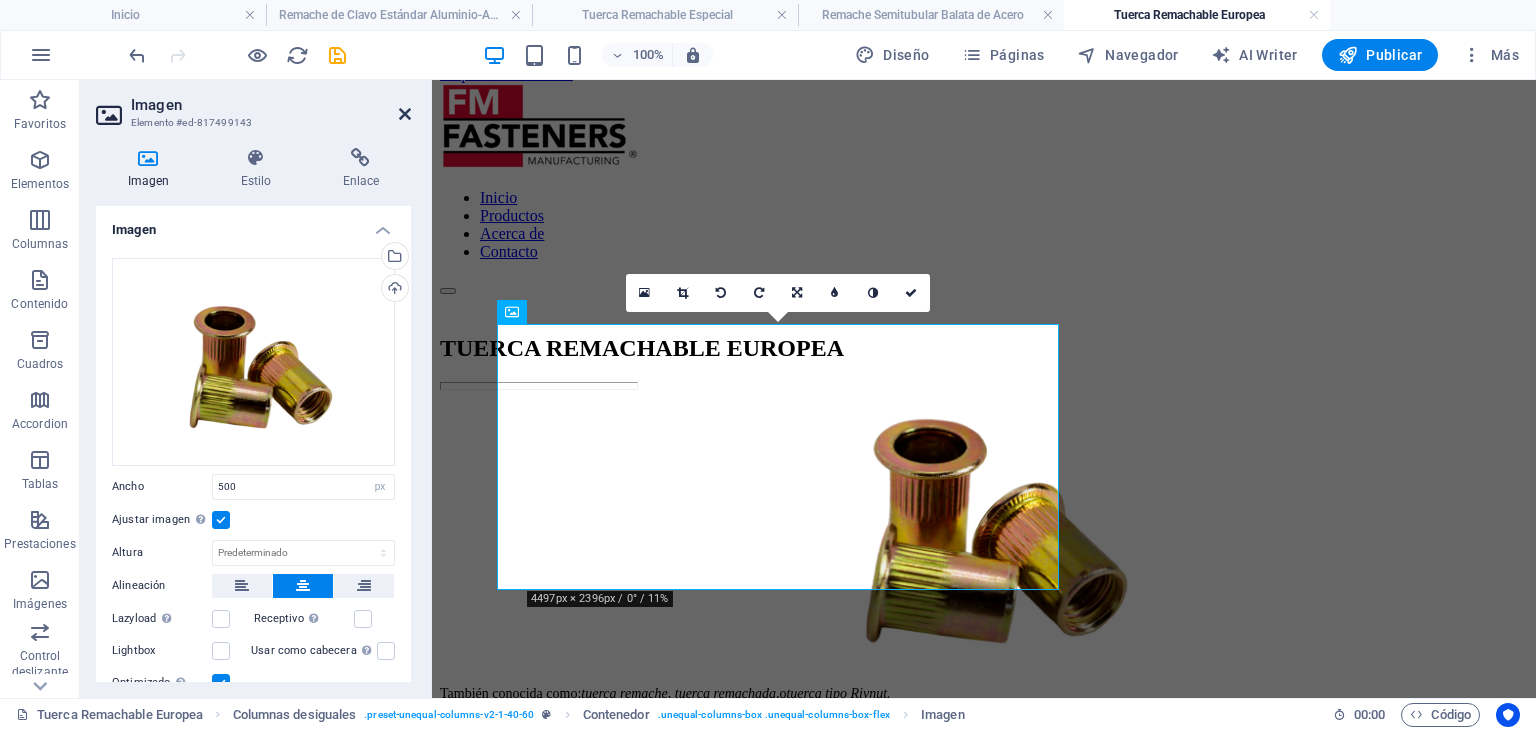 click at bounding box center (405, 114) 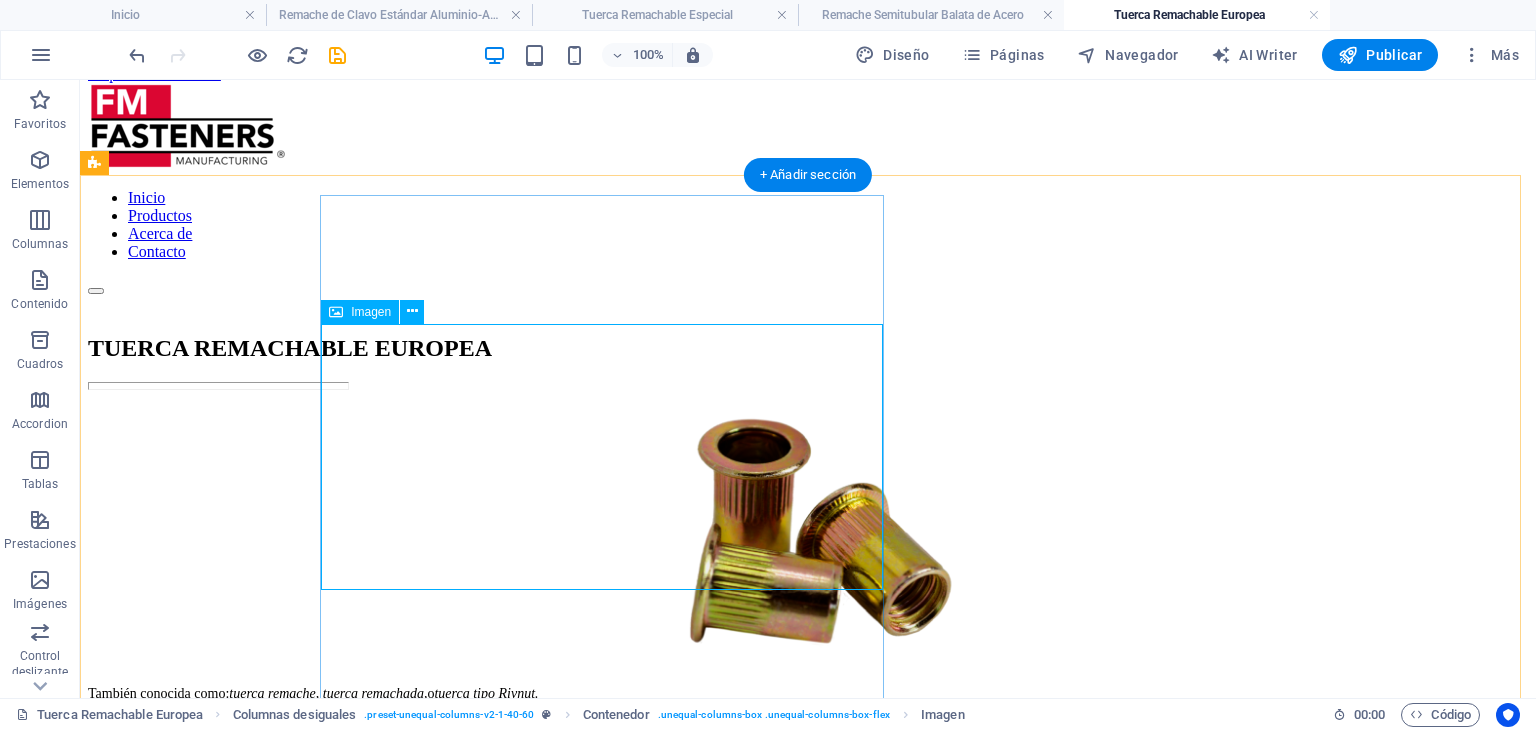 click at bounding box center (808, 533) 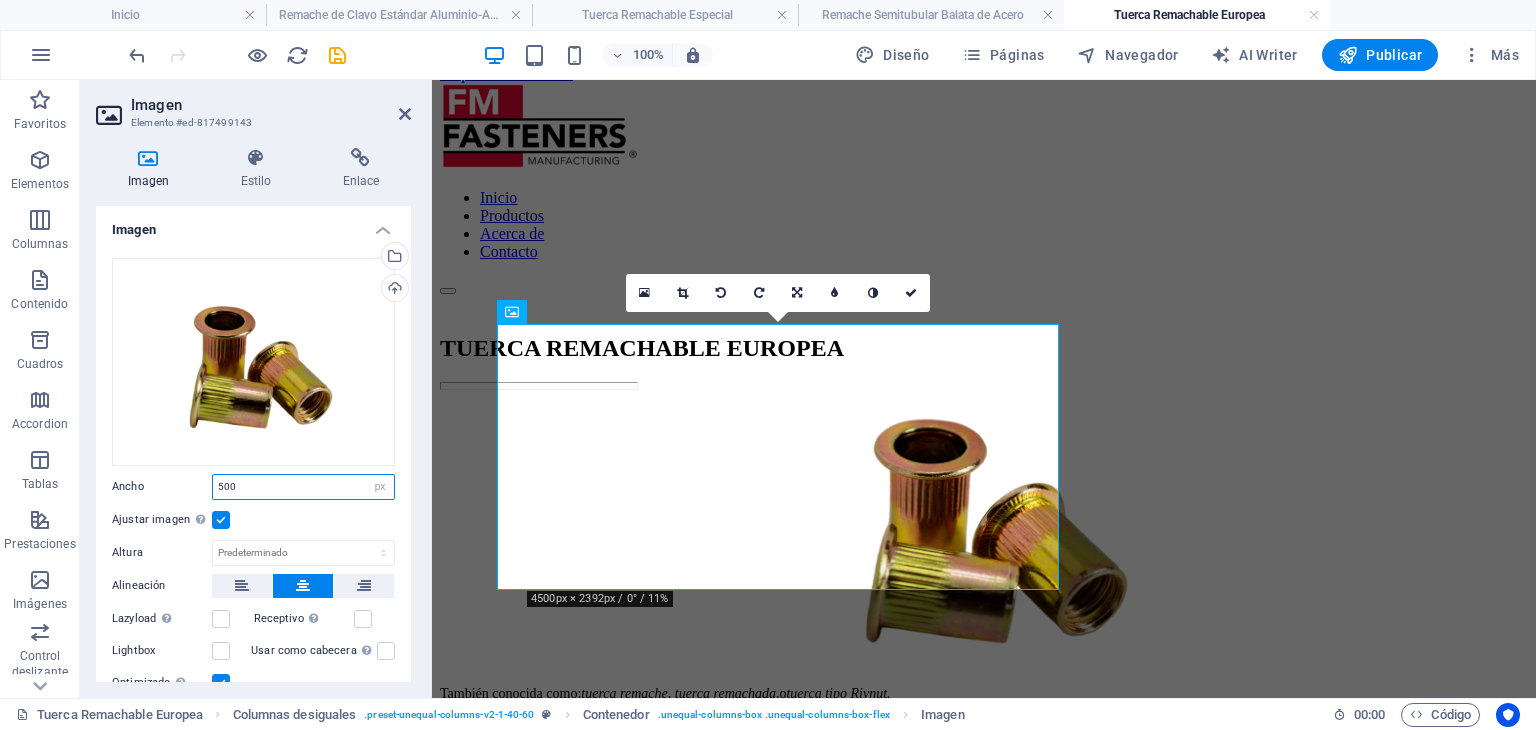 click on "500" at bounding box center [303, 487] 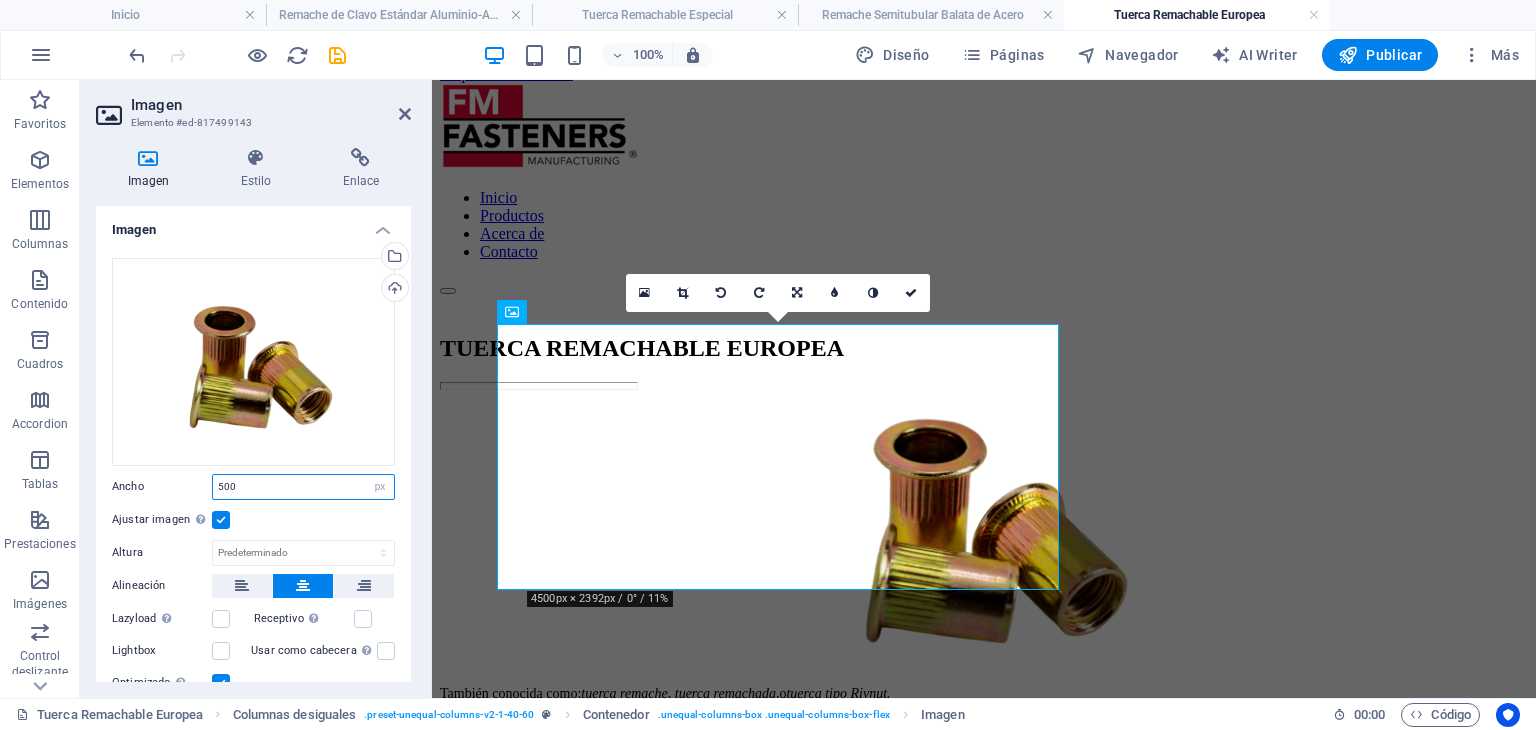 click on "500" at bounding box center [303, 487] 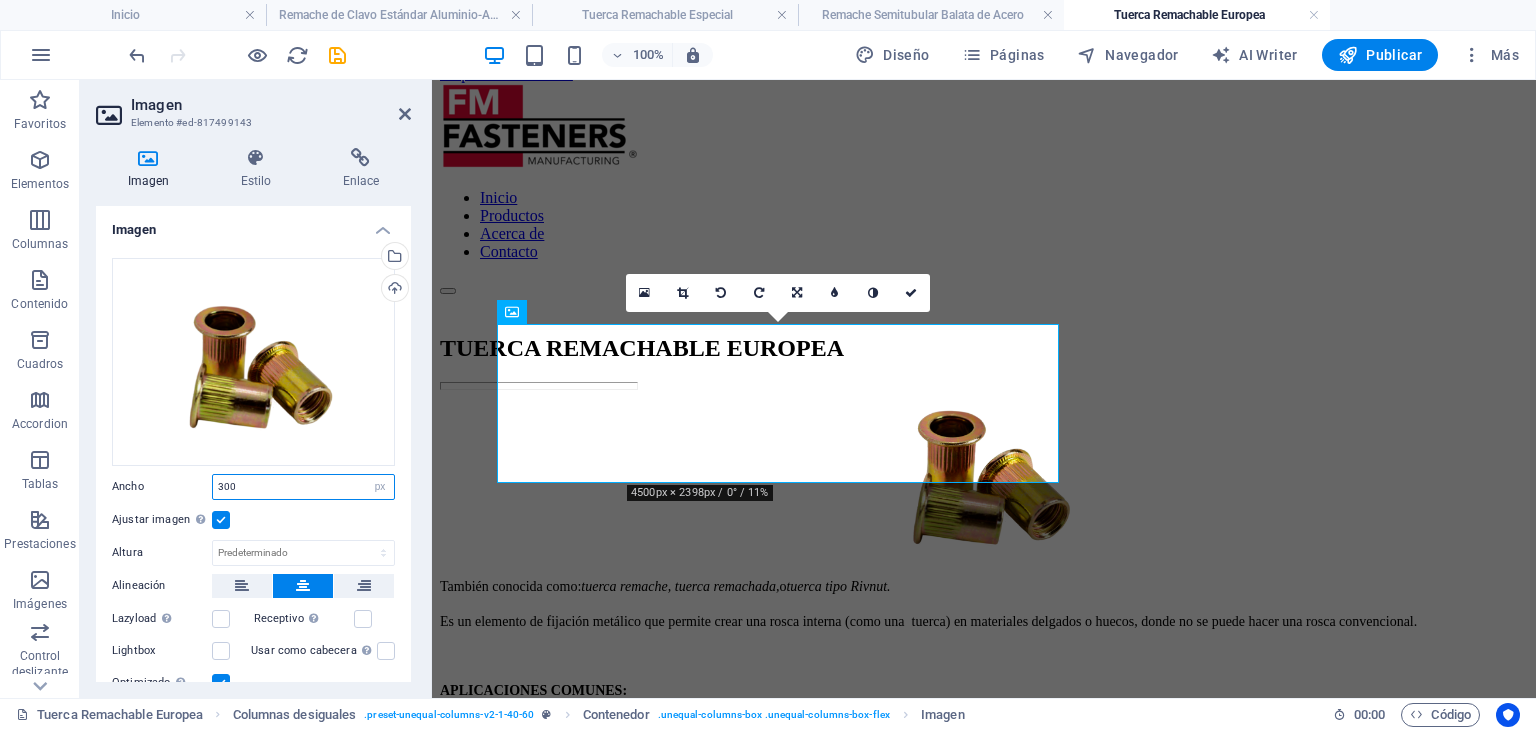 click on "300" at bounding box center [303, 487] 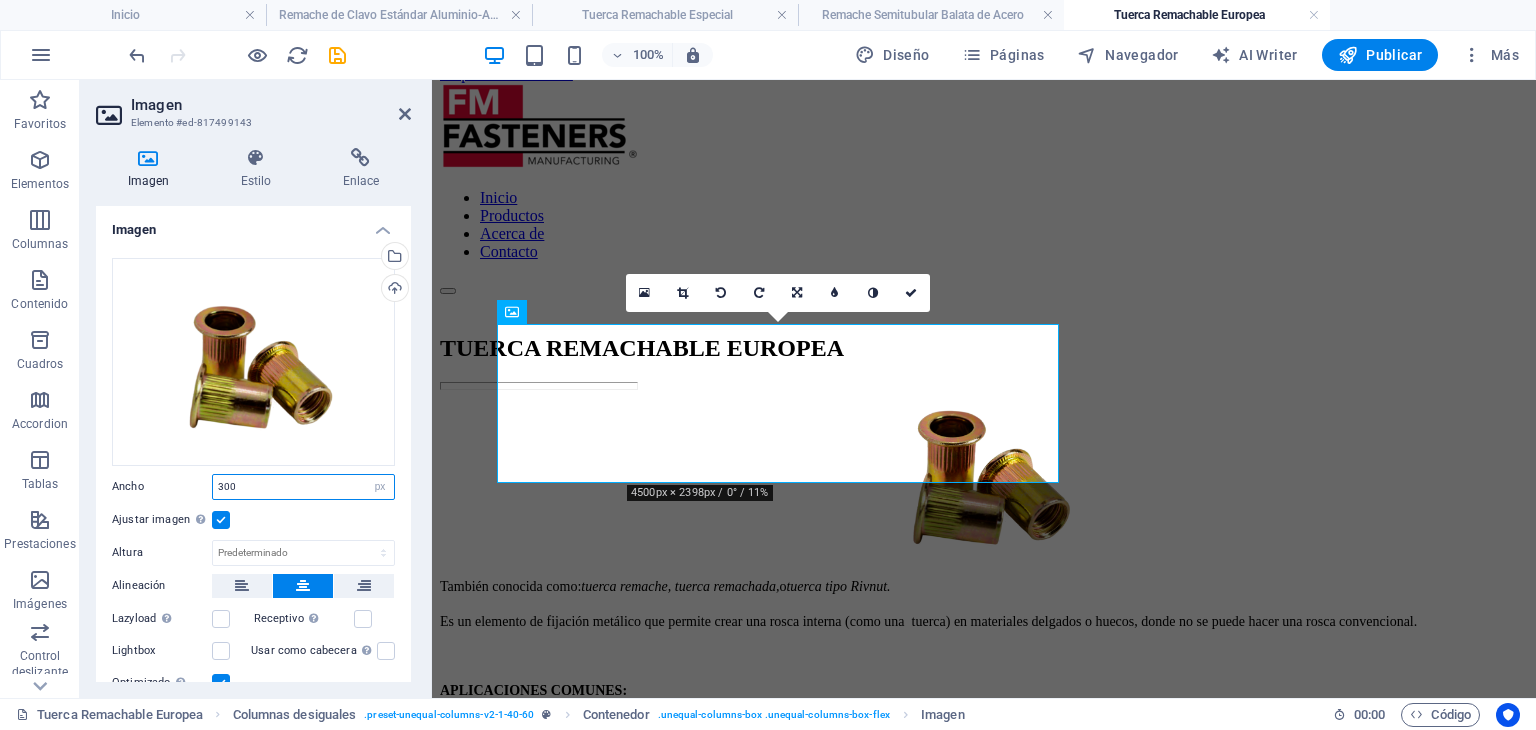 click on "300" at bounding box center [303, 487] 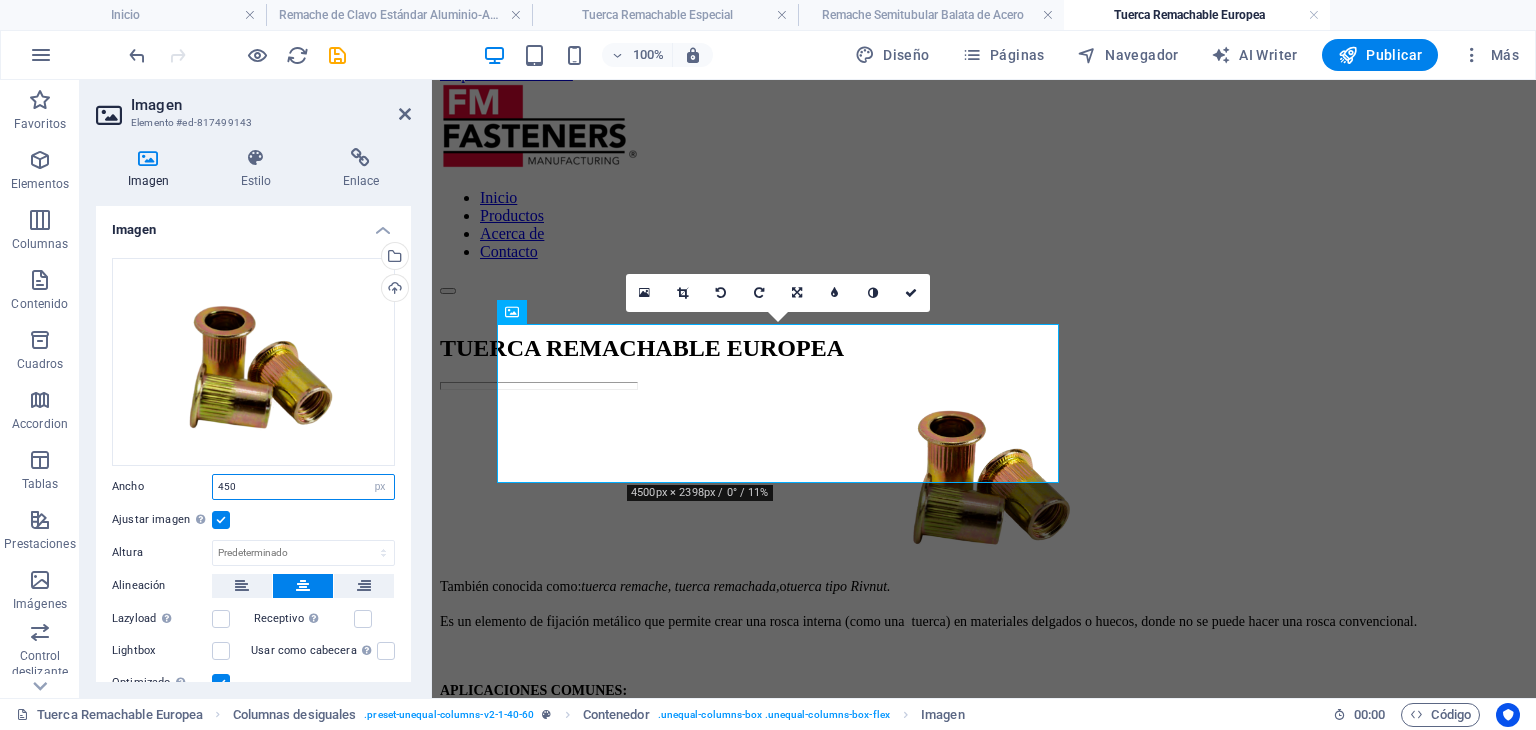 type on "450" 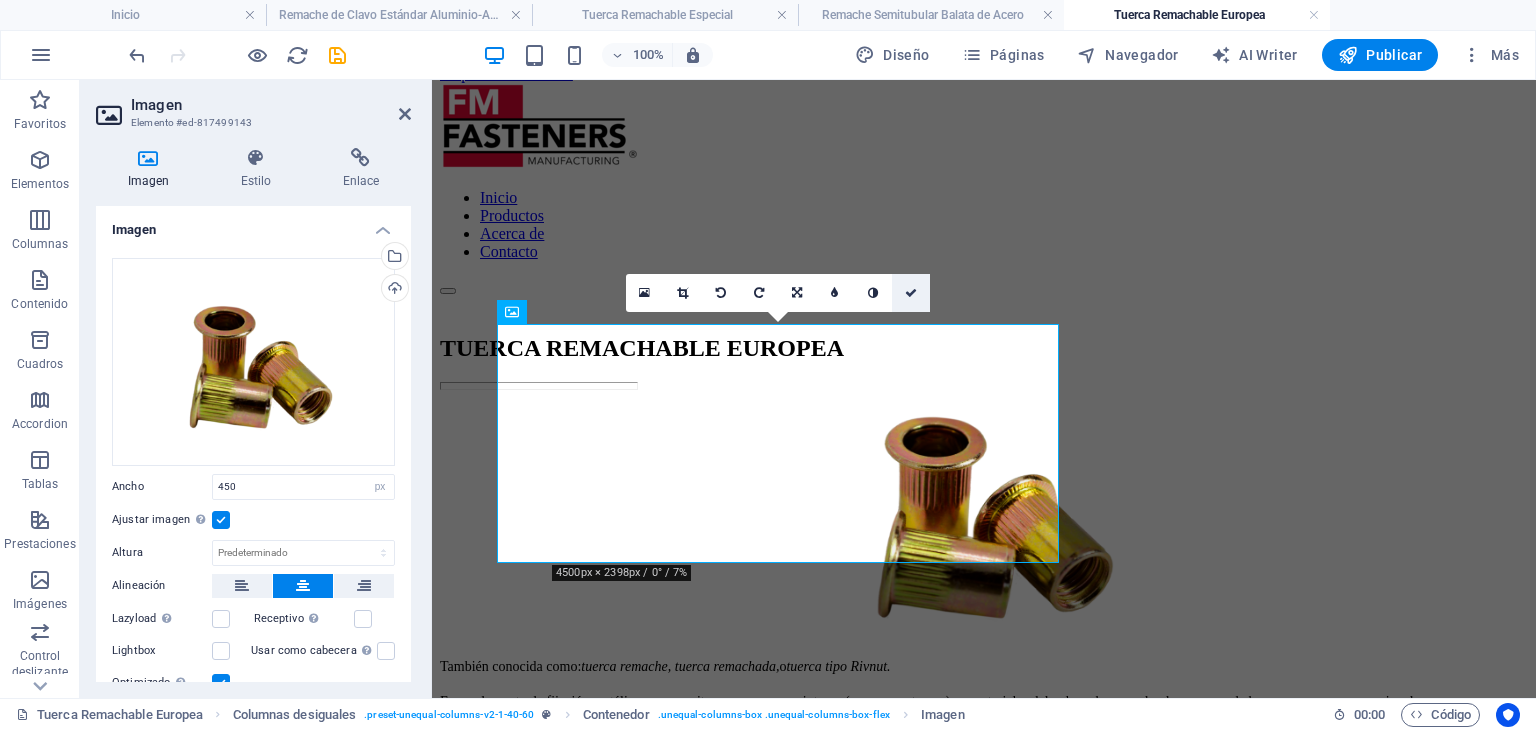 click at bounding box center [911, 293] 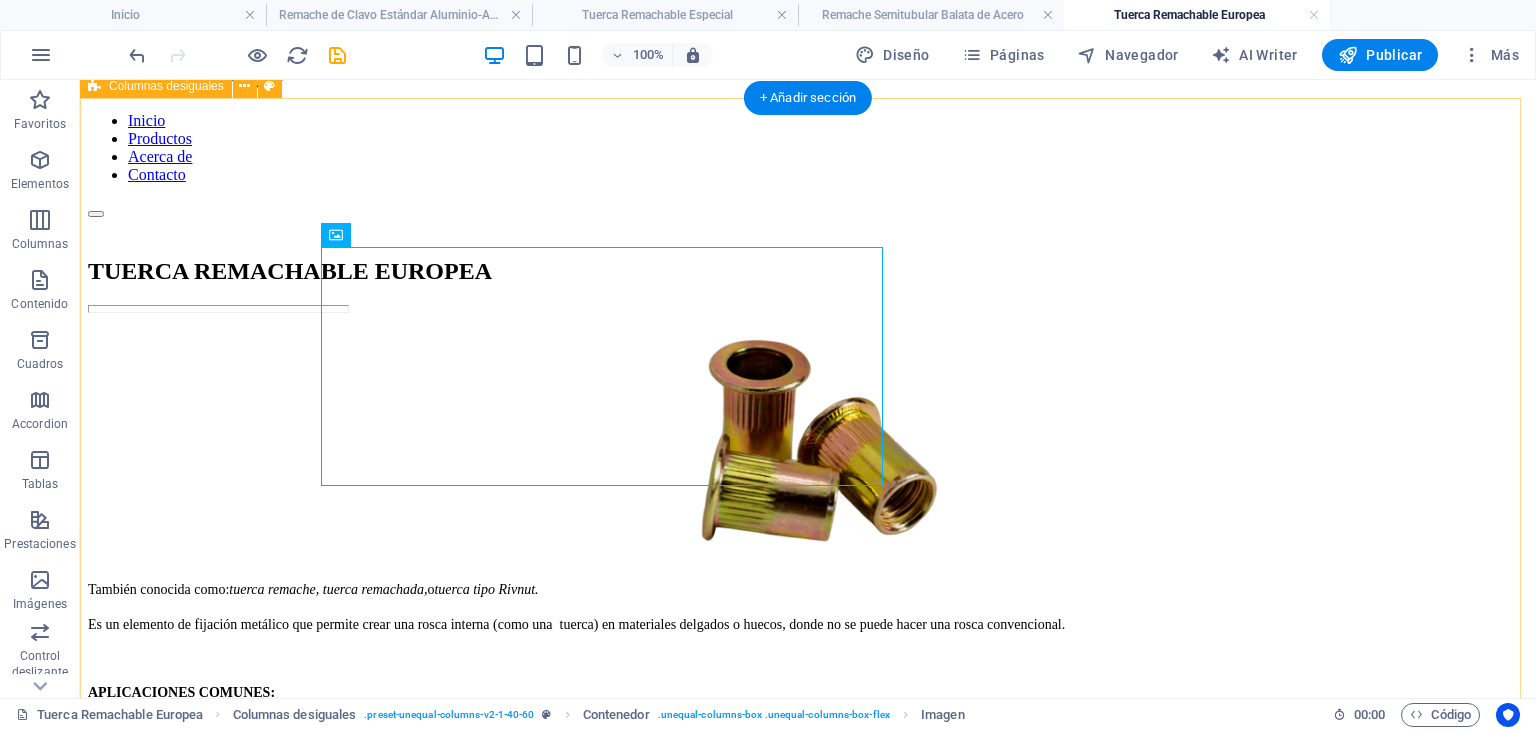 scroll, scrollTop: 0, scrollLeft: 0, axis: both 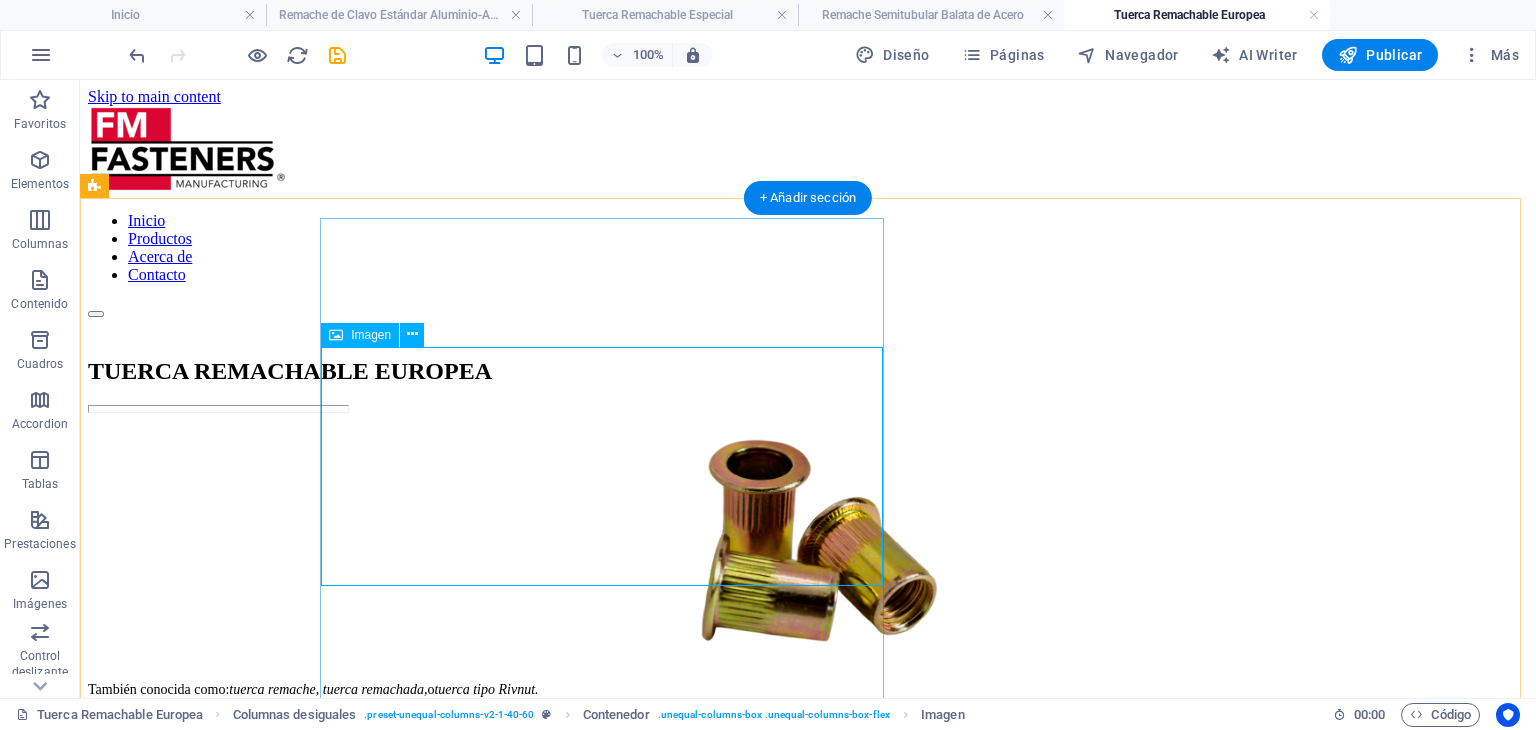 click at bounding box center (808, 543) 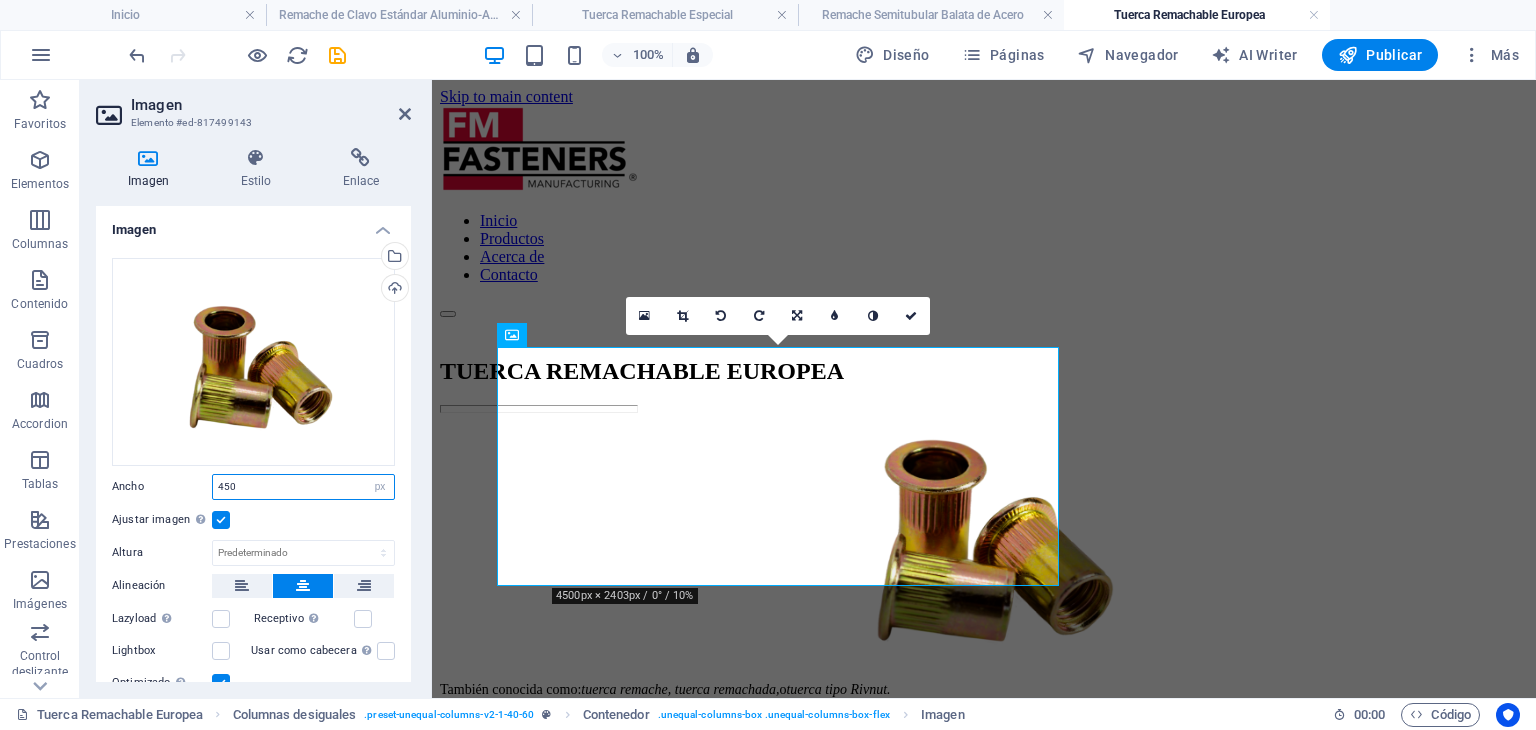 click on "450" at bounding box center [303, 487] 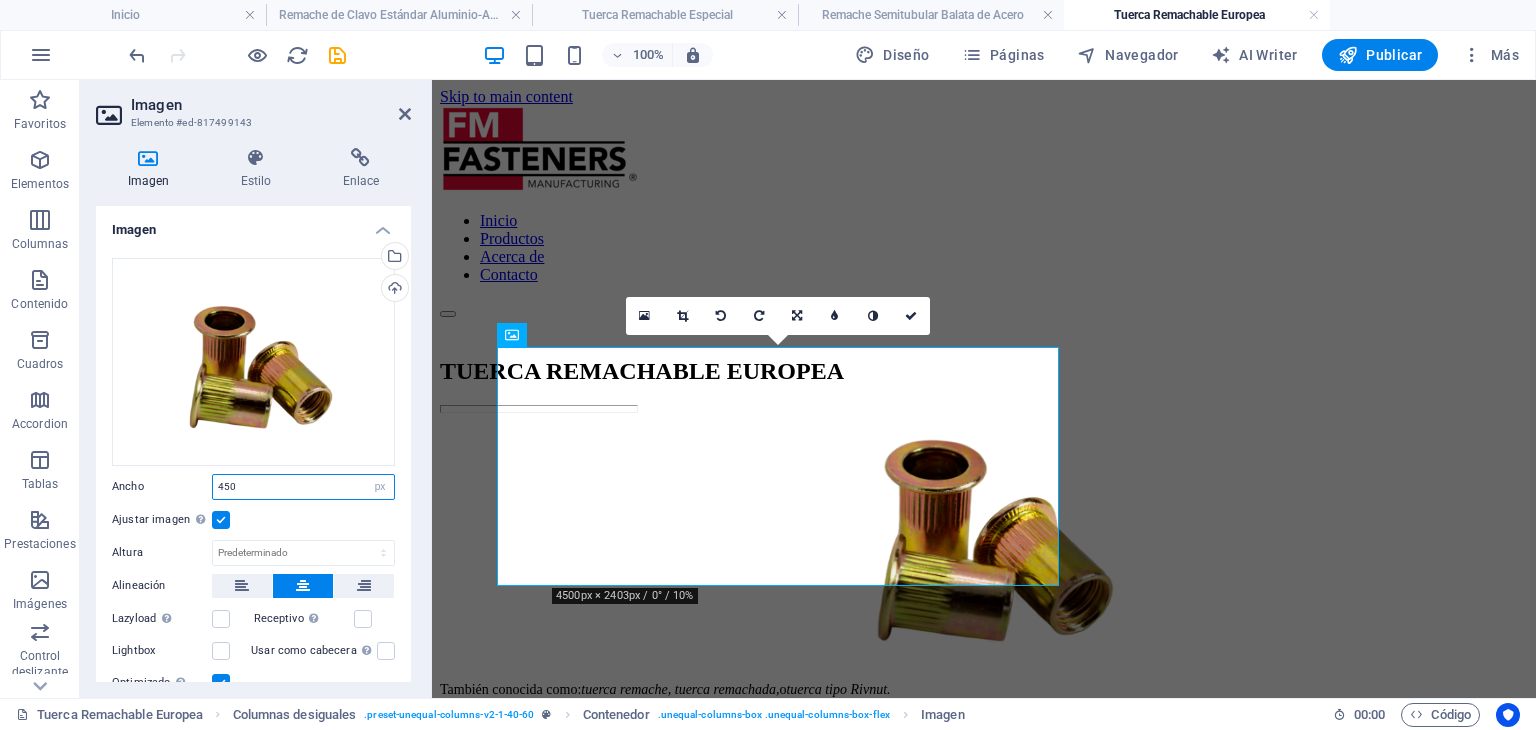 click on "450" at bounding box center [303, 487] 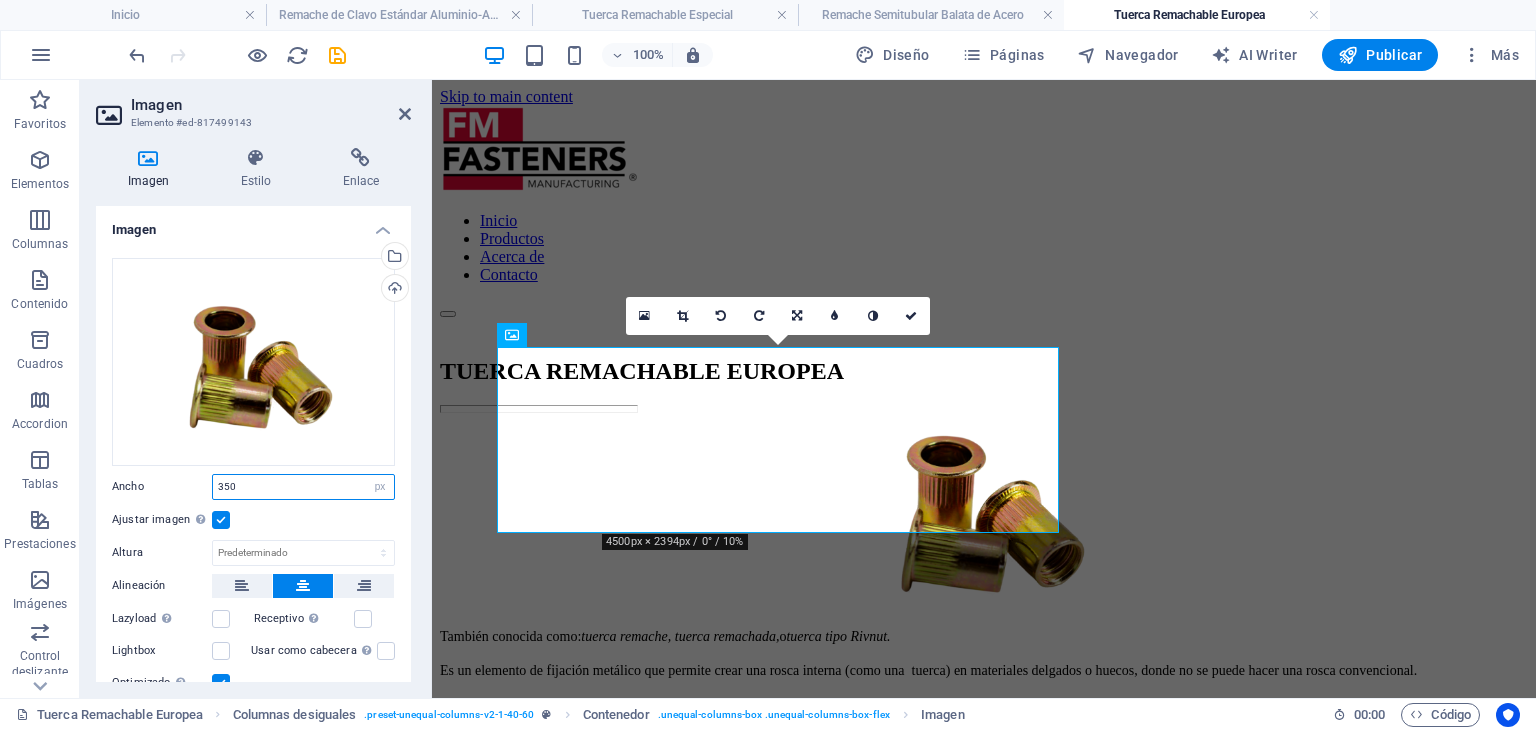 click on "350" at bounding box center (303, 487) 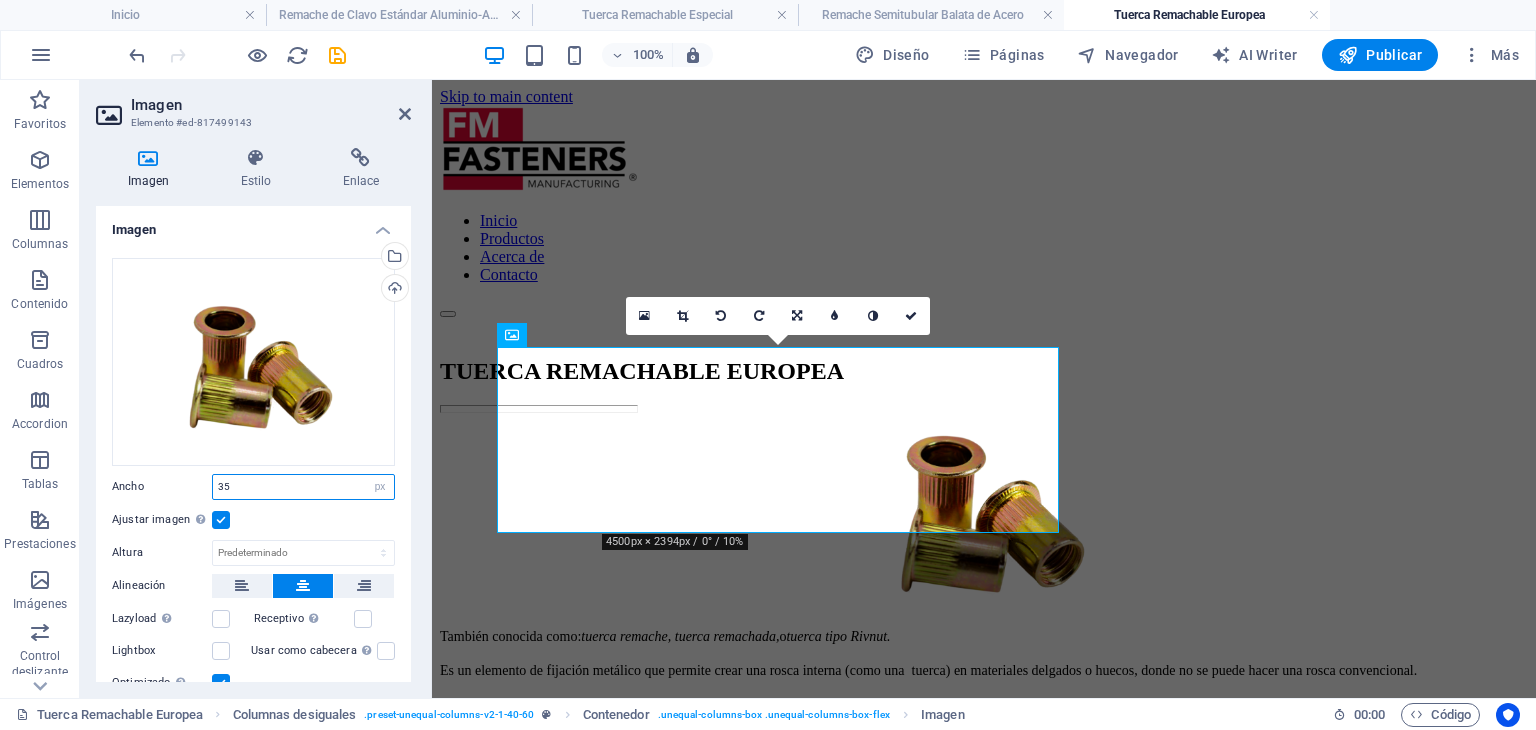 type on "3" 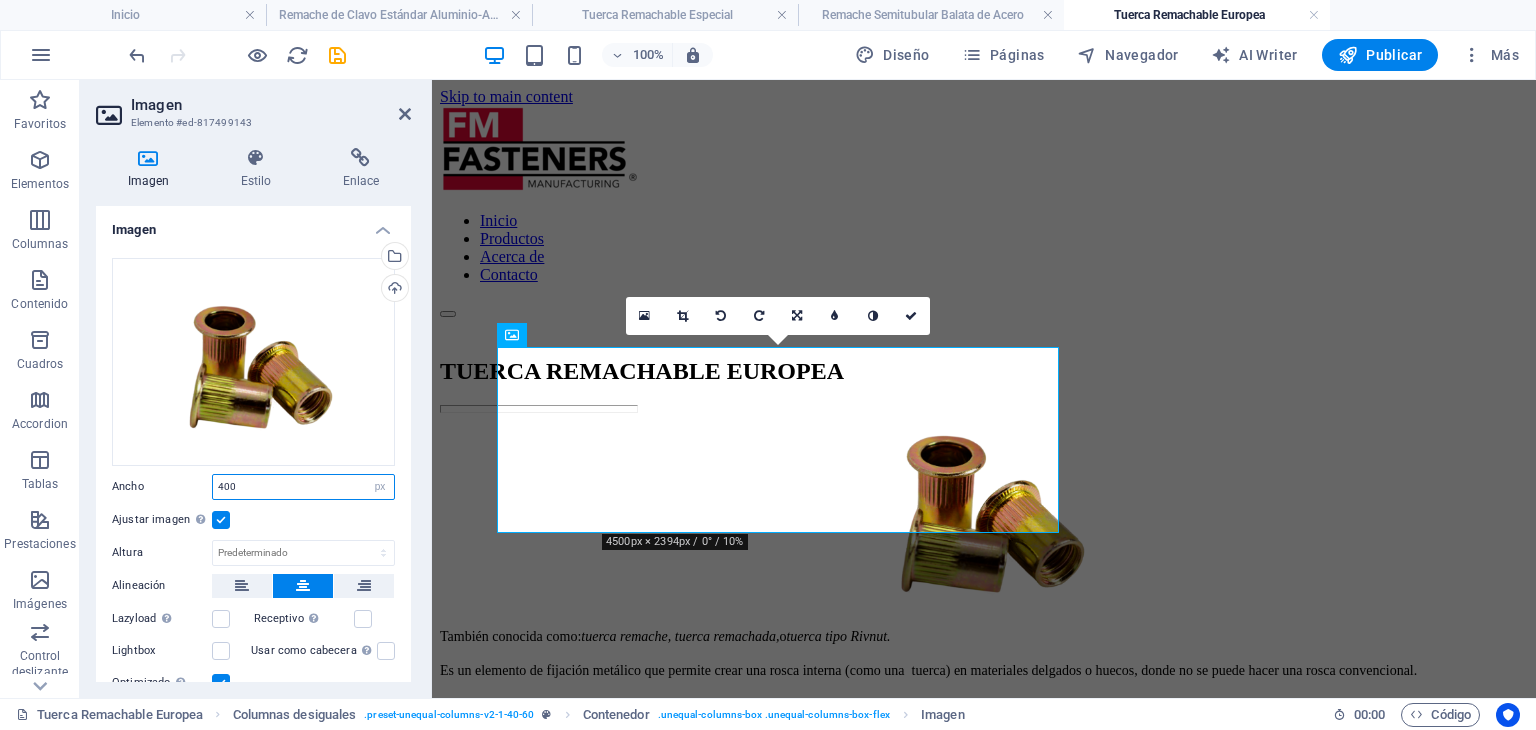 type on "400" 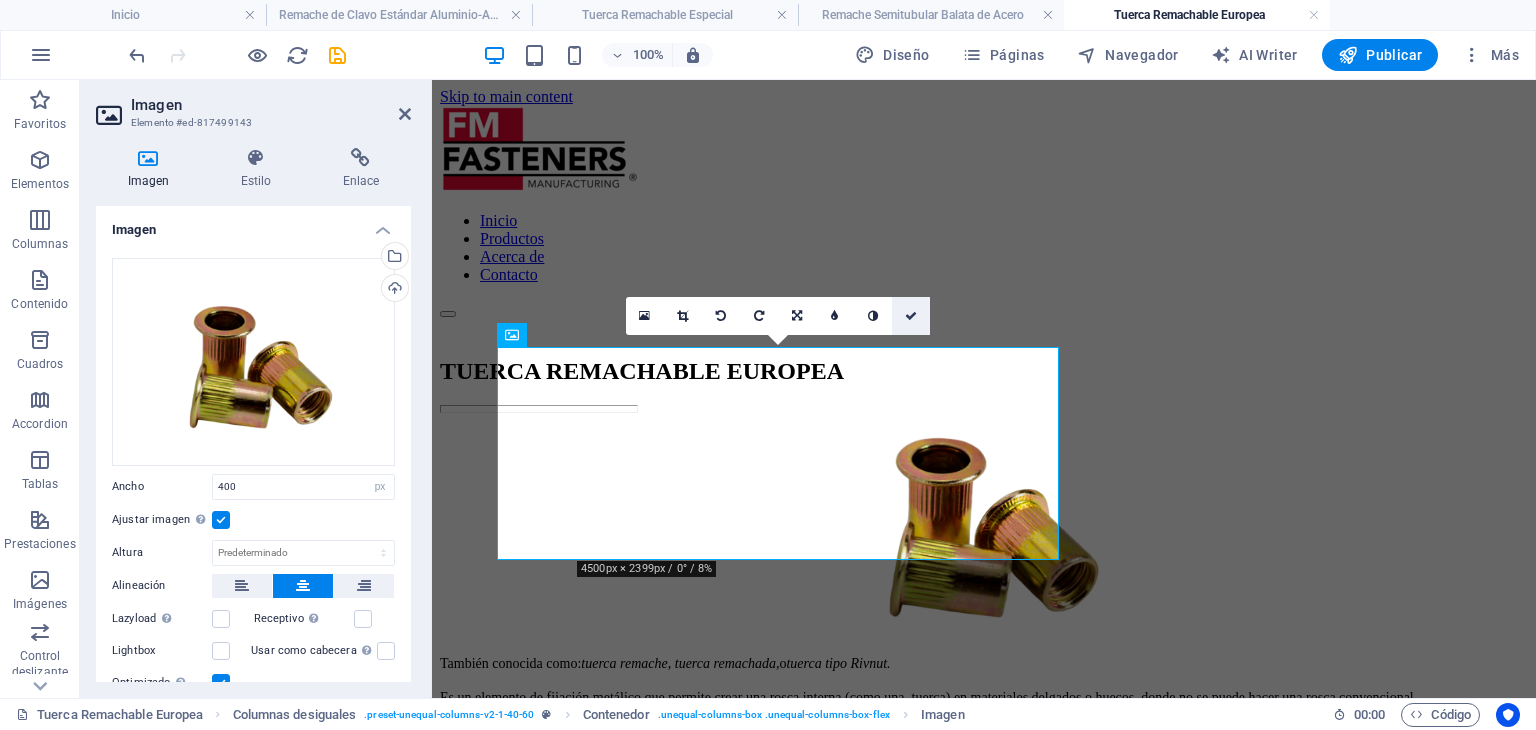 click at bounding box center (911, 316) 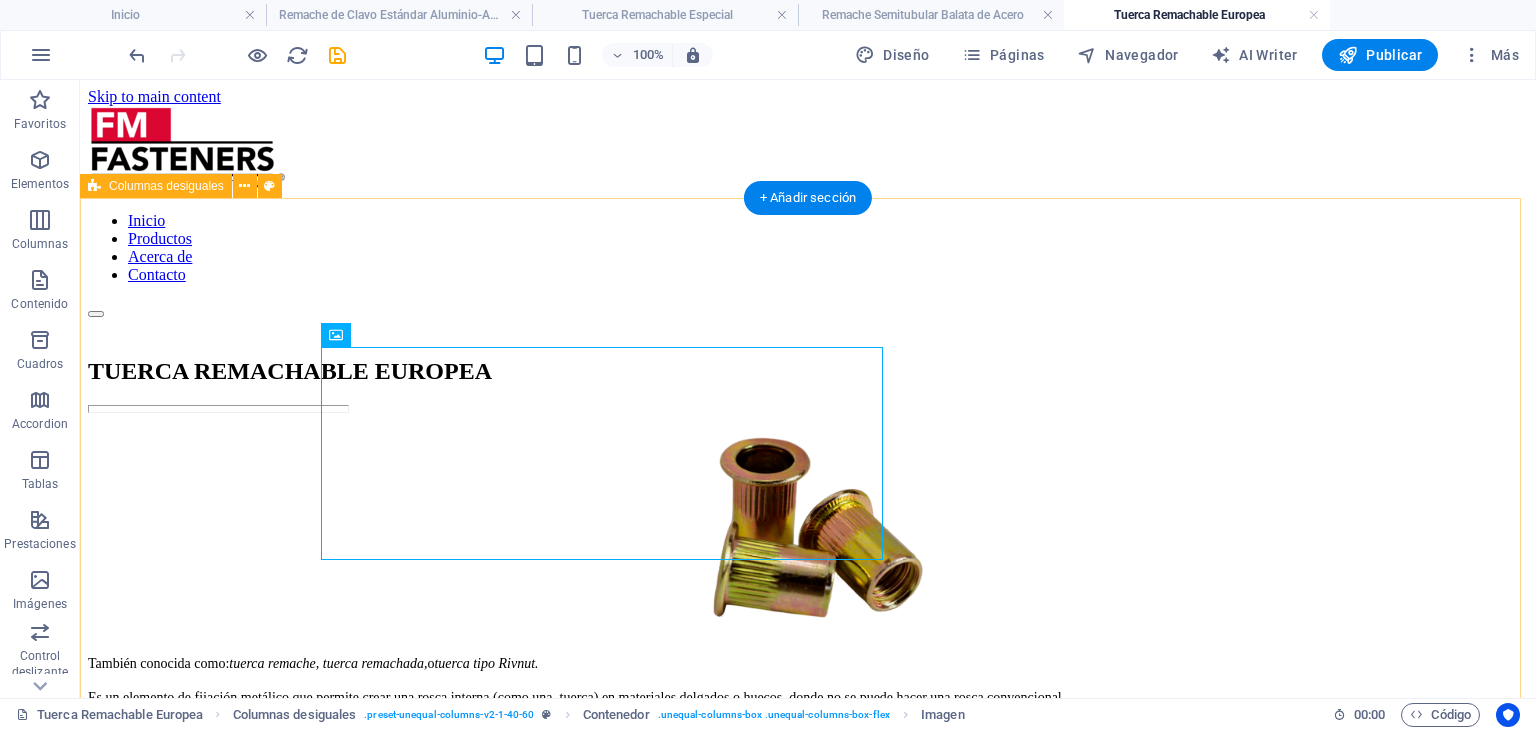 click on "TUERCA REMACHABLE EUROPEA También conocida como: tuerca remache, tuerca remachada, o tuerca tipo Rivnut. Es un elemento de fijación metálico que permite crear una rosca interna (como una tuerca) en materiales delgados o huecos, donde no se puede hacer una rosca convencional. APLICACIONES COMUNES: Carrocería de autos o motos. Equipos electrónicos, HVAC, etc. Muebles de aluminio o acero inoxidable. Fabricación de gabinetes electrónicos o estructuras metálicas. DIMENSIONES Materiales: Hecho de Acero 1008 Acabado: Zincado 500H Rango de agarre mínimo: 0.25 mm Rango de agarre máximo: 3.0 mm Para mayor información del producto: Visita la guía" at bounding box center [808, 926] 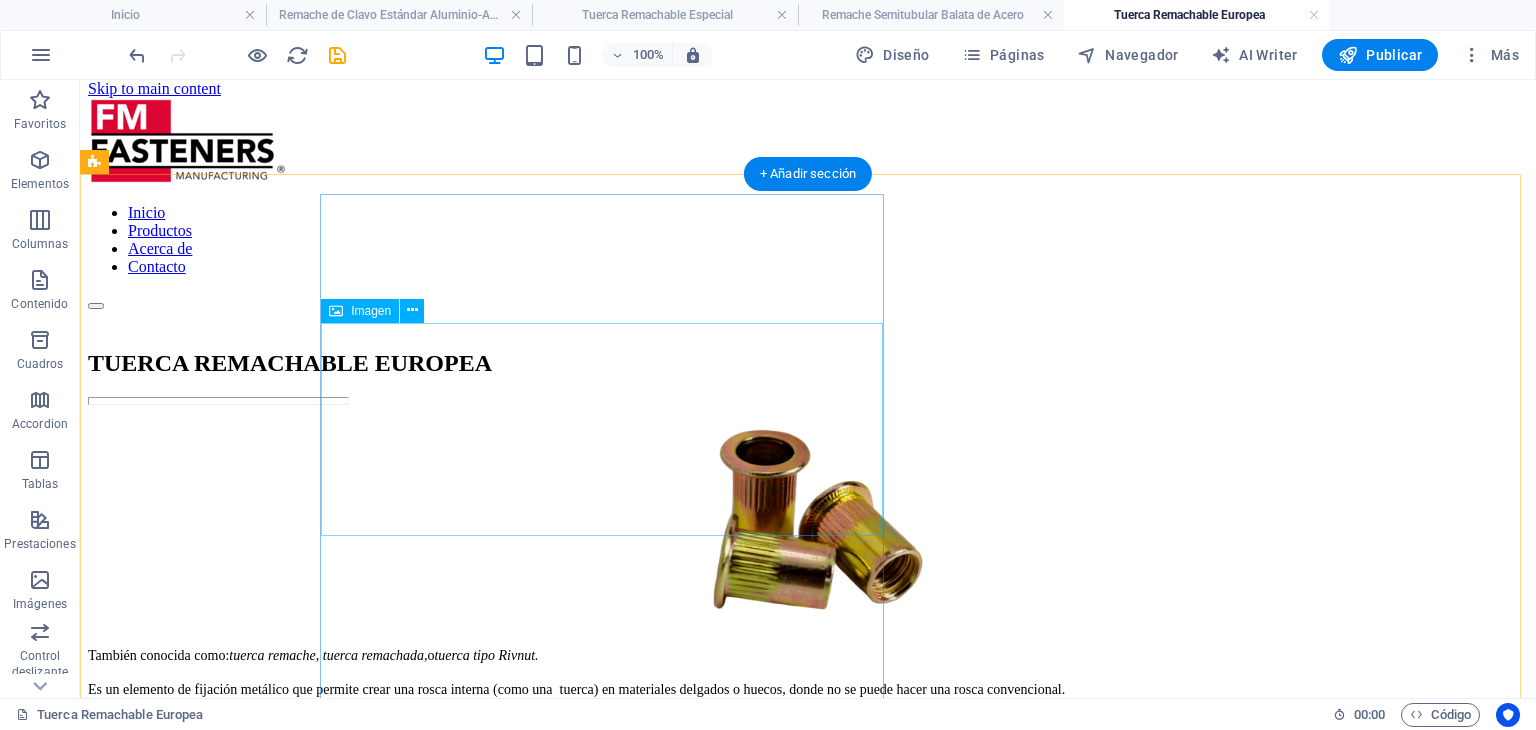 scroll, scrollTop: 0, scrollLeft: 0, axis: both 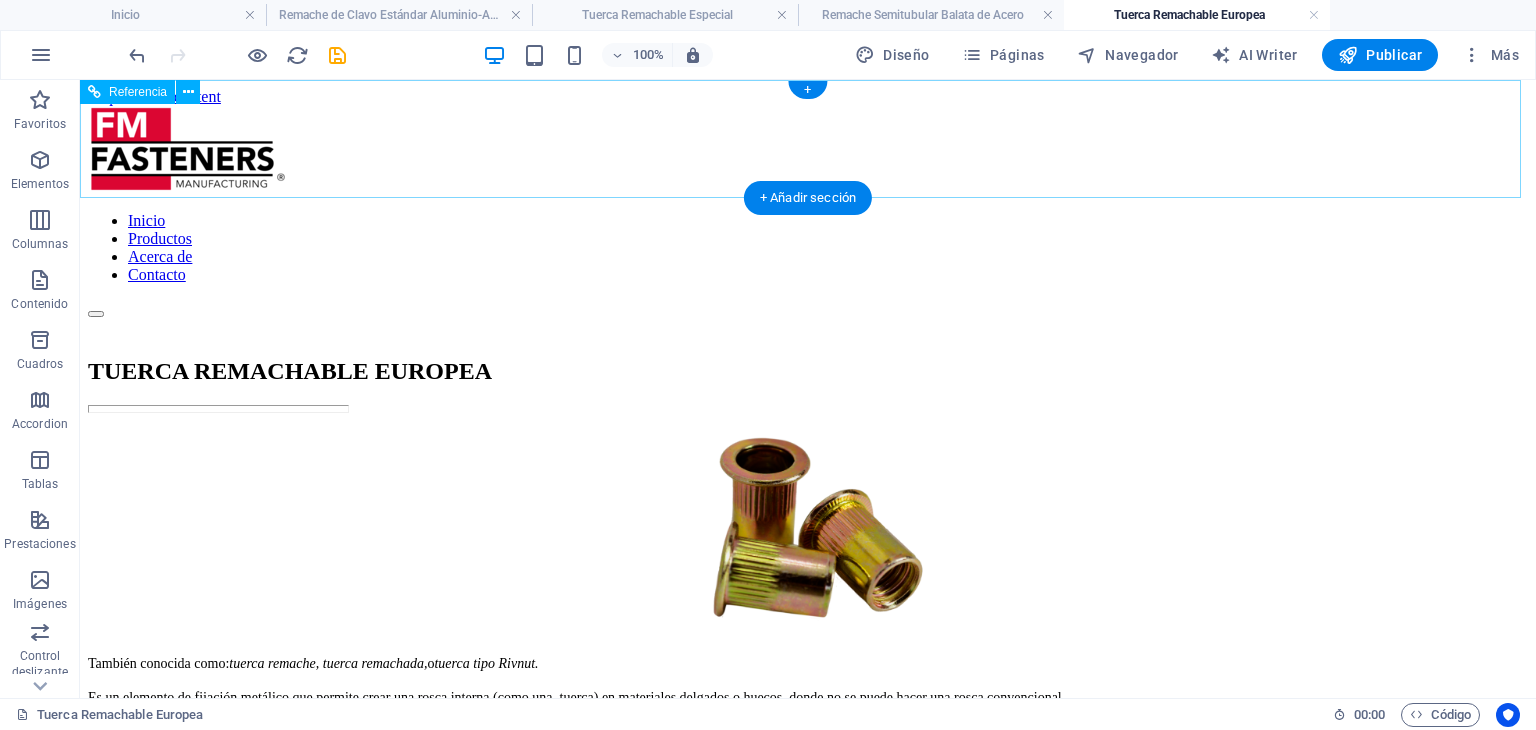 click on "Inicio Productos Acerca de Contacto" at bounding box center (808, 212) 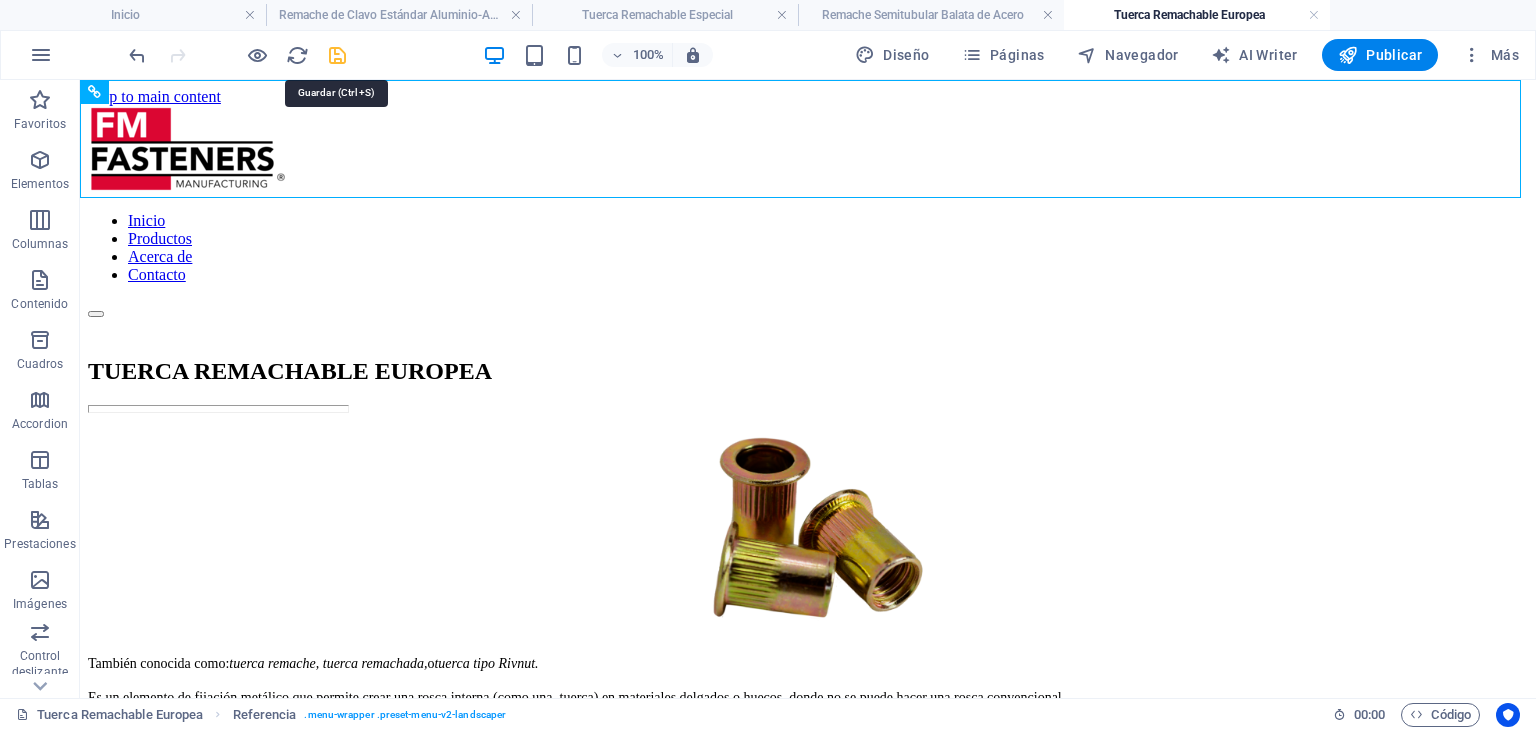 click at bounding box center [337, 55] 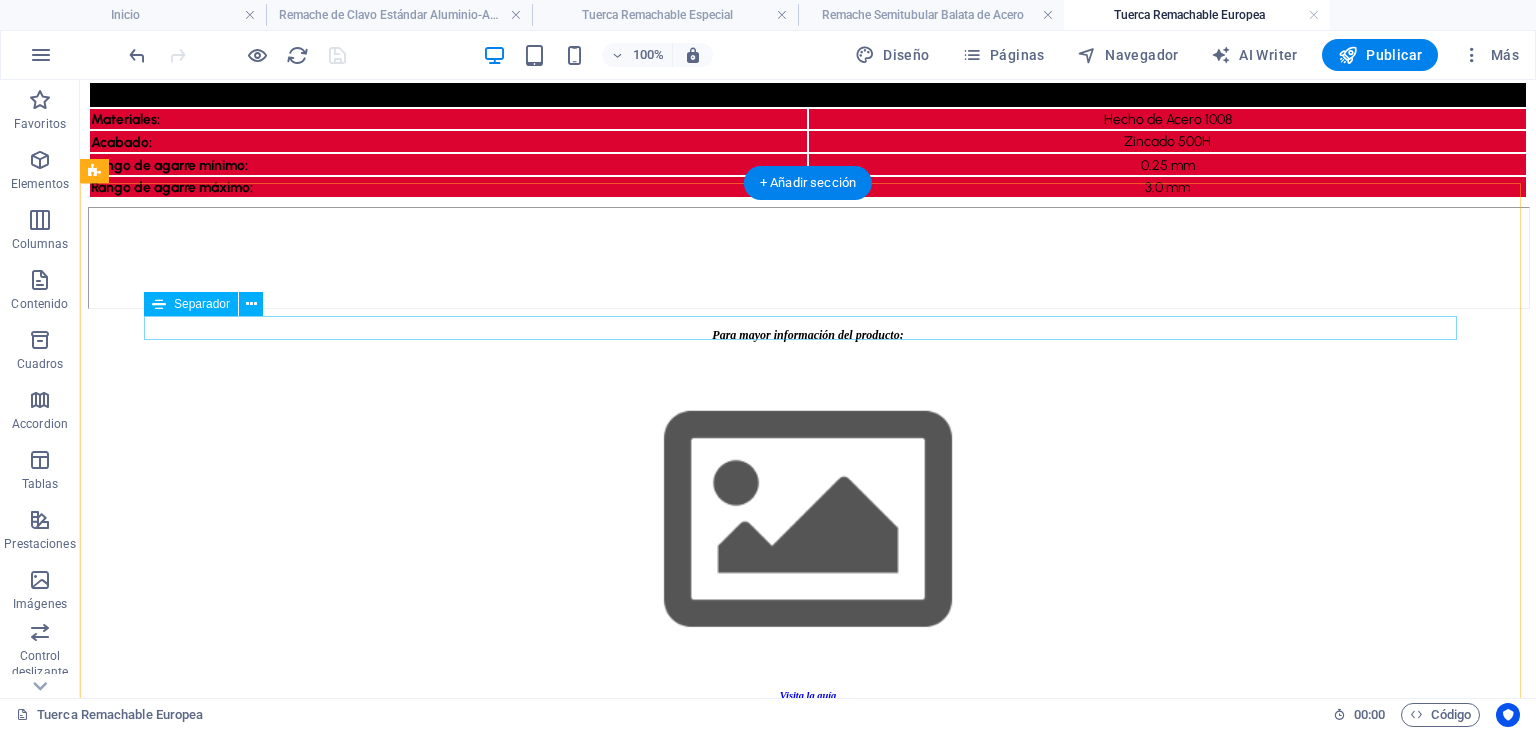 scroll, scrollTop: 800, scrollLeft: 0, axis: vertical 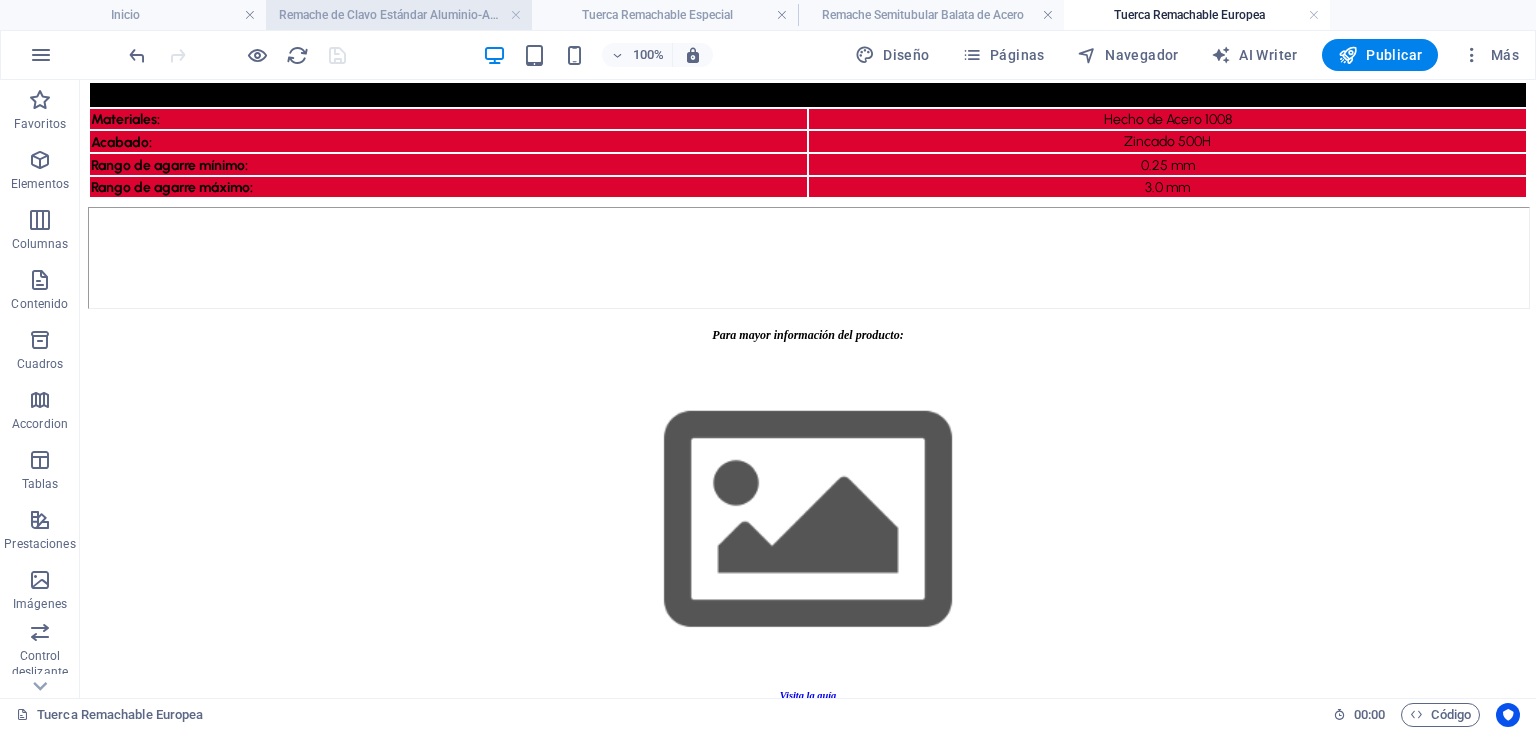 click on "Remache de Clavo Estándar Aluminio-Acero" at bounding box center [399, 15] 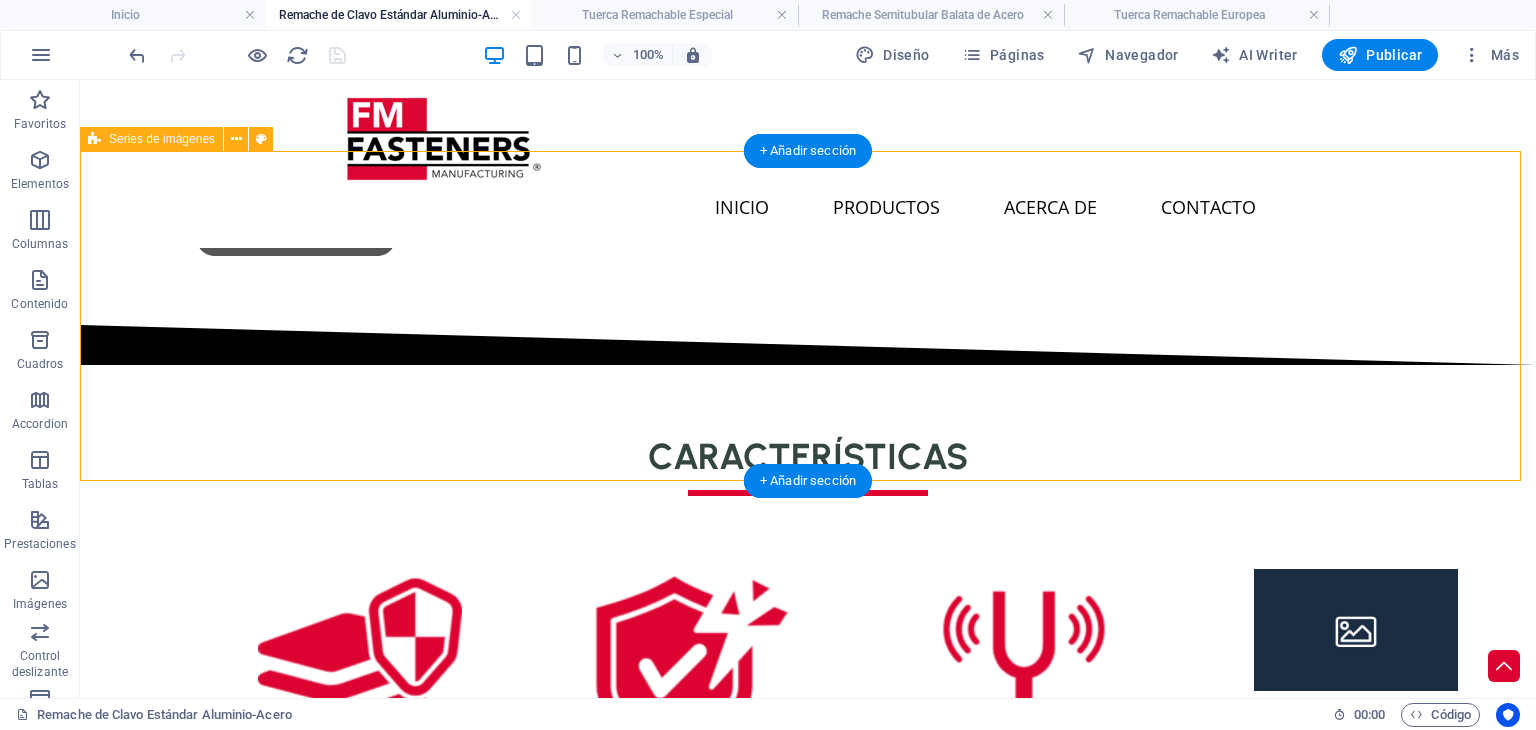 scroll, scrollTop: 1624, scrollLeft: 0, axis: vertical 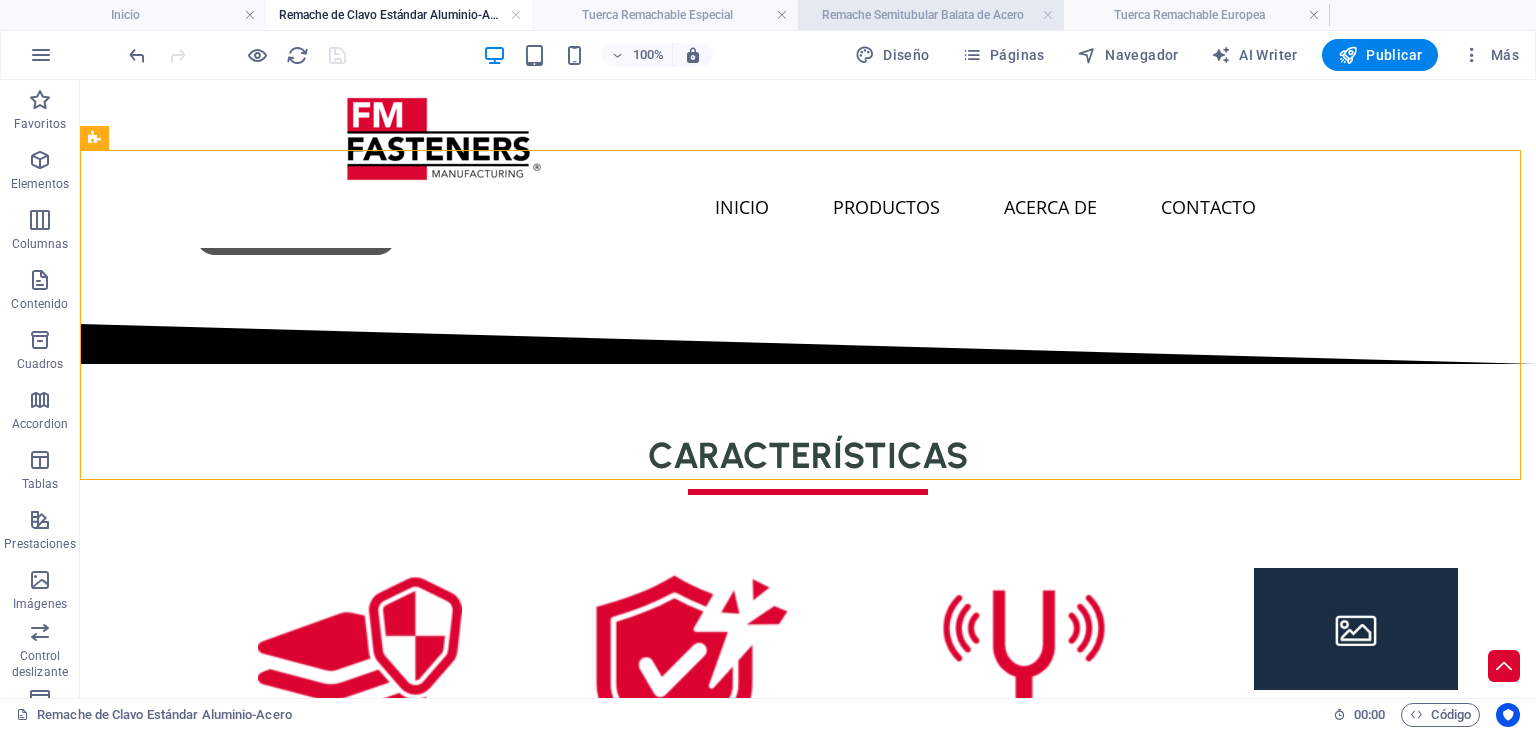 click on "Remache Semitubular Balata de Acero" at bounding box center (931, 15) 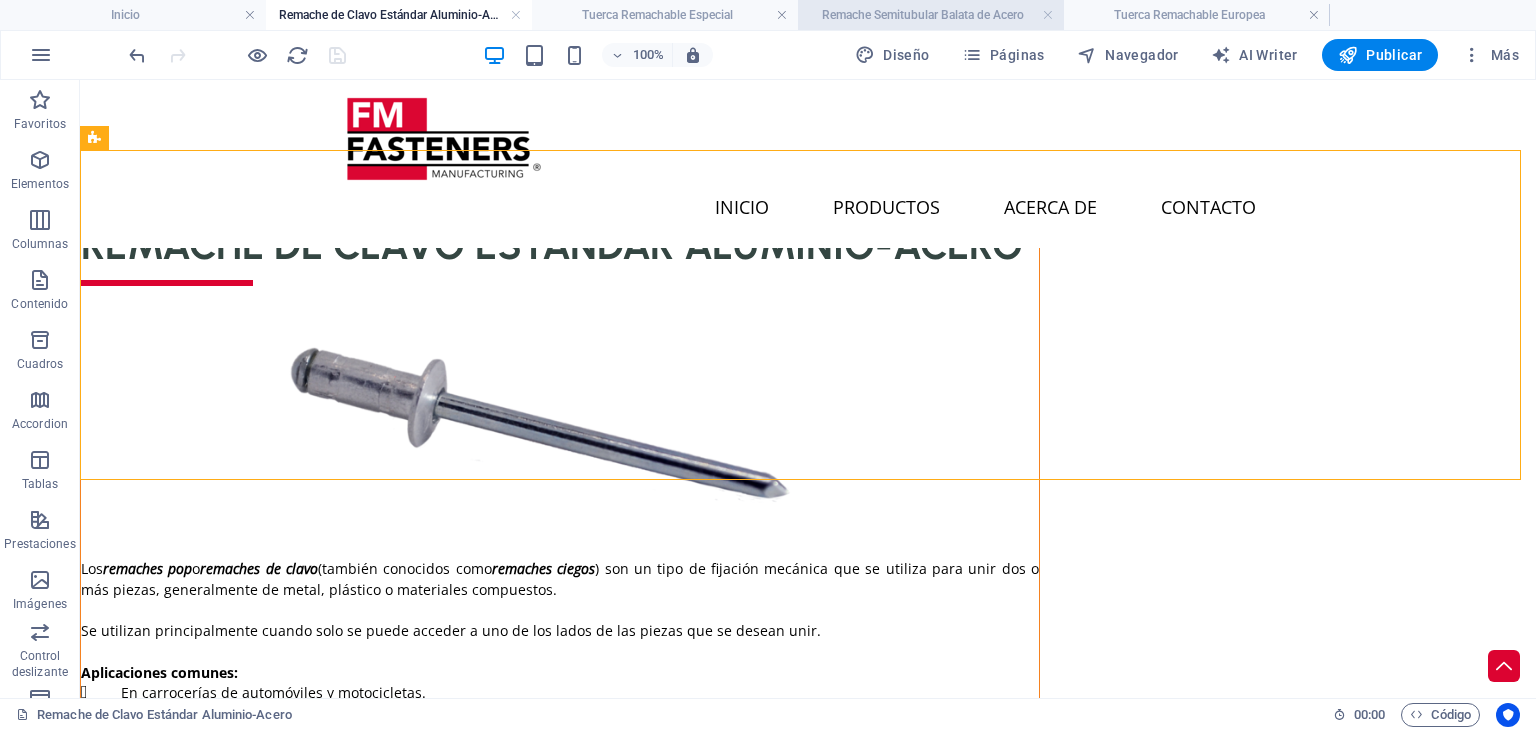 scroll, scrollTop: 1310, scrollLeft: 0, axis: vertical 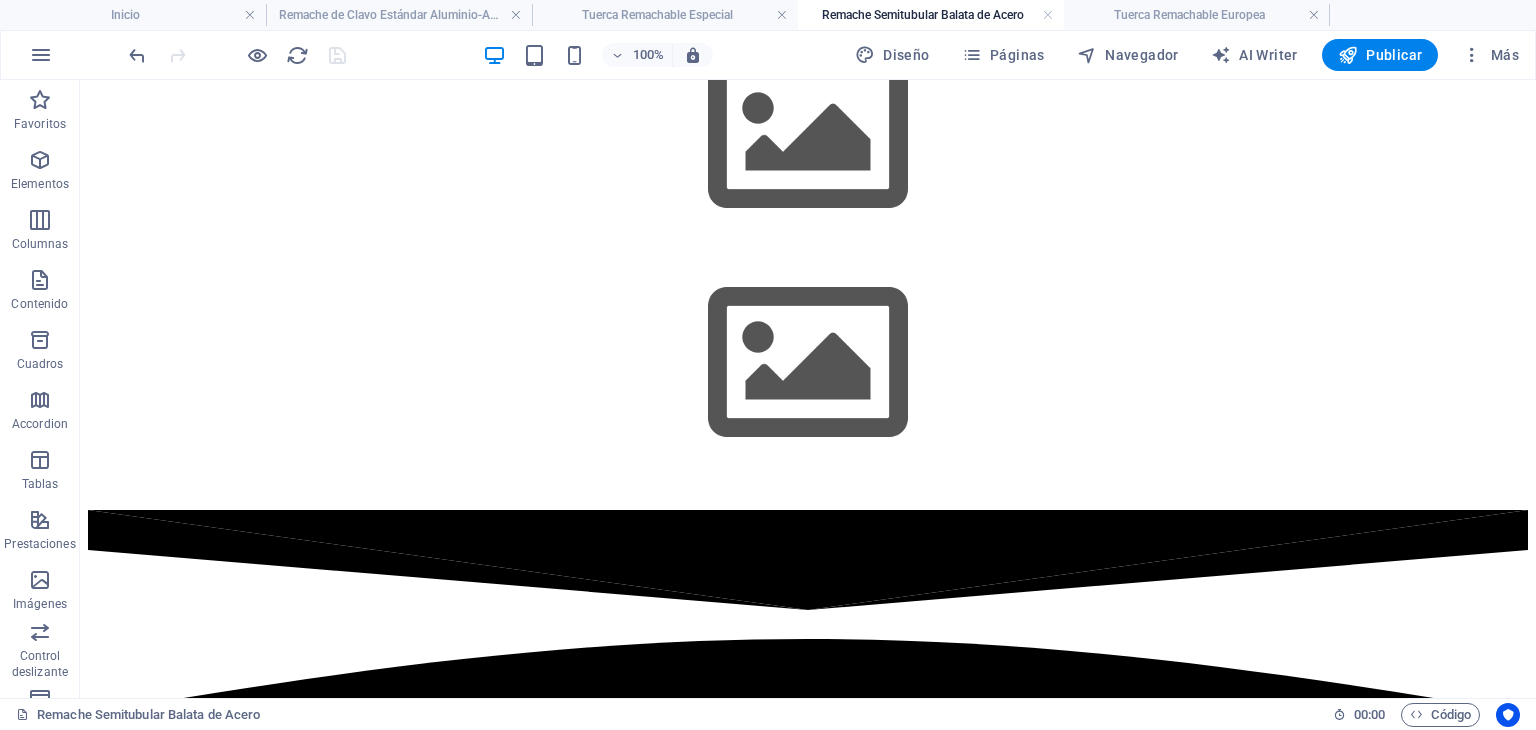 click on "Remache Semitubular Balata de Acero" at bounding box center (931, 15) 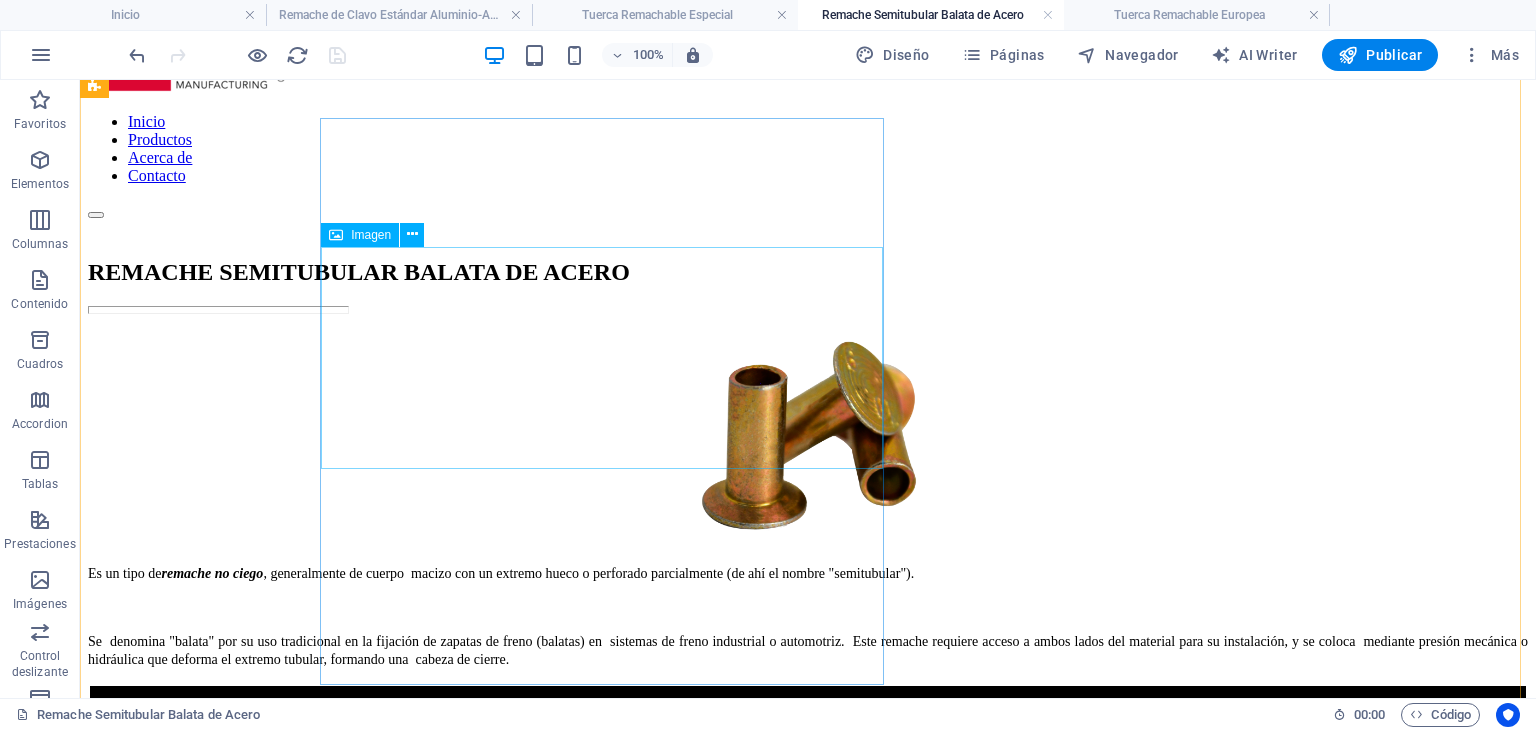 scroll, scrollTop: 100, scrollLeft: 0, axis: vertical 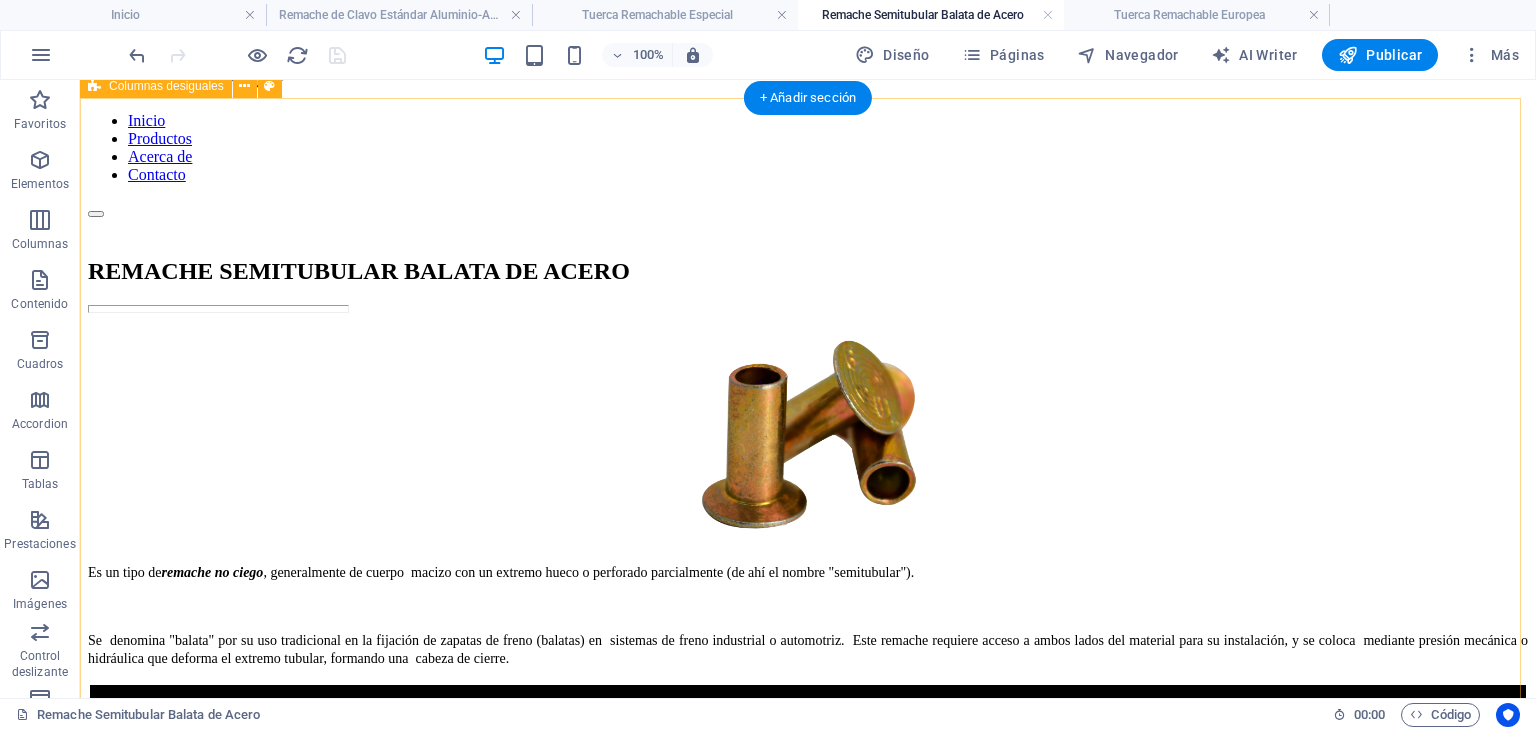 click on "REMACHE SEMITUBULAR BALATA DE ACERO Es un tipo de remache no ciego , generalmente de cuerpo macizo con un extremo hueco o perforado parcialmente (de ahí el nombre "semitubular"). Se denomina "balata" por su uso tradicional en la fijación de zapatas de freno (balatas) en sistemas de freno industrial o automotriz. Este remache requiere acceso a ambos lados del material para su instalación, y se coloca mediante presión mecánica o hidráulica que deforma el extremo tubular, formando una cabeza de cierre. DIMENSIONES Materiales: Hecho de alambre de Acero (Aleación: 1006) Acabado: Tropicalizado Para mayor información del producto: Visita la guía" at bounding box center (808, 725) 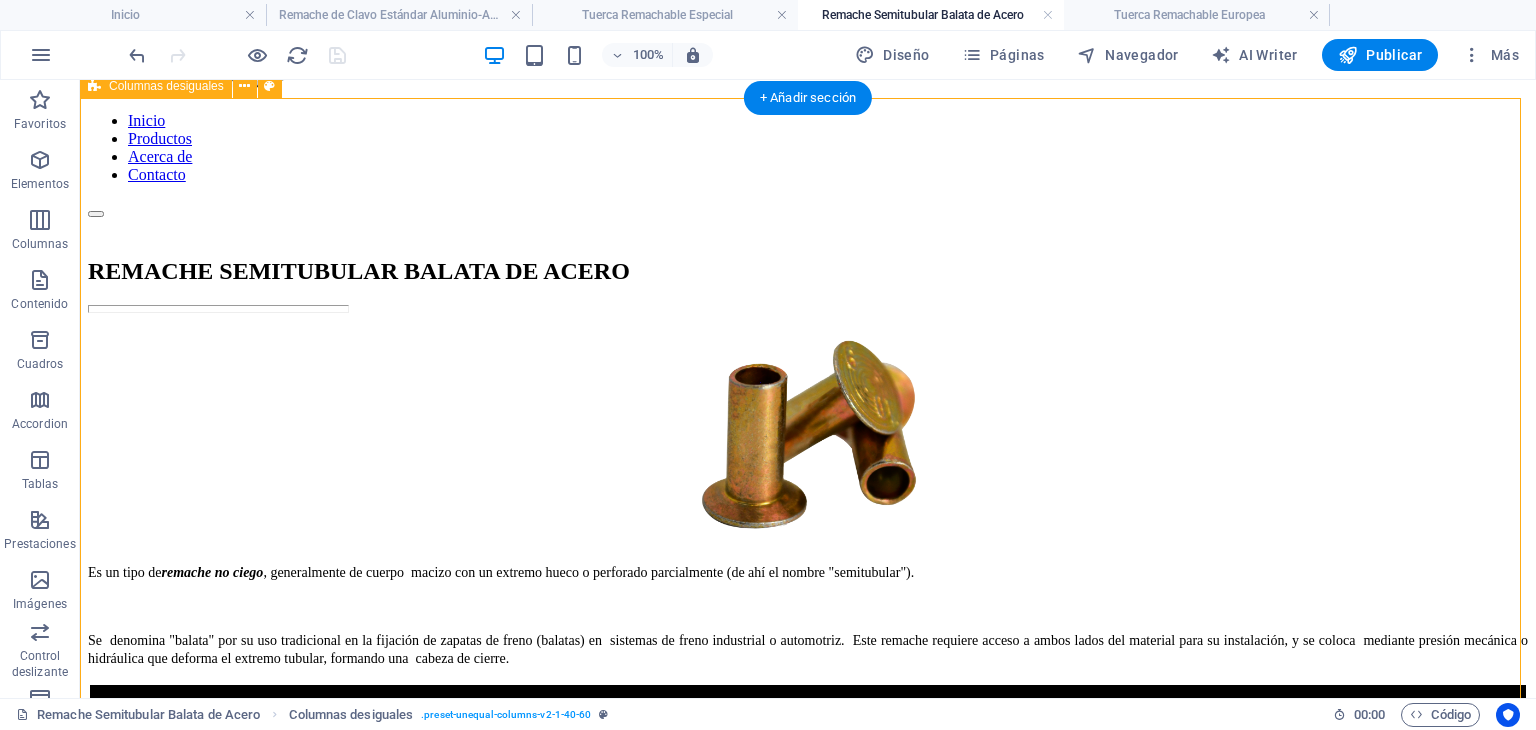 scroll, scrollTop: 40, scrollLeft: 0, axis: vertical 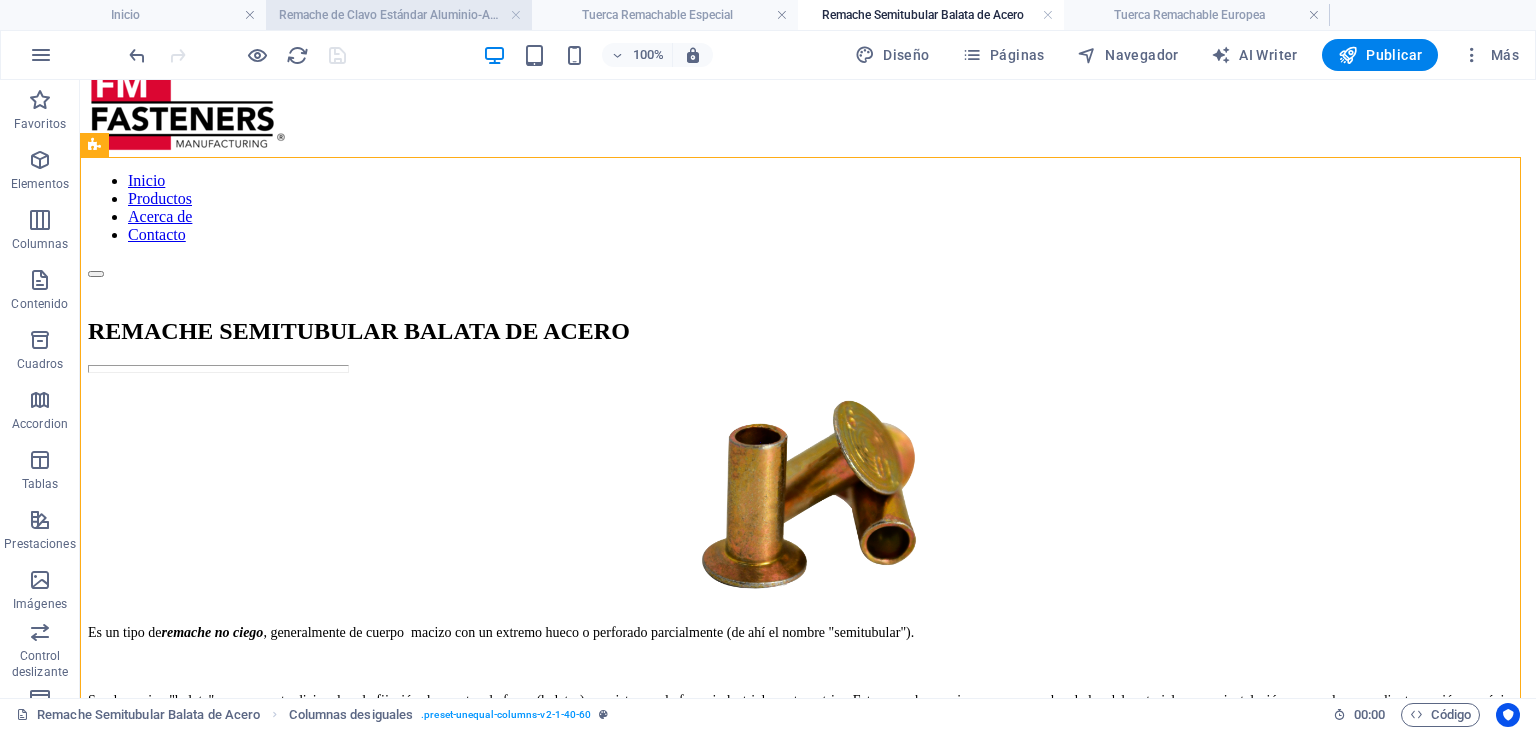 click on "Remache de Clavo Estándar Aluminio-Acero" at bounding box center [399, 15] 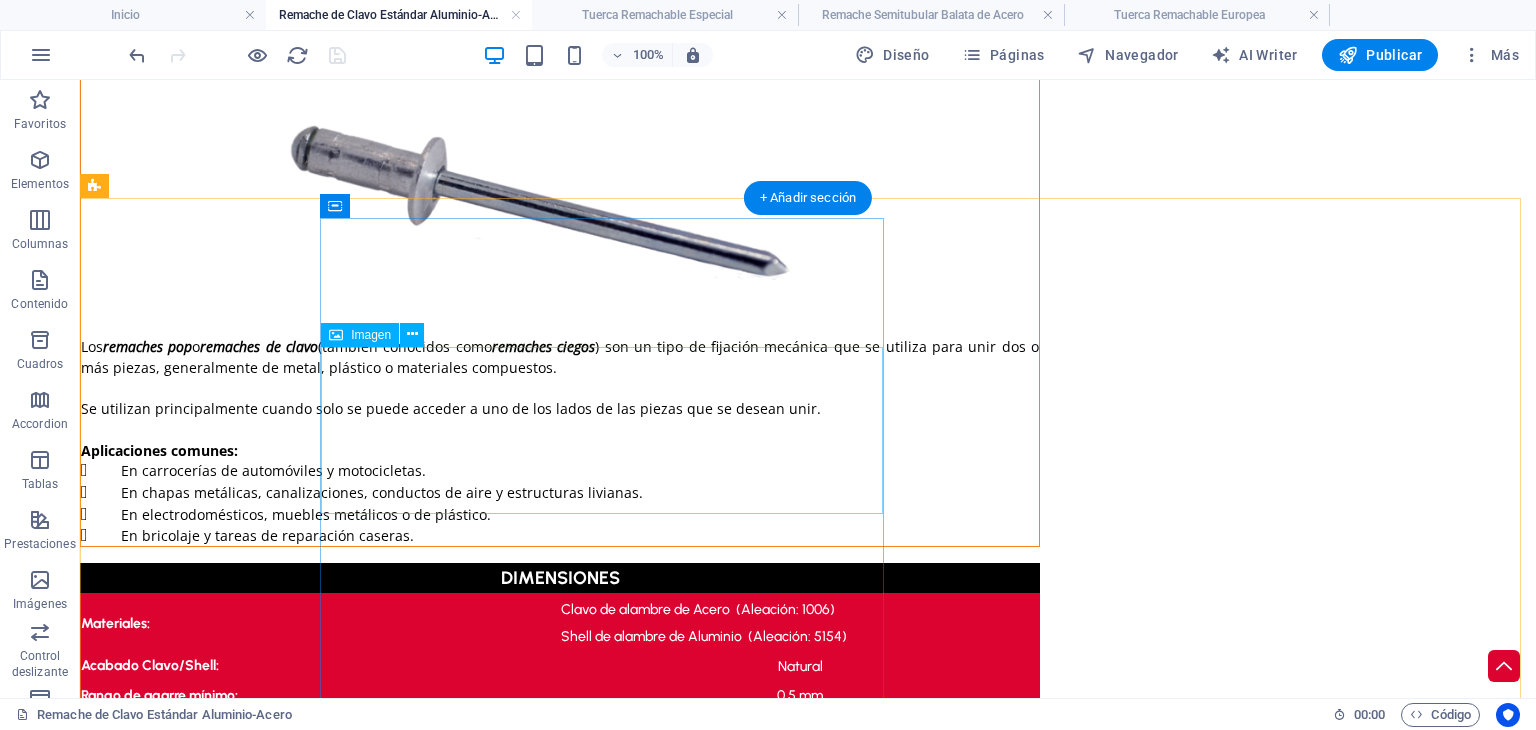 scroll, scrollTop: 0, scrollLeft: 0, axis: both 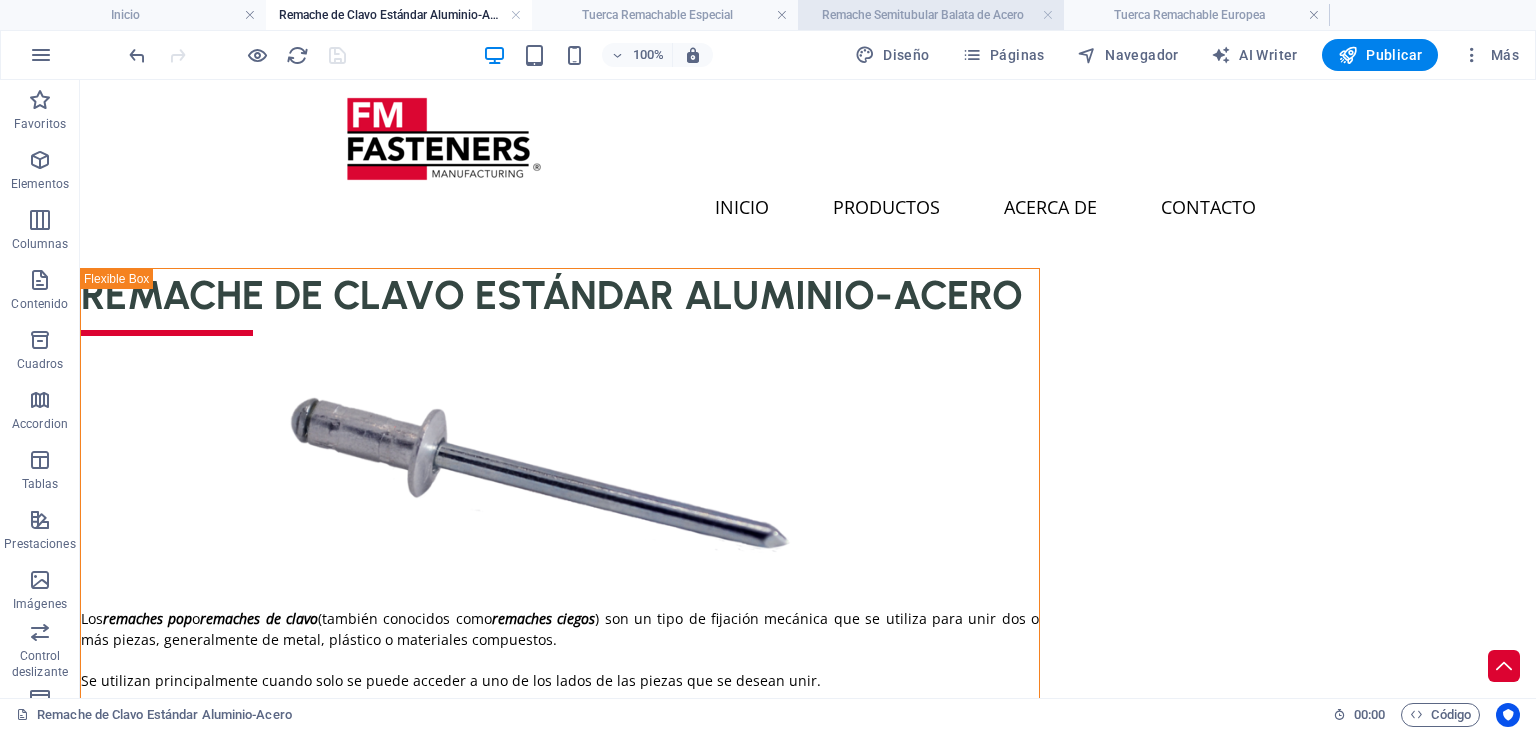 click on "Remache Semitubular Balata de Acero" at bounding box center (931, 15) 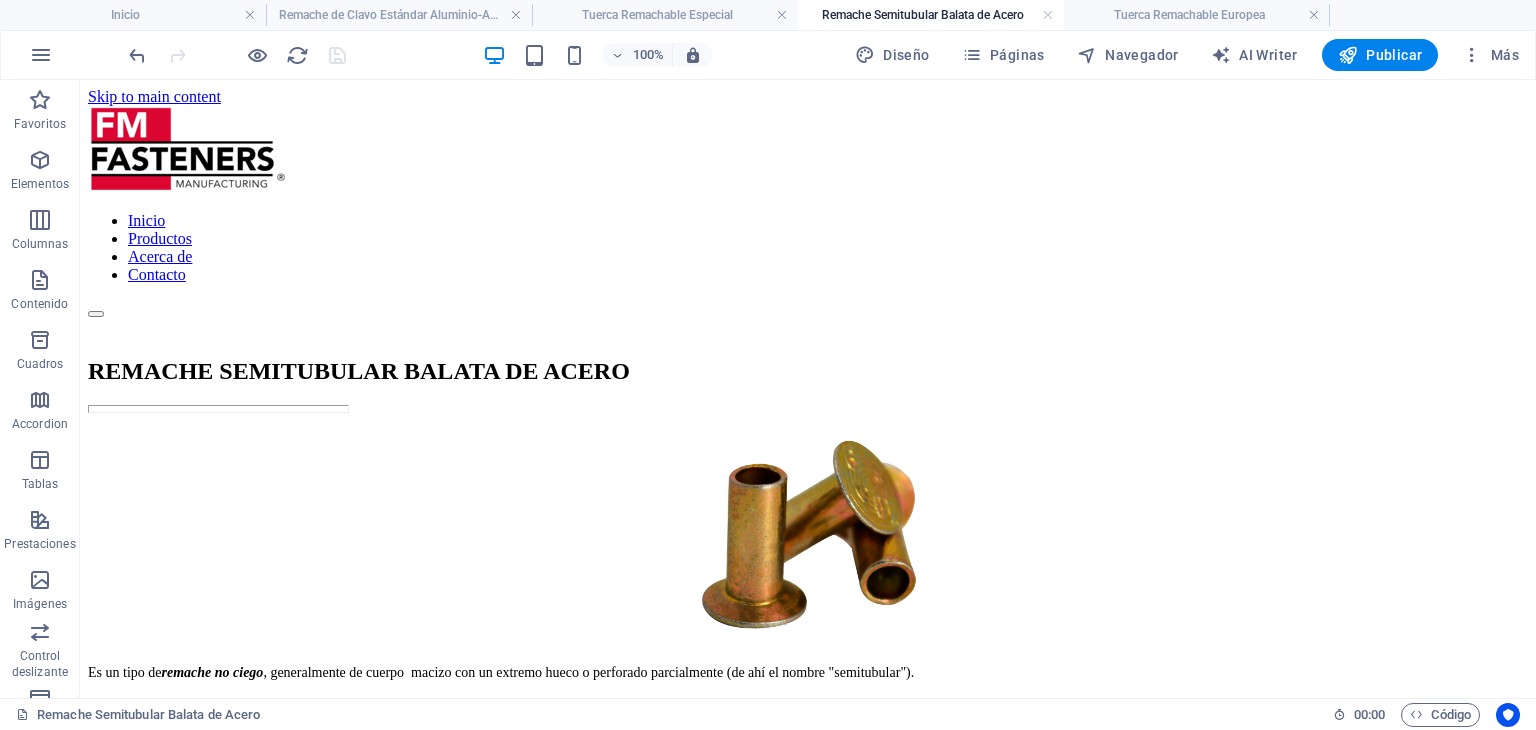 scroll, scrollTop: 40, scrollLeft: 0, axis: vertical 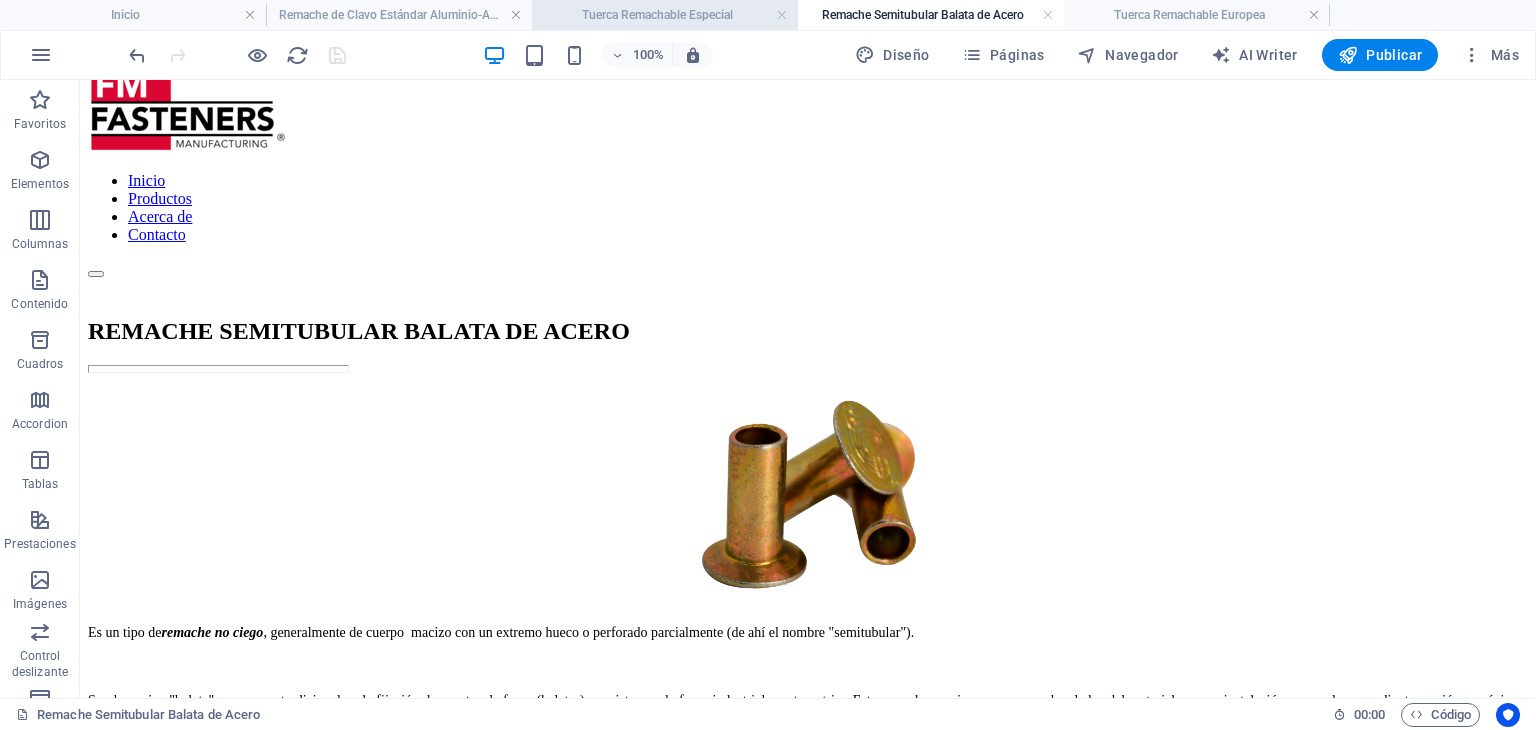 click on "Tuerca Remachable Especial" at bounding box center [665, 15] 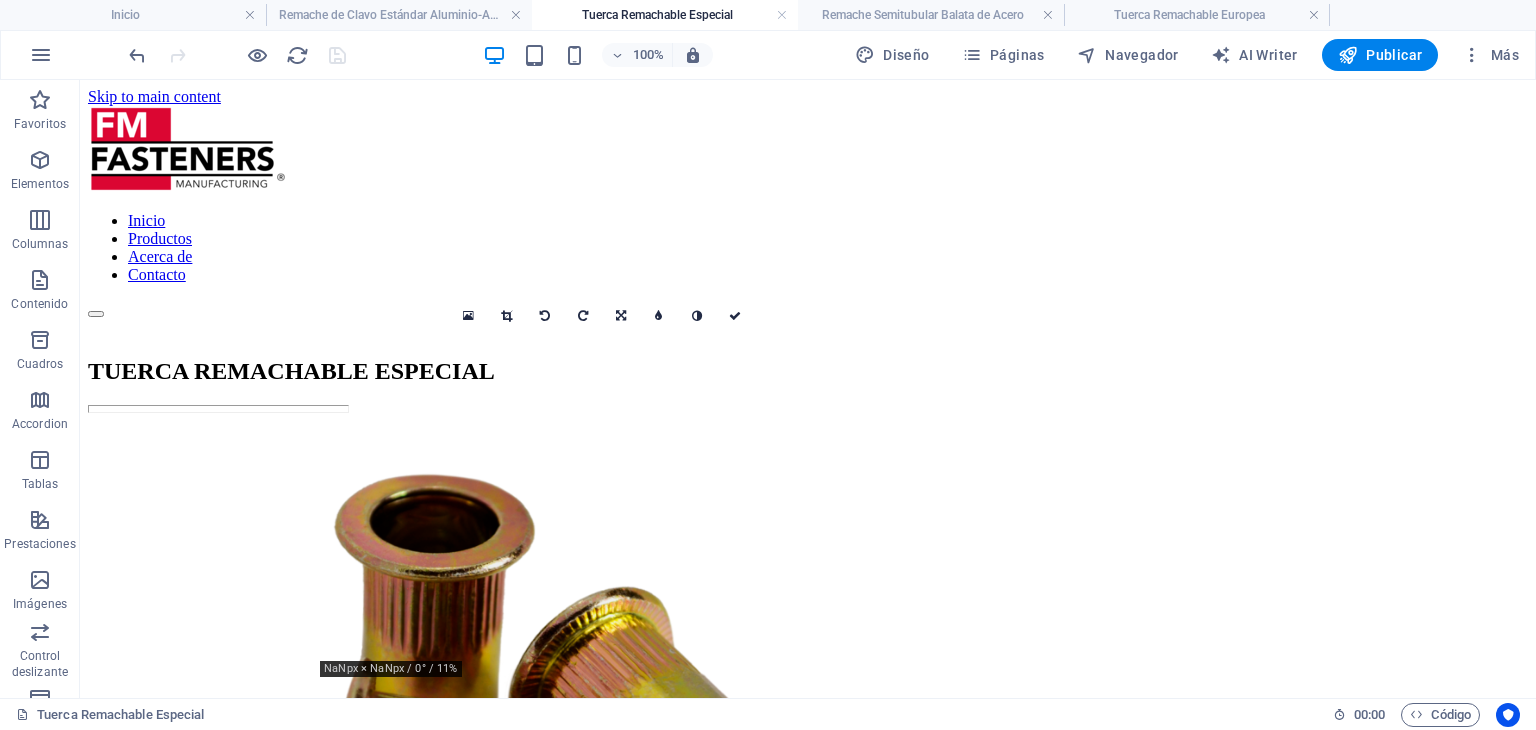 scroll, scrollTop: 0, scrollLeft: 0, axis: both 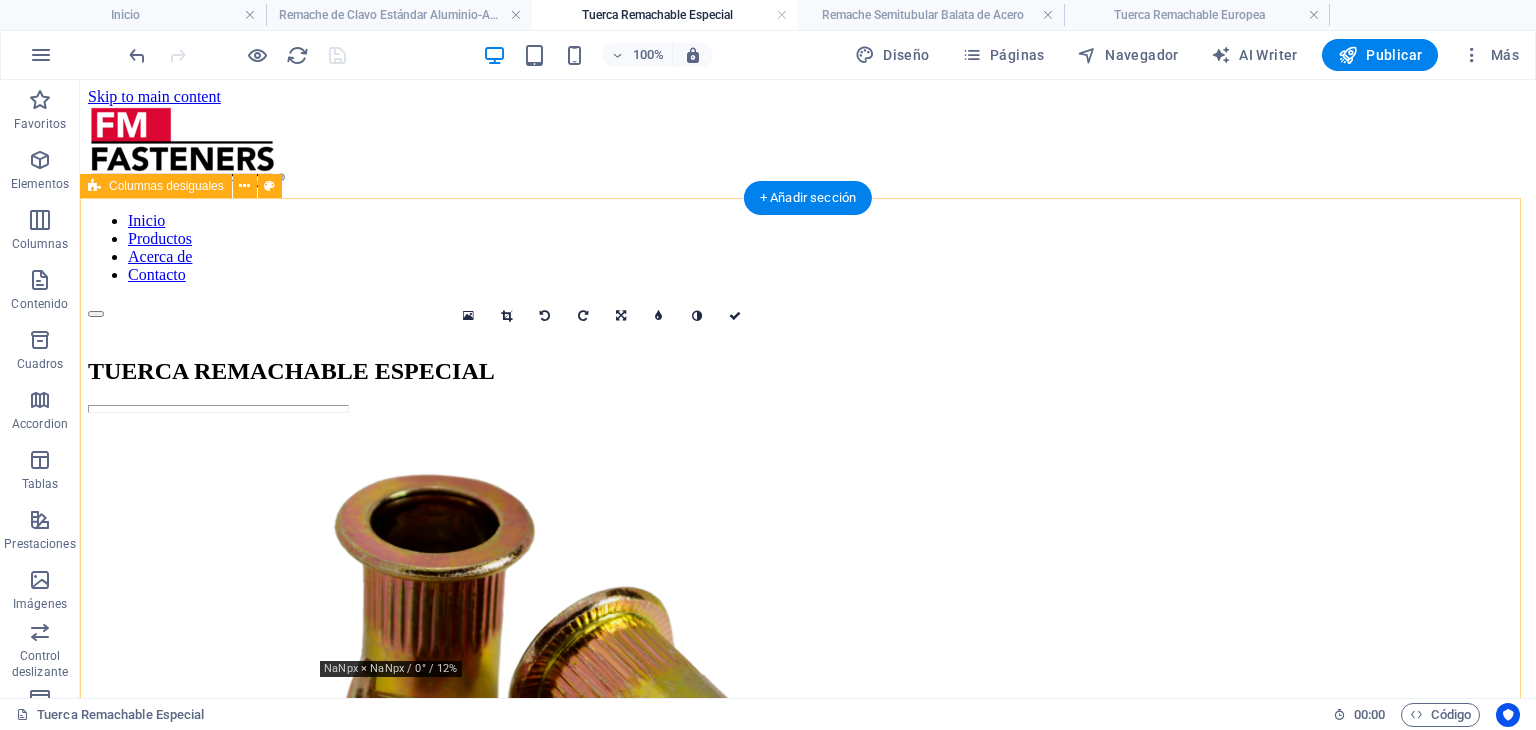 click on "TUERCA REMACHABLE ESPECIAL También conocida como: tuerca remache, tuerca remachada, o tuerca tipo Rivnut. Es un elemento de fijación metálico que permite crear una rosca interna (como una tuerca) en materiales delgados o huecos, donde no se puede hacer una rosca convencional. APLICACIONES COMUNES: Carrocería de autos o motos. Equipos electrónicos, HVAC, etc. Muebles de aluminio o acero inoxidable. Fabricación de gabinetes electrónicos o estructuras metálicas. DIMENSIONES Materiales: Hecho de Acero Inoxidable 304 Acabado: Natural Rango de agarre mínimo: 0.50 mm Rango de agarre máximo: 2.00 mm Para mayor información del producto: Visita la guía" at bounding box center [808, 1078] 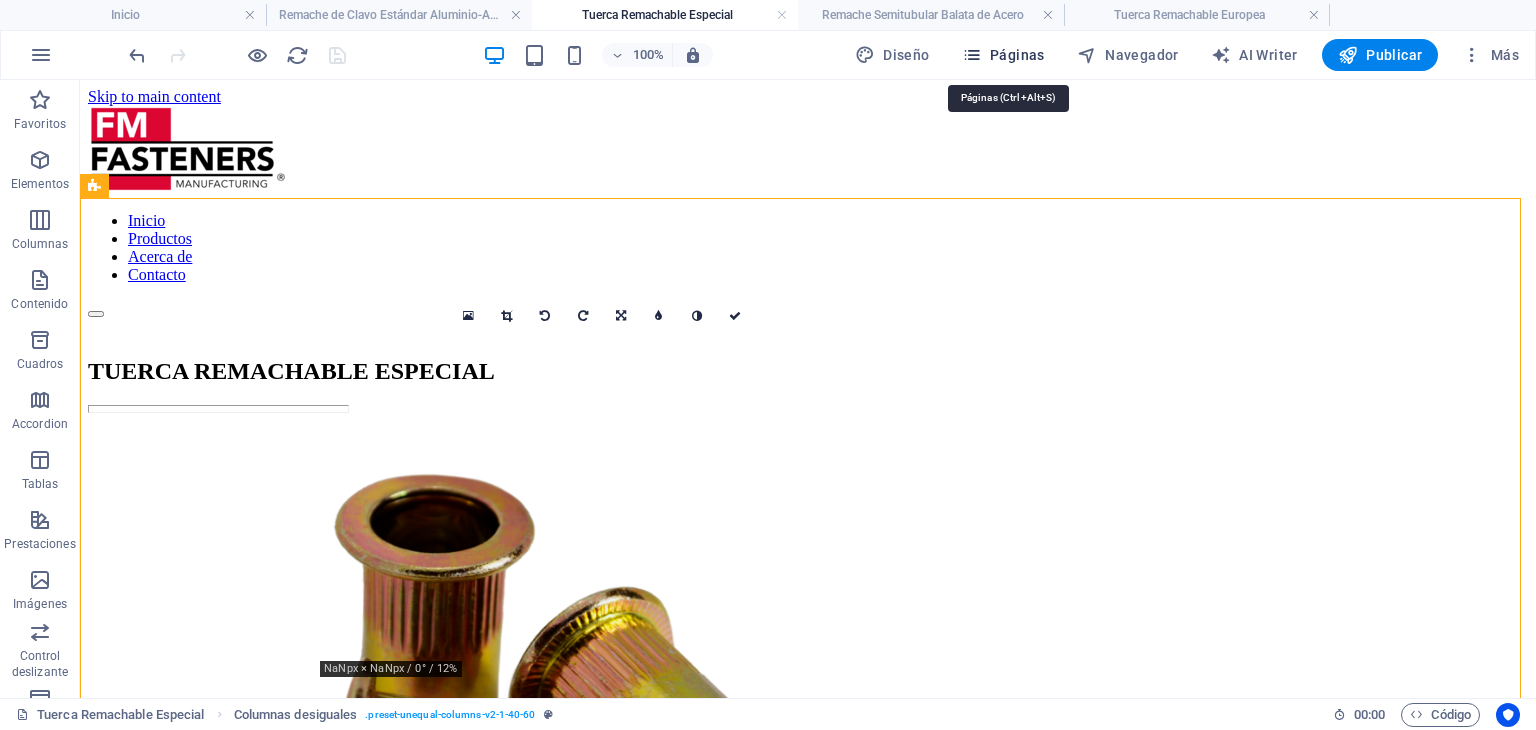 click at bounding box center (972, 55) 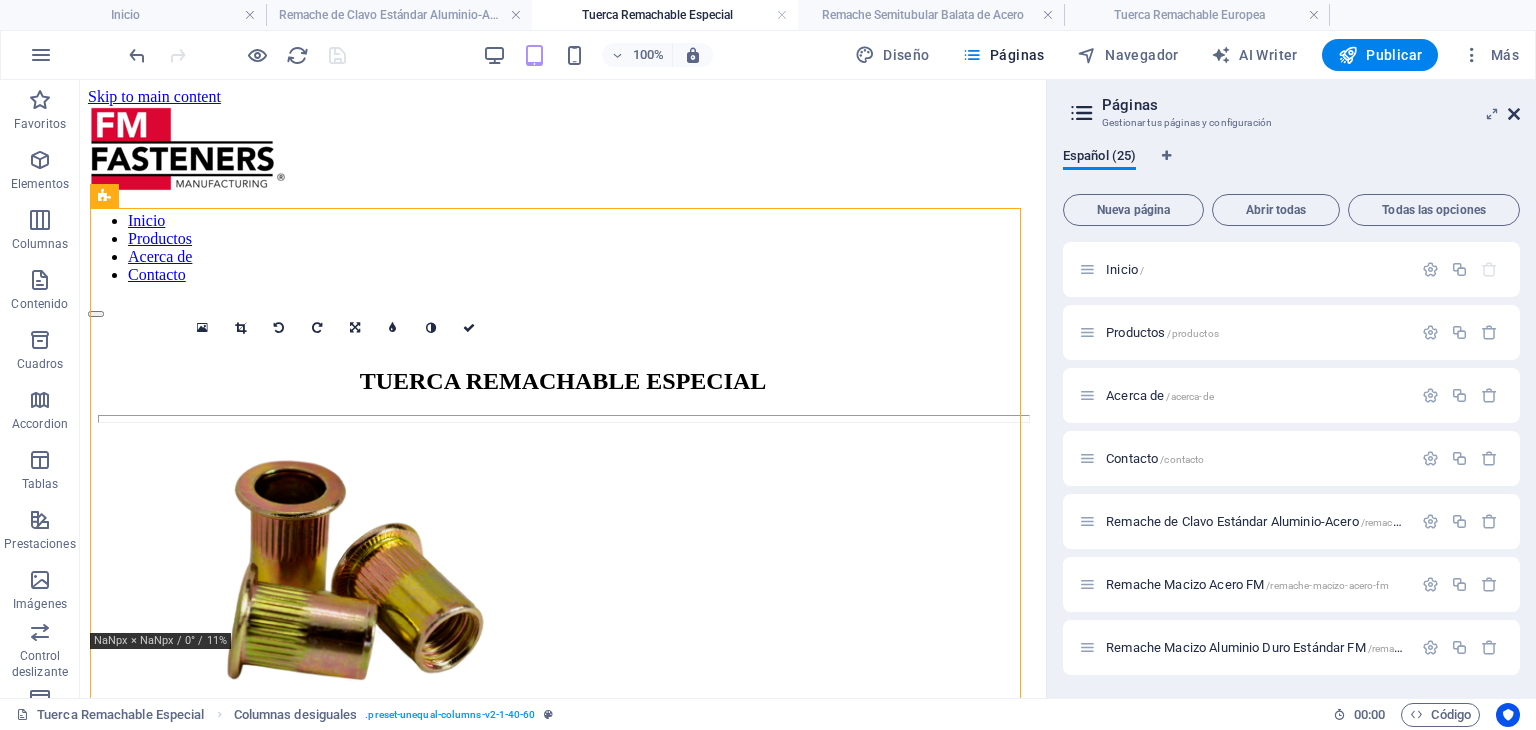 click at bounding box center [1514, 114] 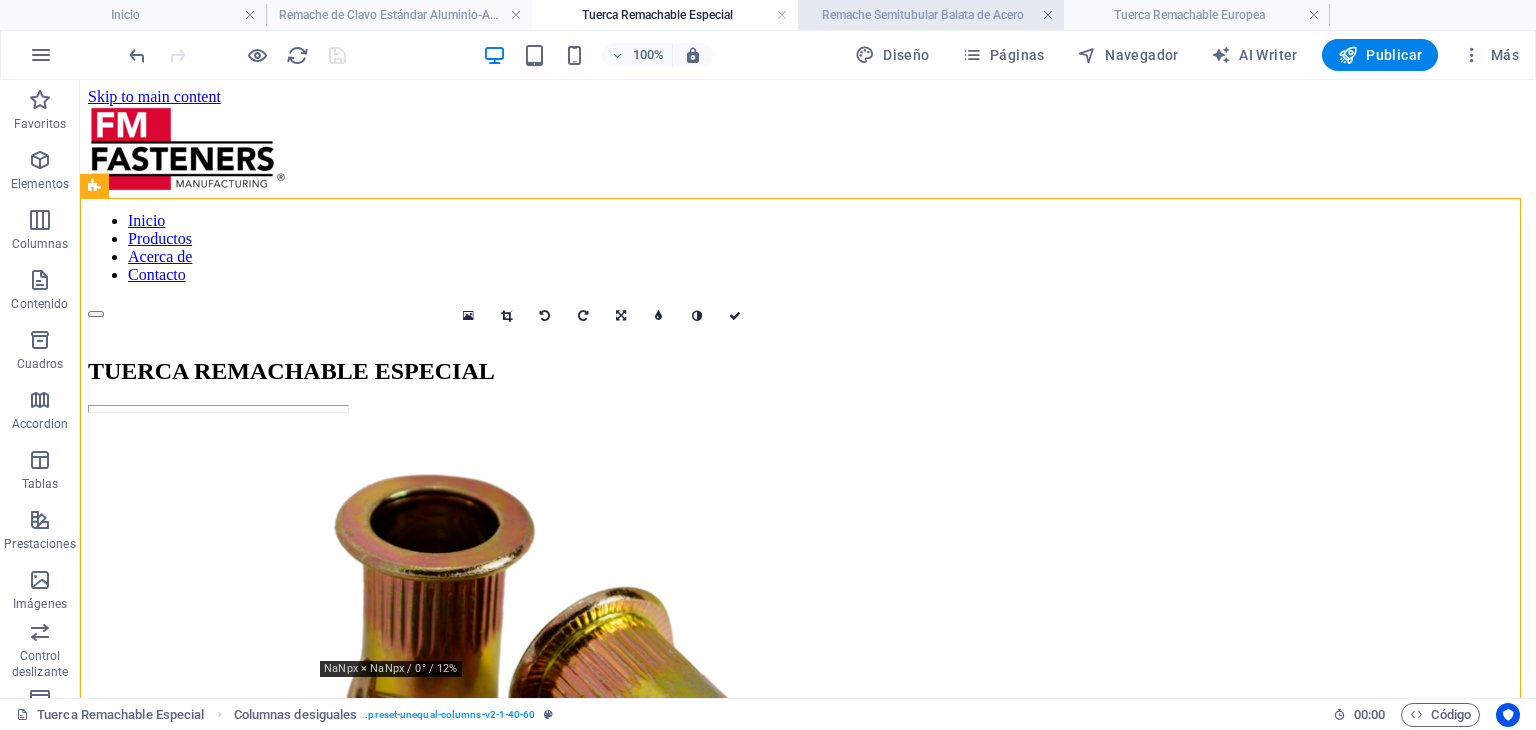 click at bounding box center [1048, 15] 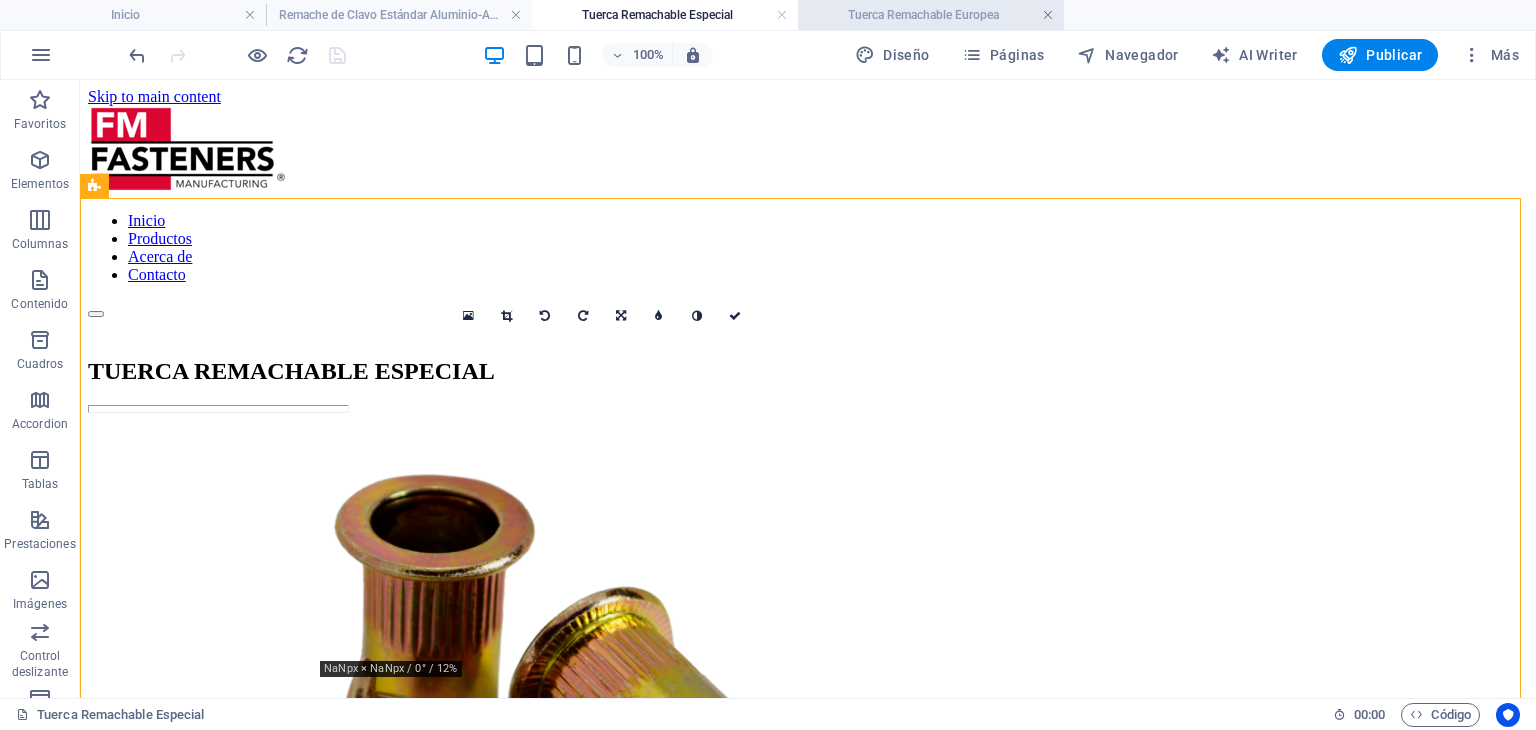 click at bounding box center [1048, 15] 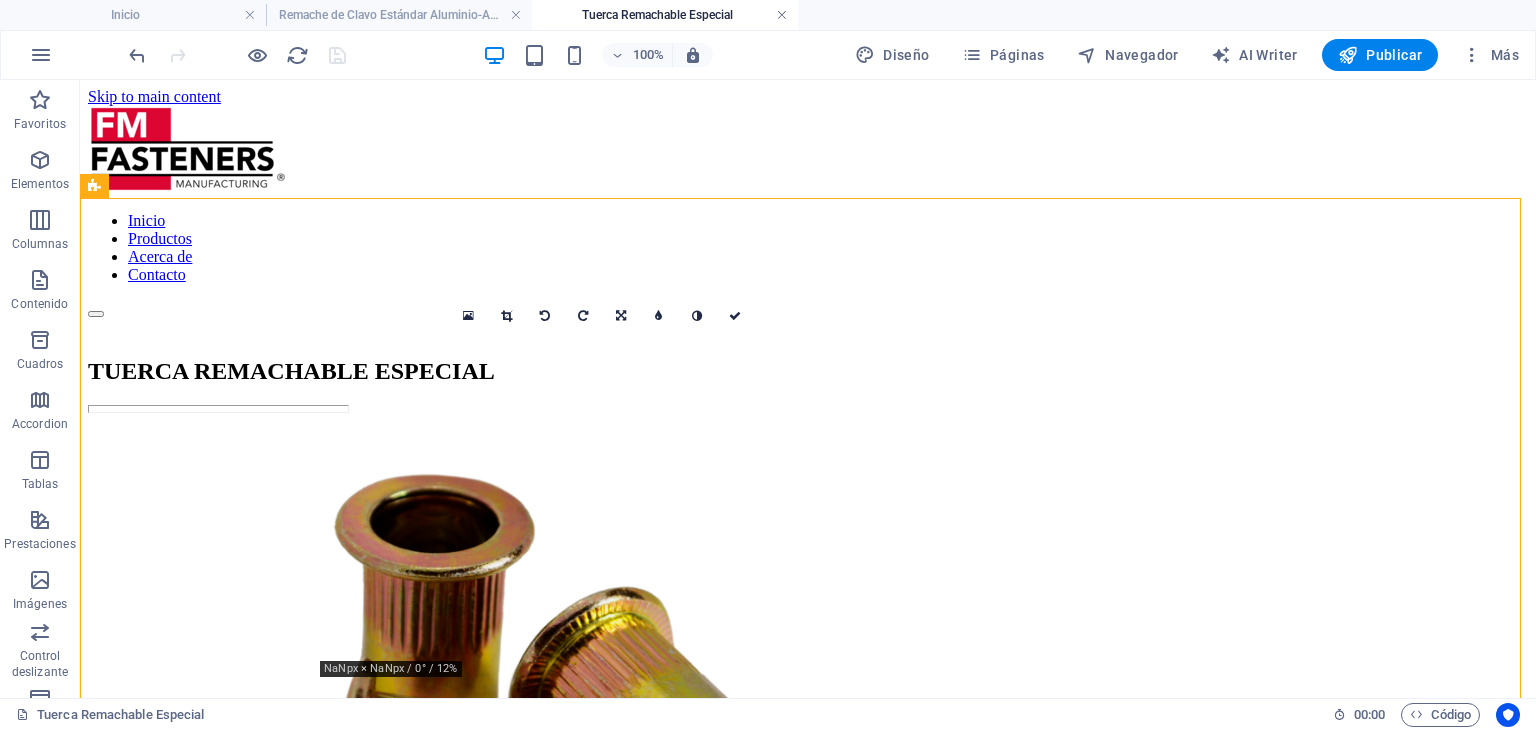 click at bounding box center [782, 15] 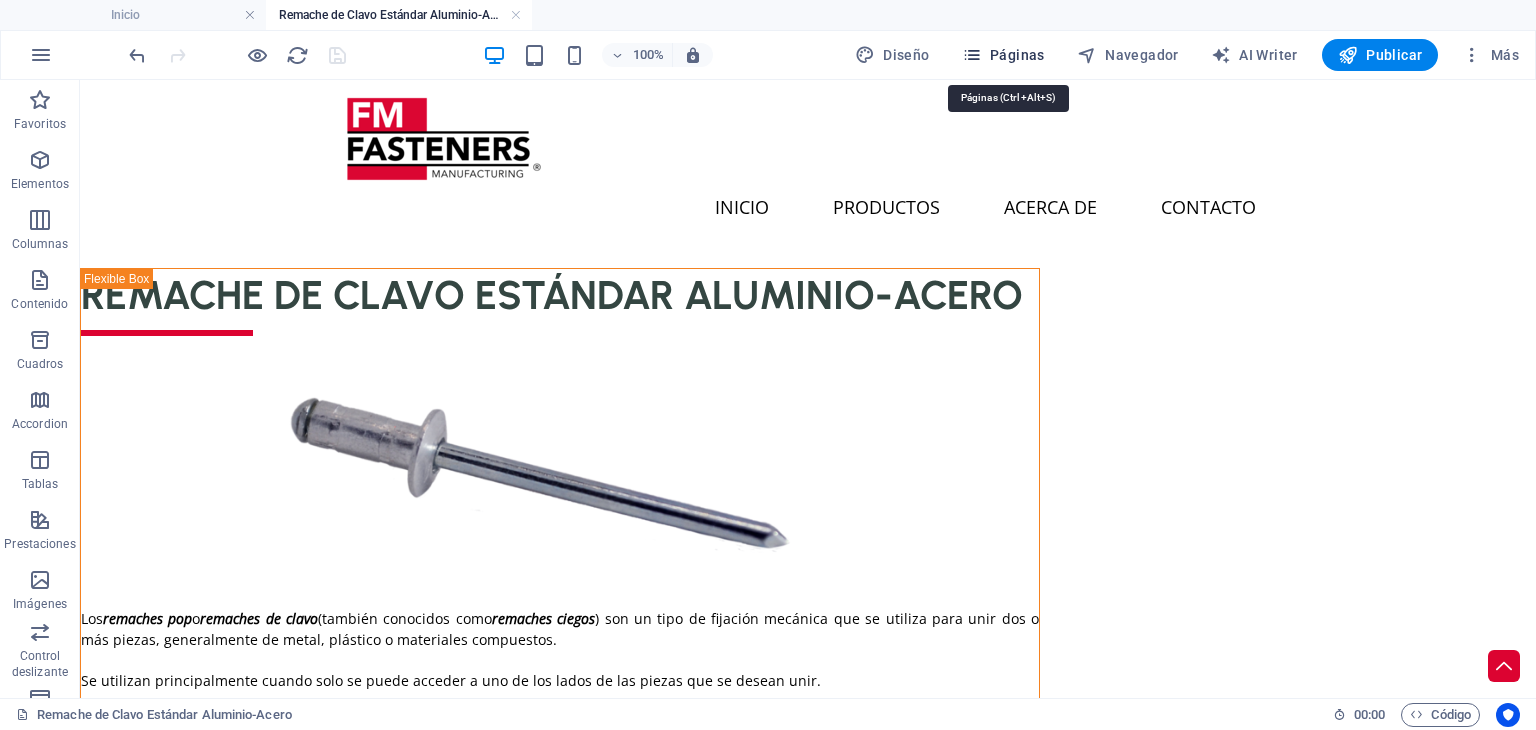 click on "Páginas" at bounding box center (1003, 55) 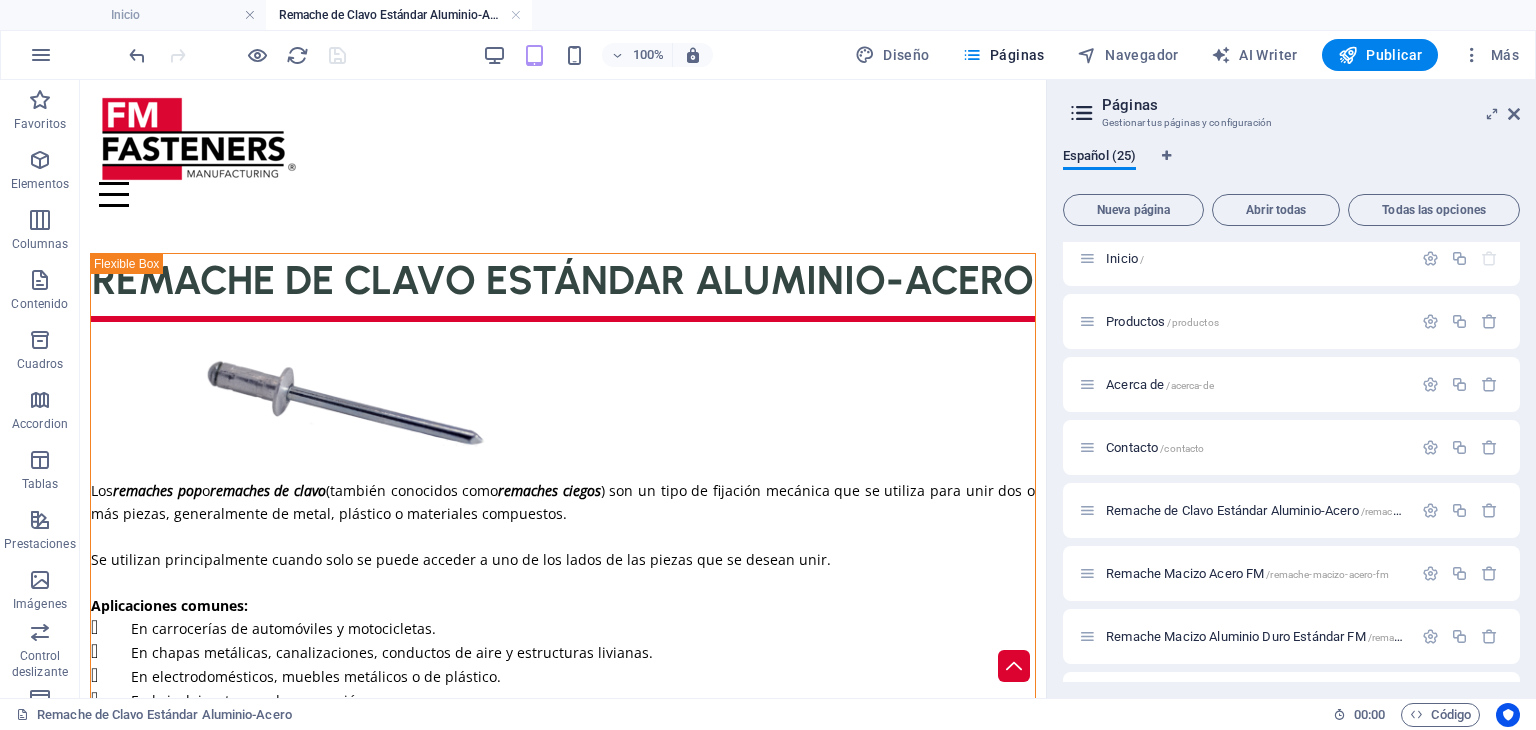 scroll, scrollTop: 0, scrollLeft: 0, axis: both 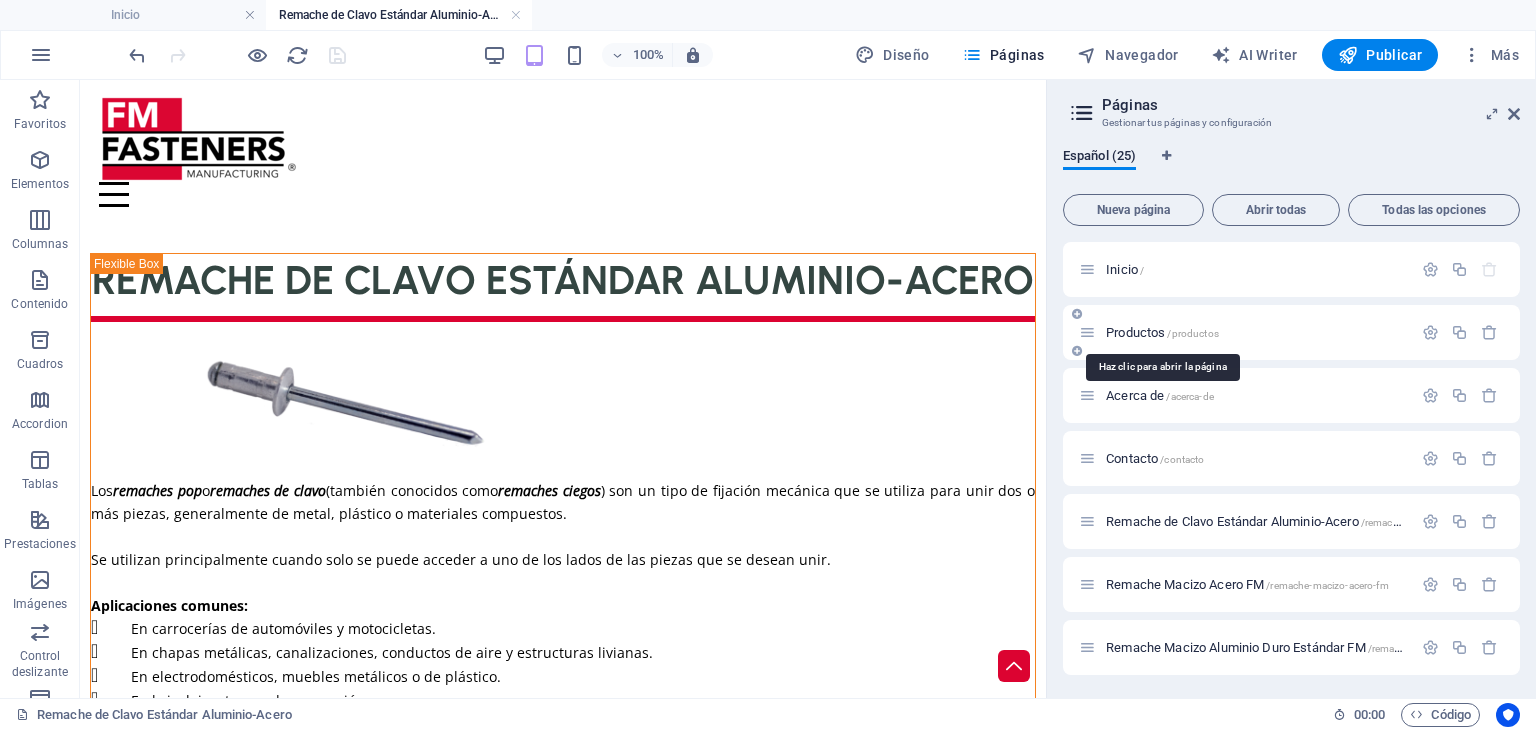 click on "Productos /productos" at bounding box center (1162, 332) 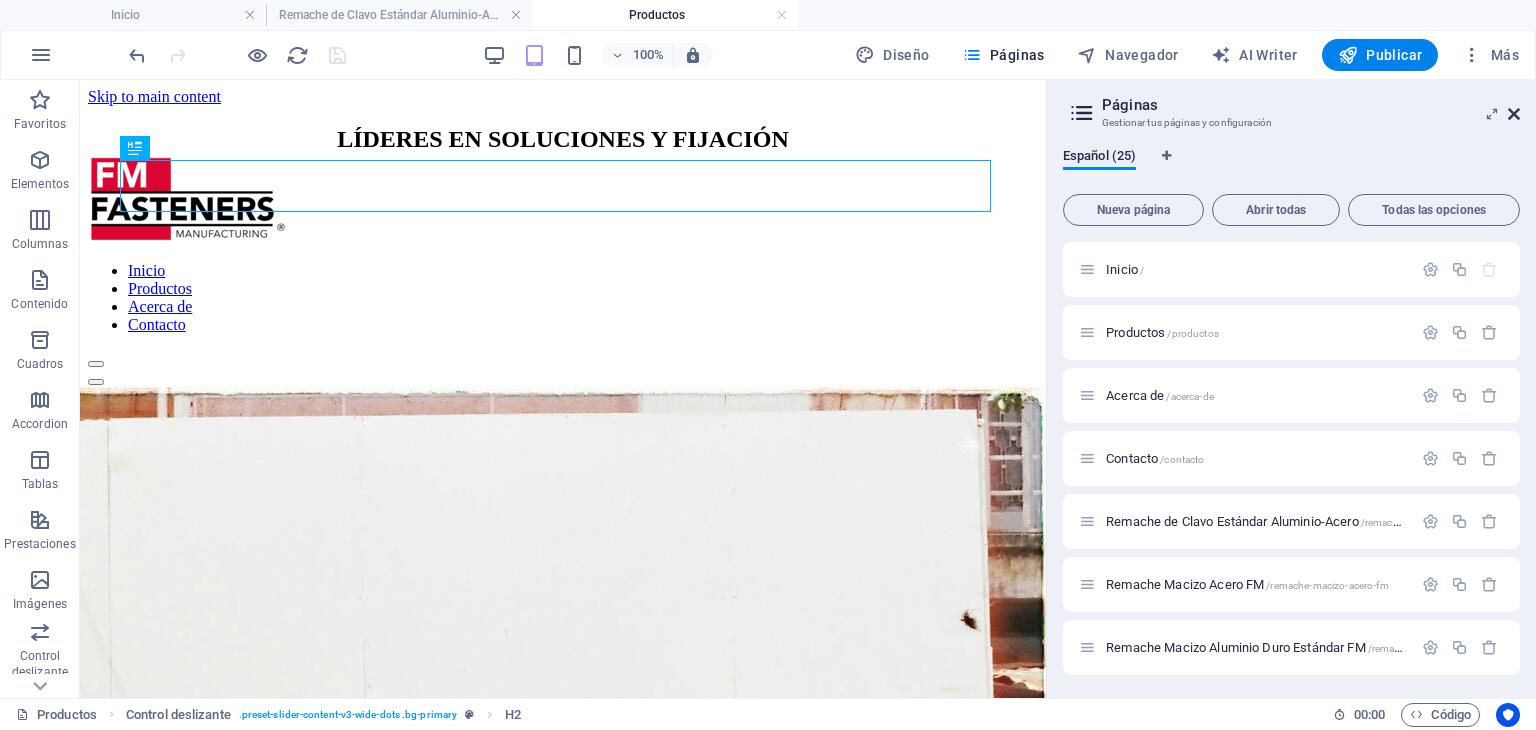 scroll, scrollTop: 0, scrollLeft: 0, axis: both 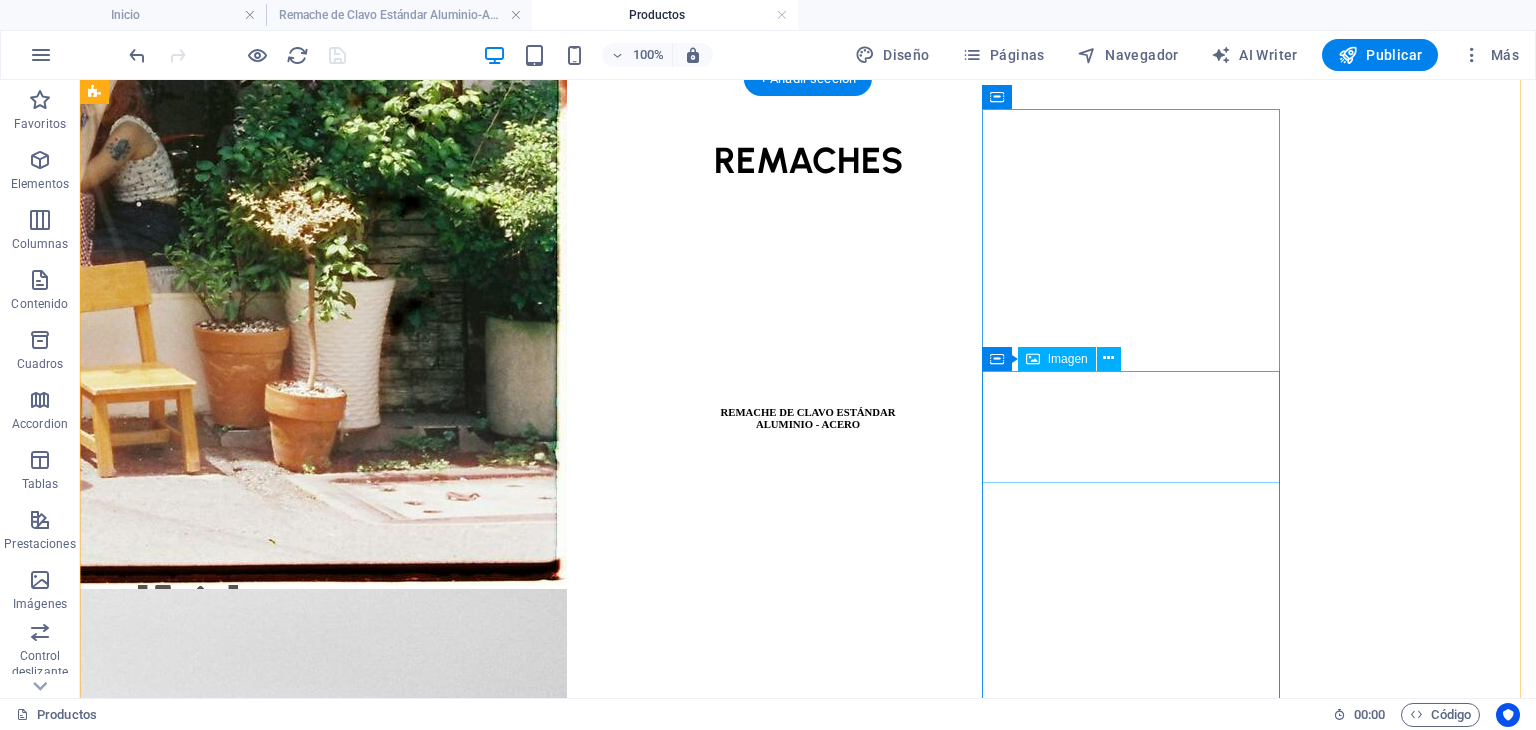 click at bounding box center (808, 3931) 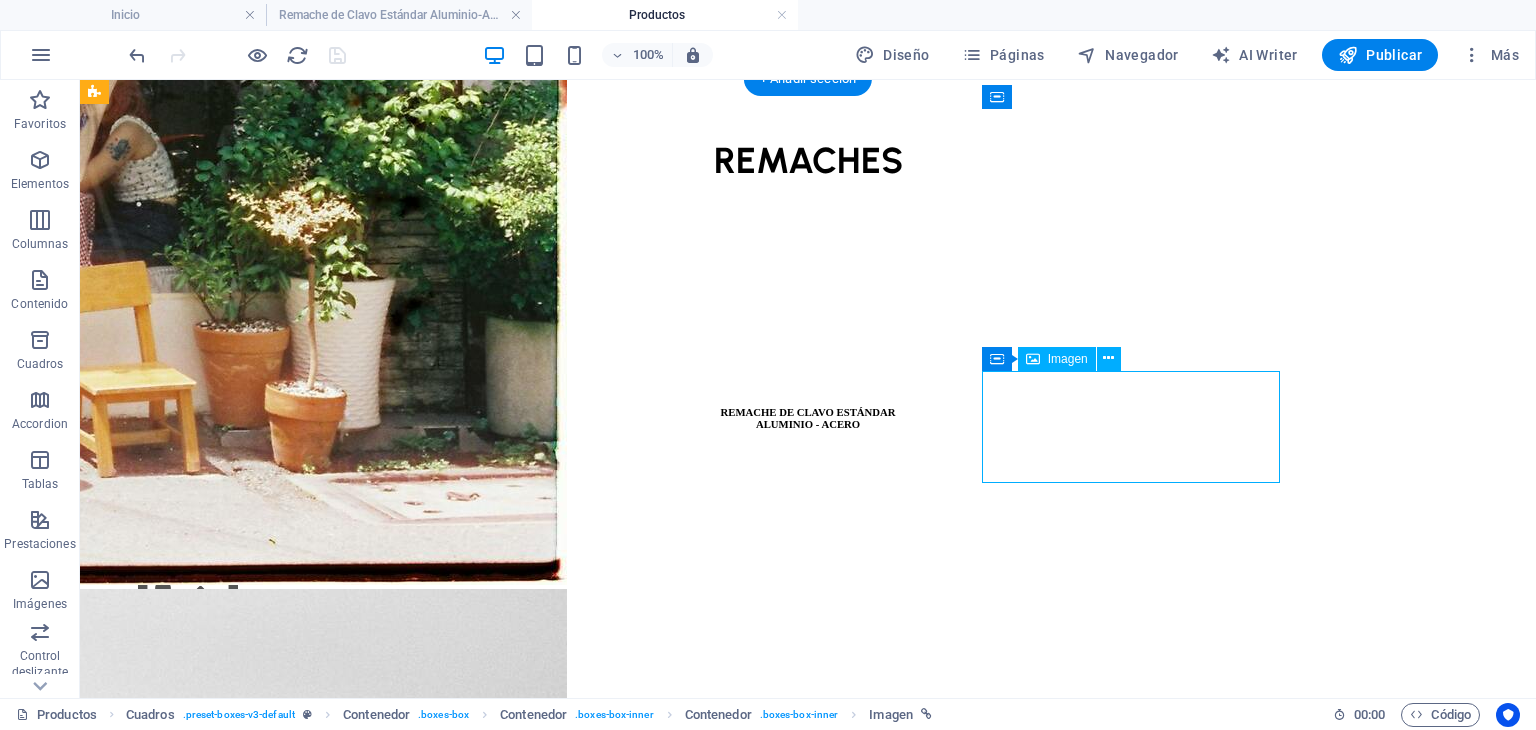click at bounding box center (808, 3931) 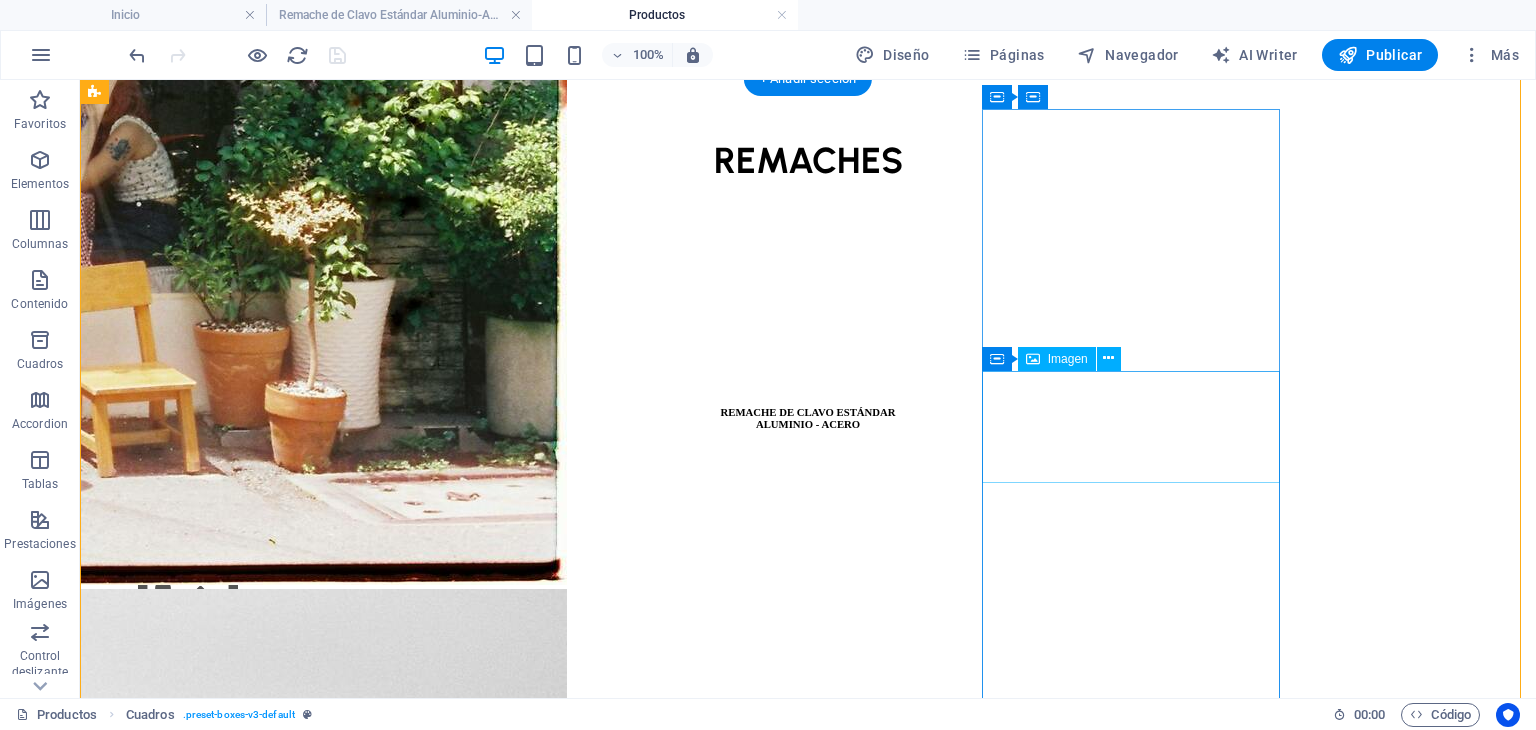 click at bounding box center [808, 3931] 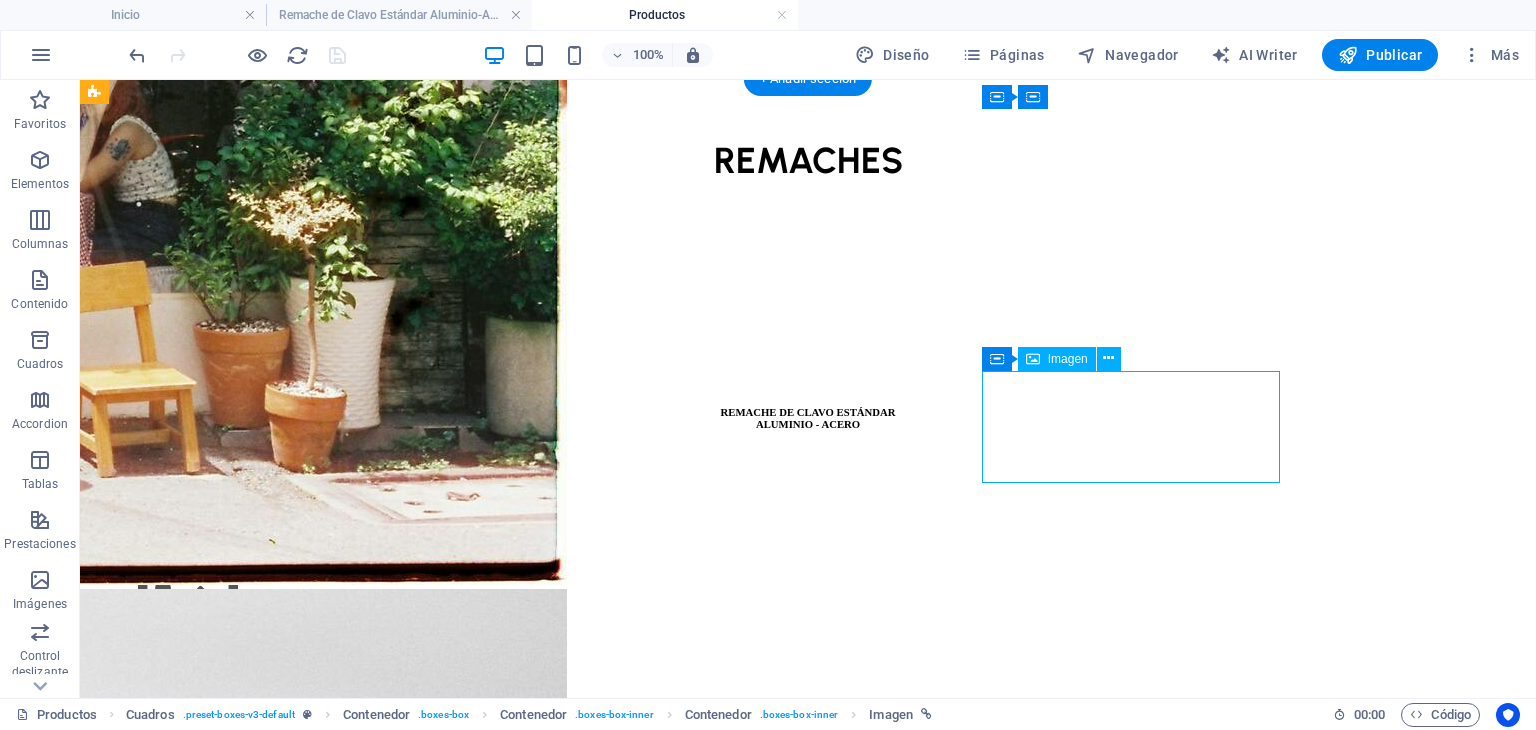 click at bounding box center [808, 3931] 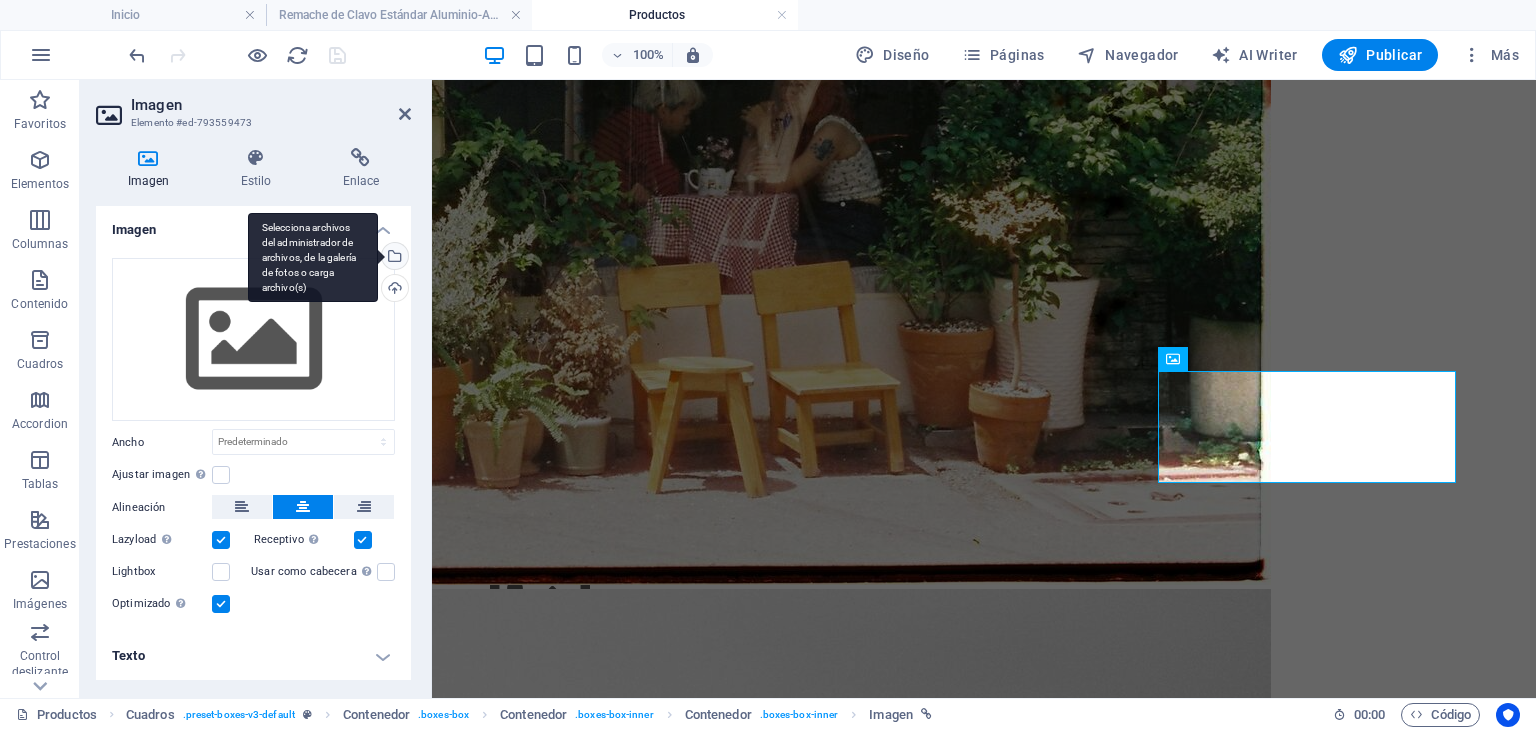 click on "Selecciona archivos del administrador de archivos, de la galería de fotos o carga archivo(s)" at bounding box center (313, 258) 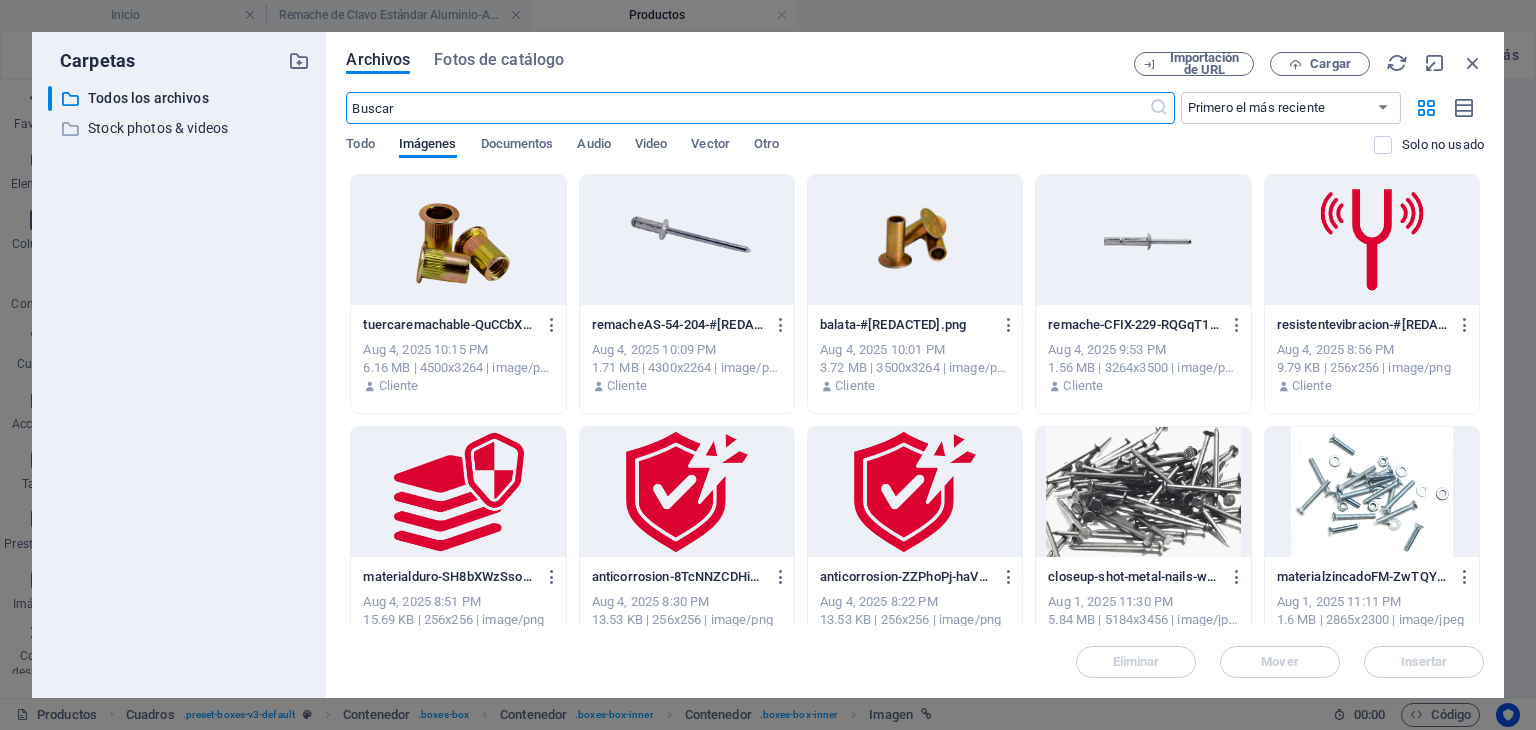 scroll, scrollTop: 1153, scrollLeft: 0, axis: vertical 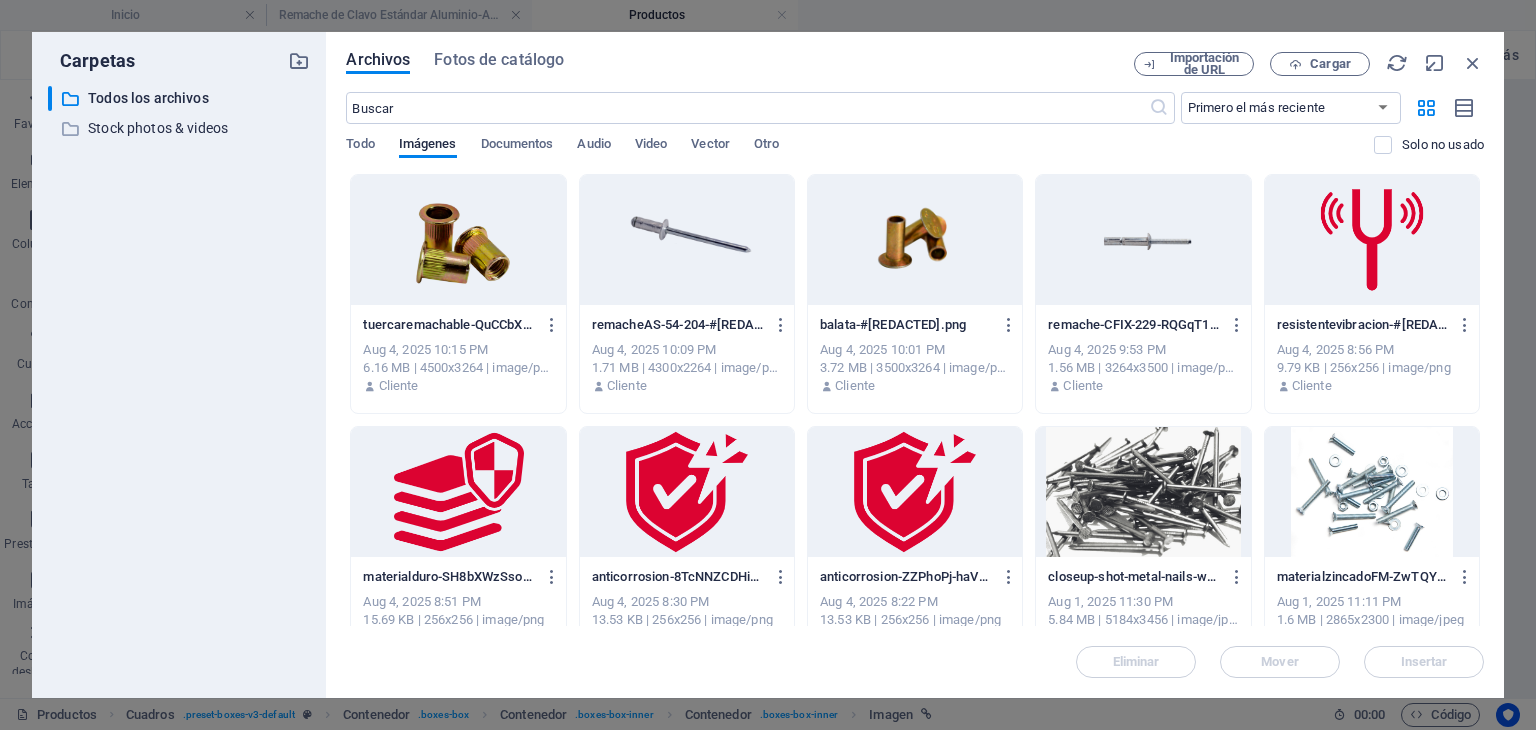click at bounding box center [458, 240] 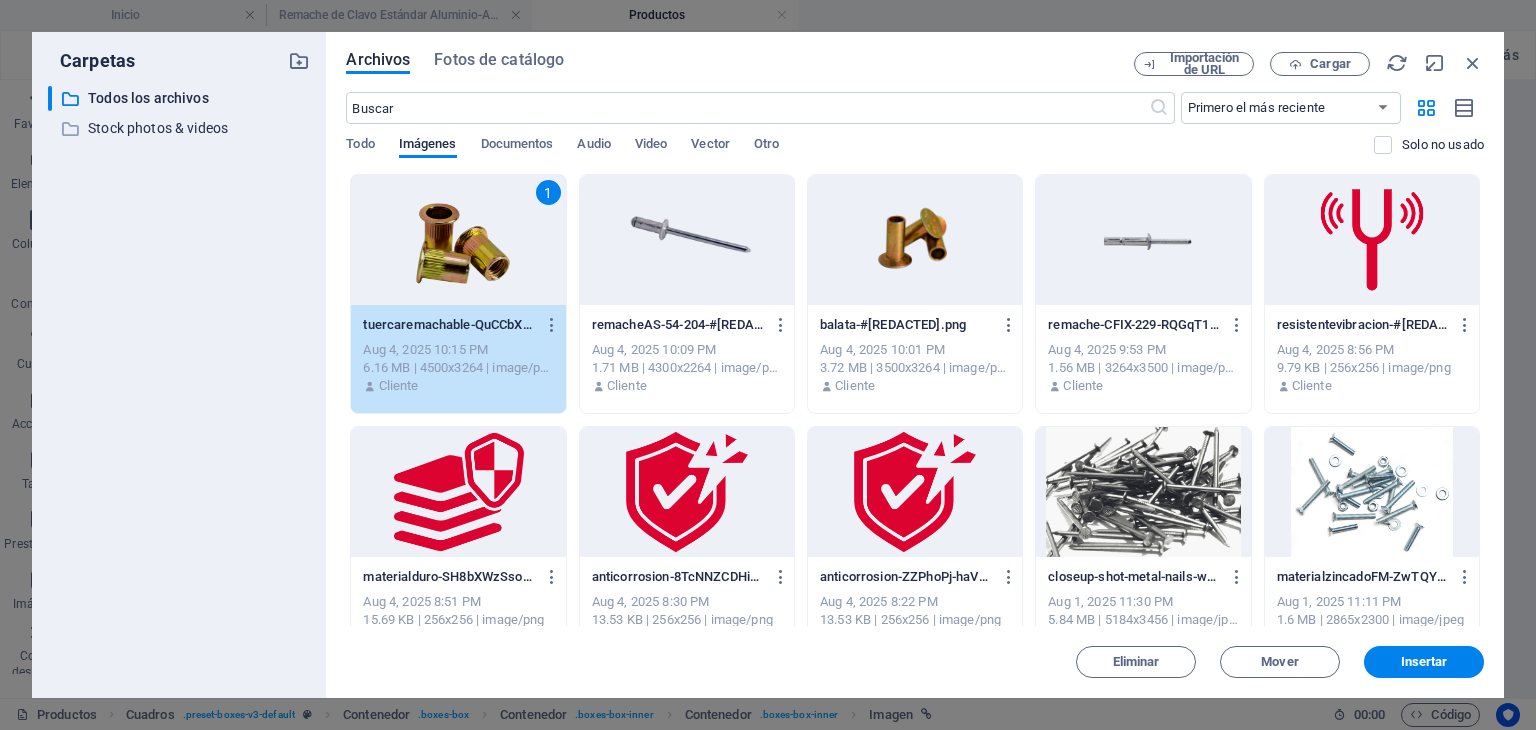 click on "1" at bounding box center [458, 240] 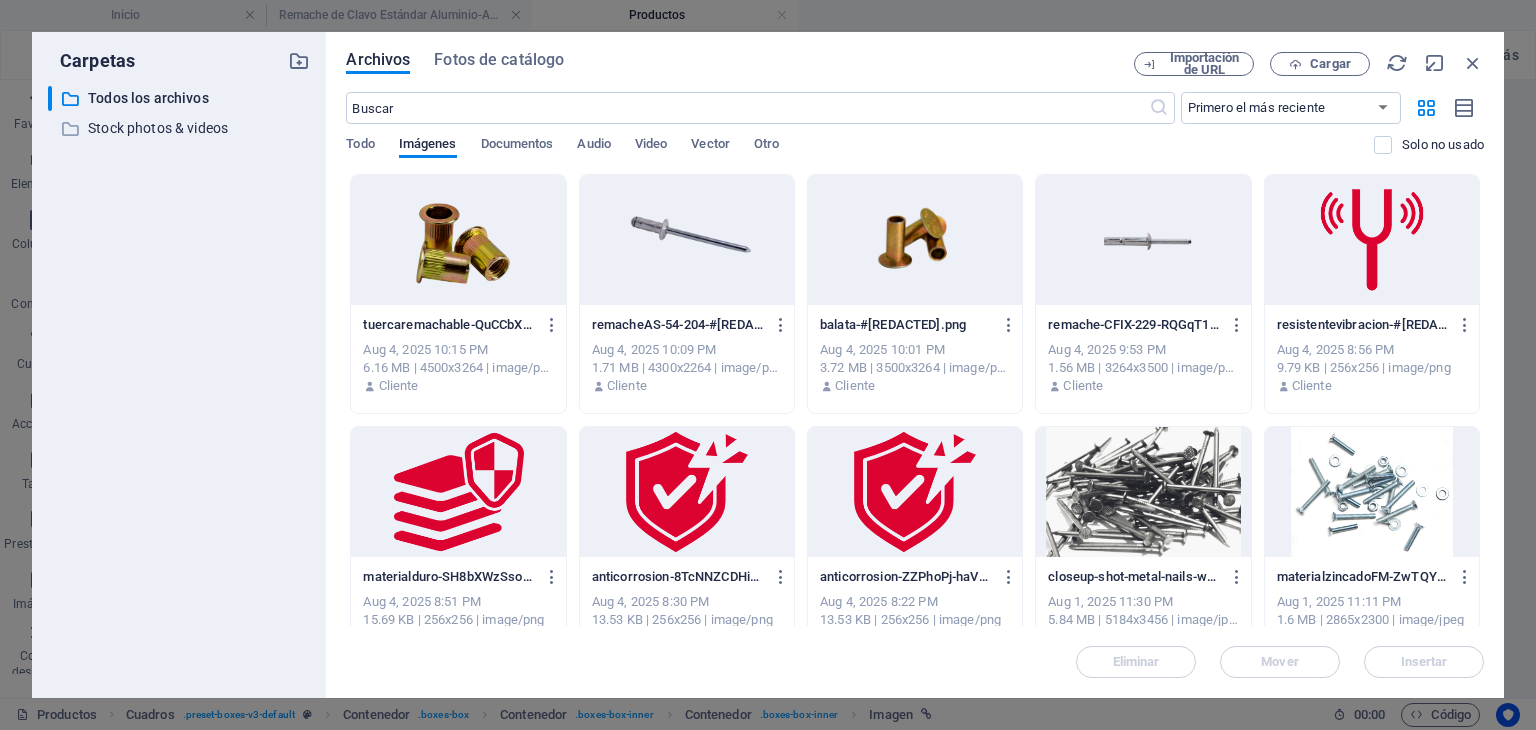 click at bounding box center (915, 240) 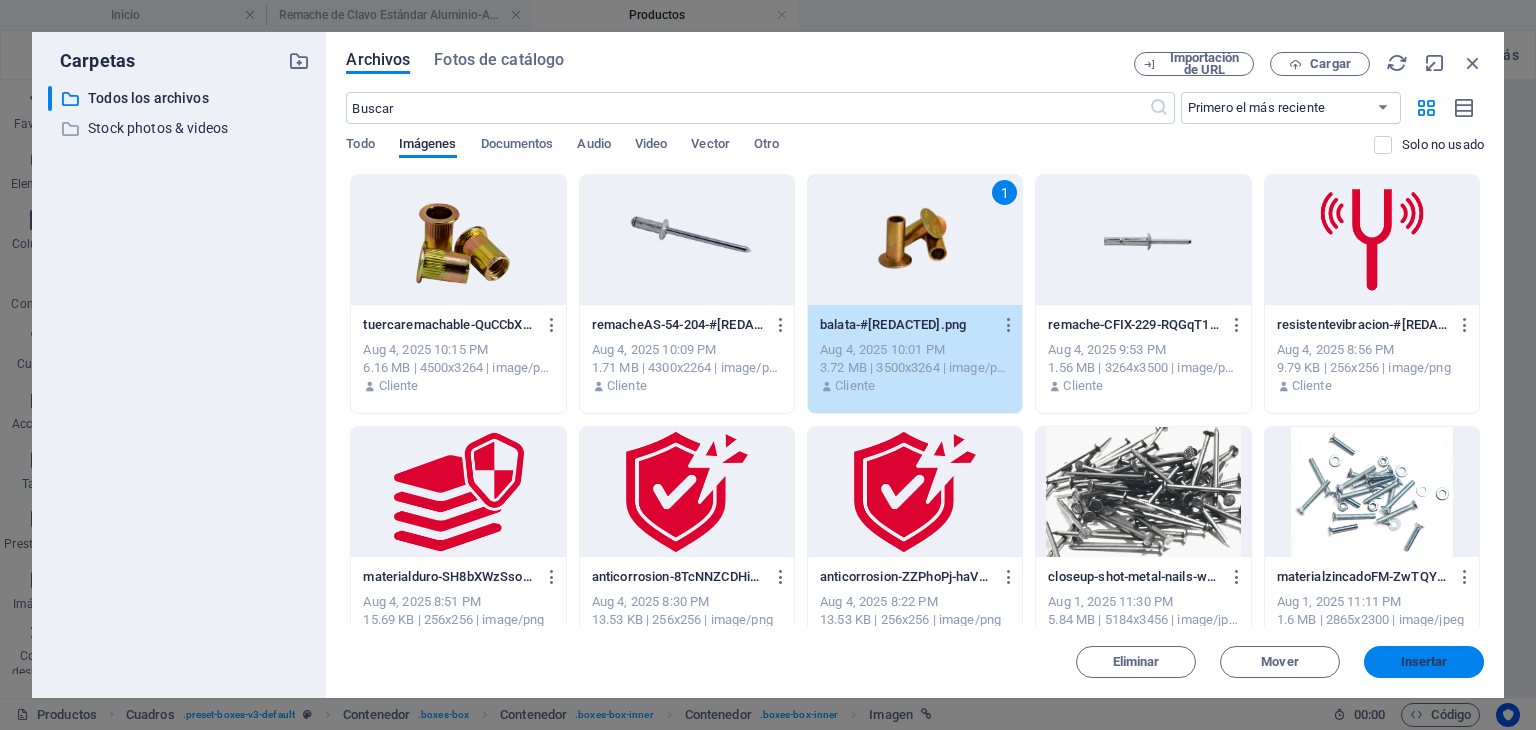 click on "Insertar" at bounding box center (1424, 662) 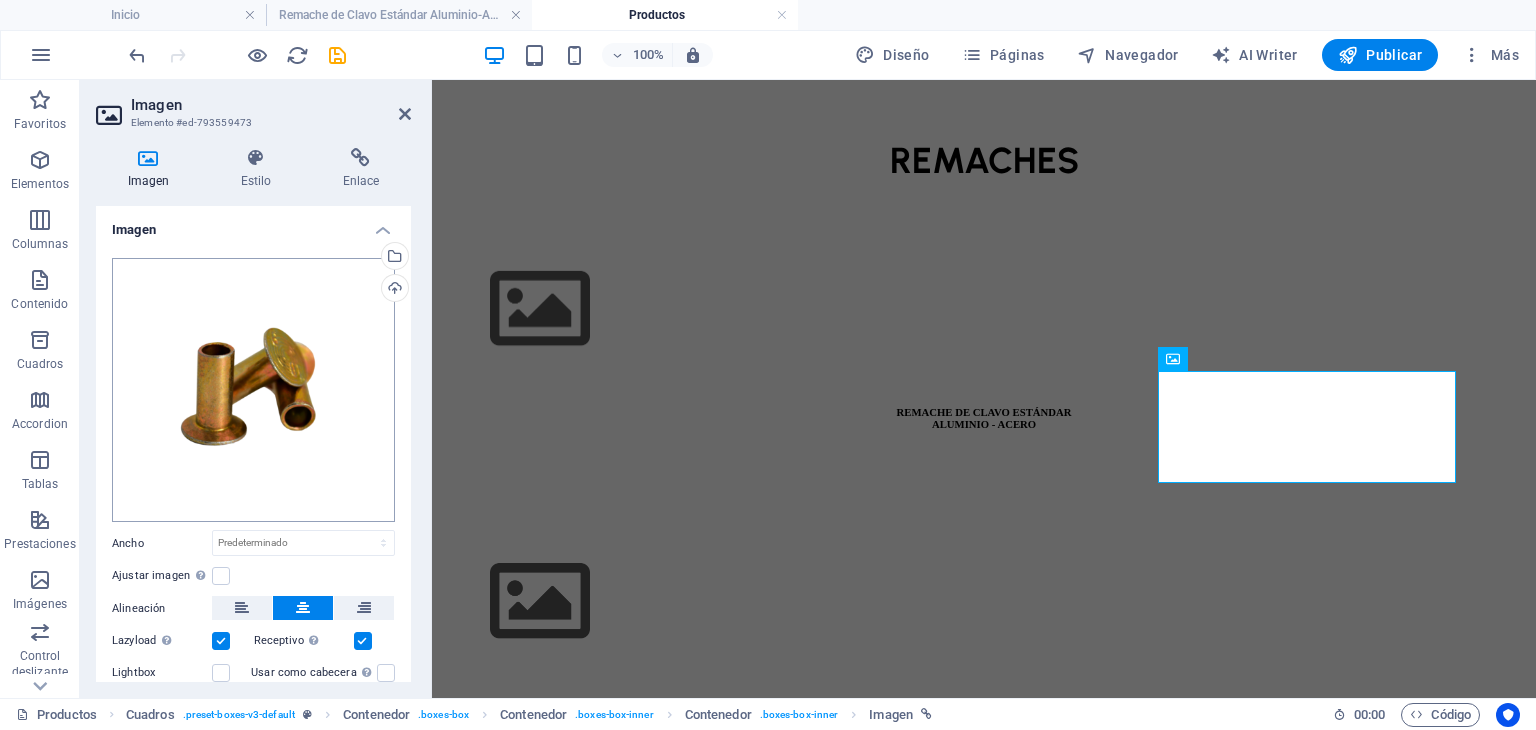 scroll, scrollTop: 1265, scrollLeft: 0, axis: vertical 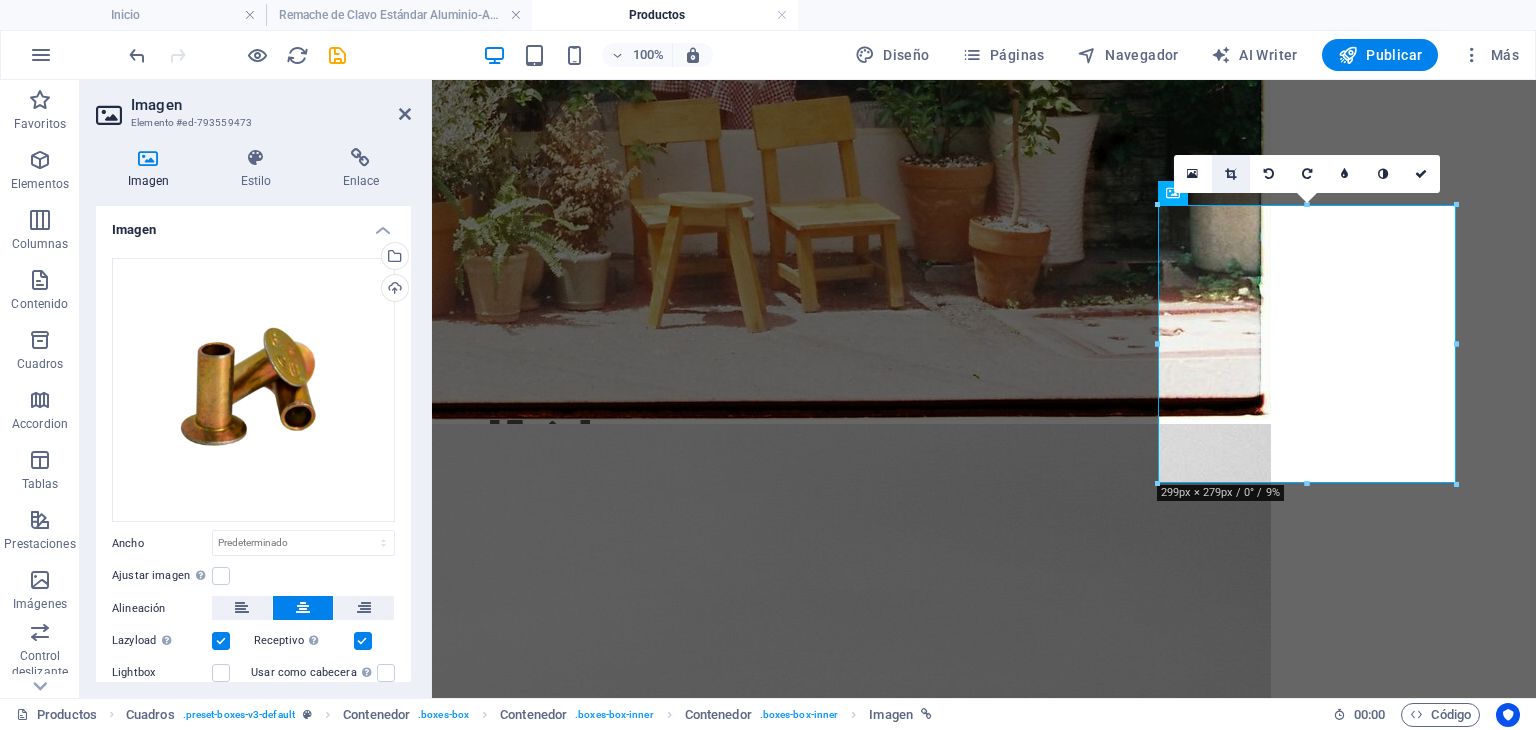 click at bounding box center (1230, 174) 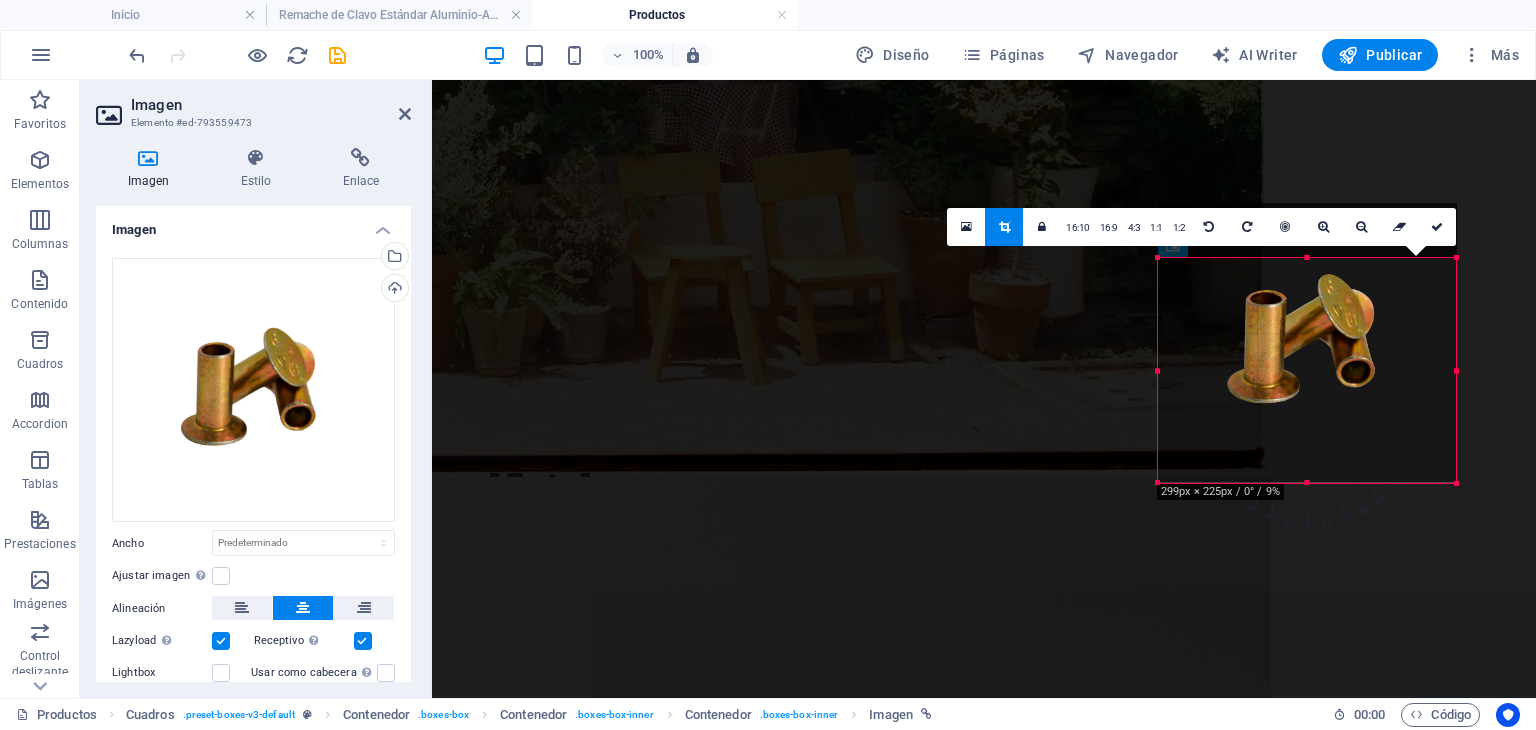 drag, startPoint x: 1308, startPoint y: 201, endPoint x: 1308, endPoint y: 256, distance: 55 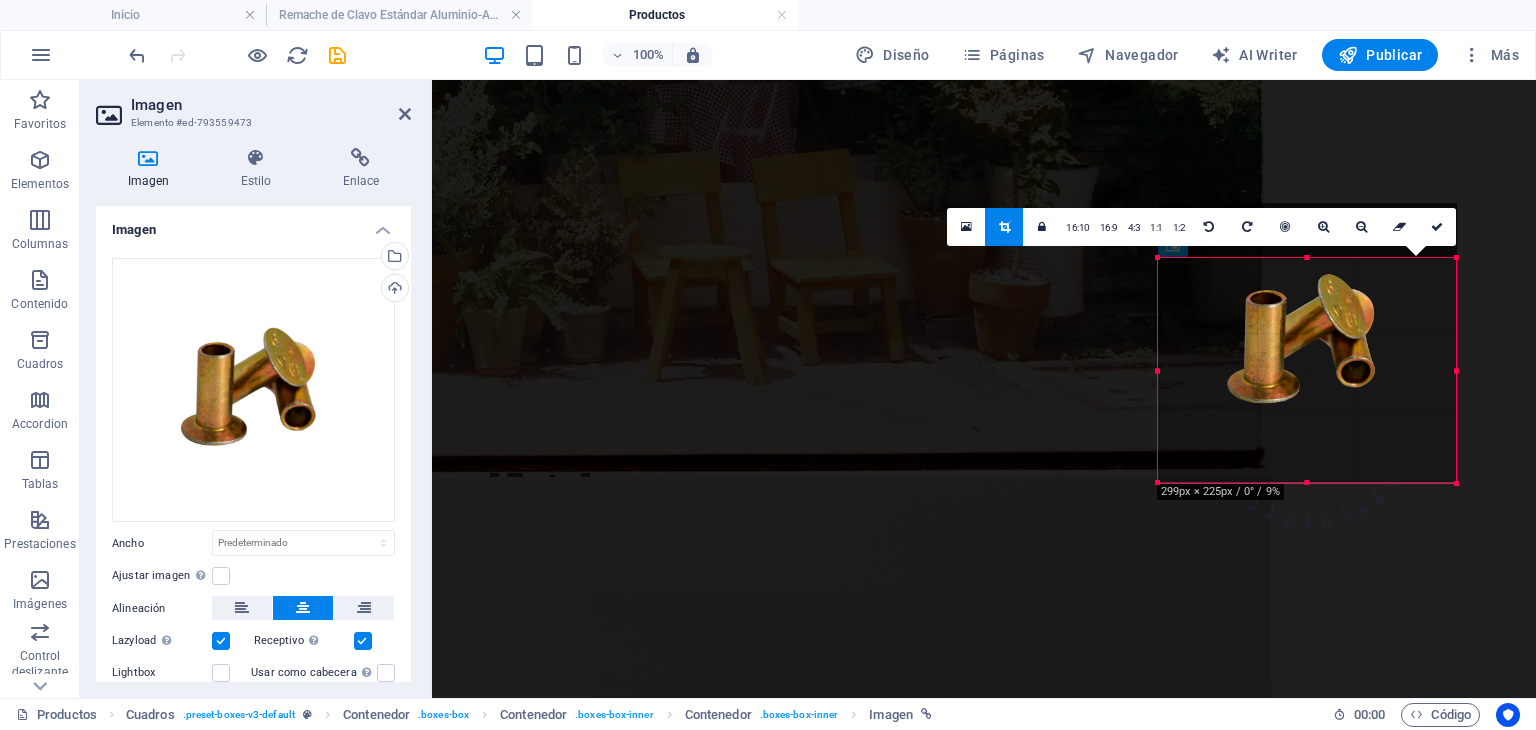 click at bounding box center [1307, 257] 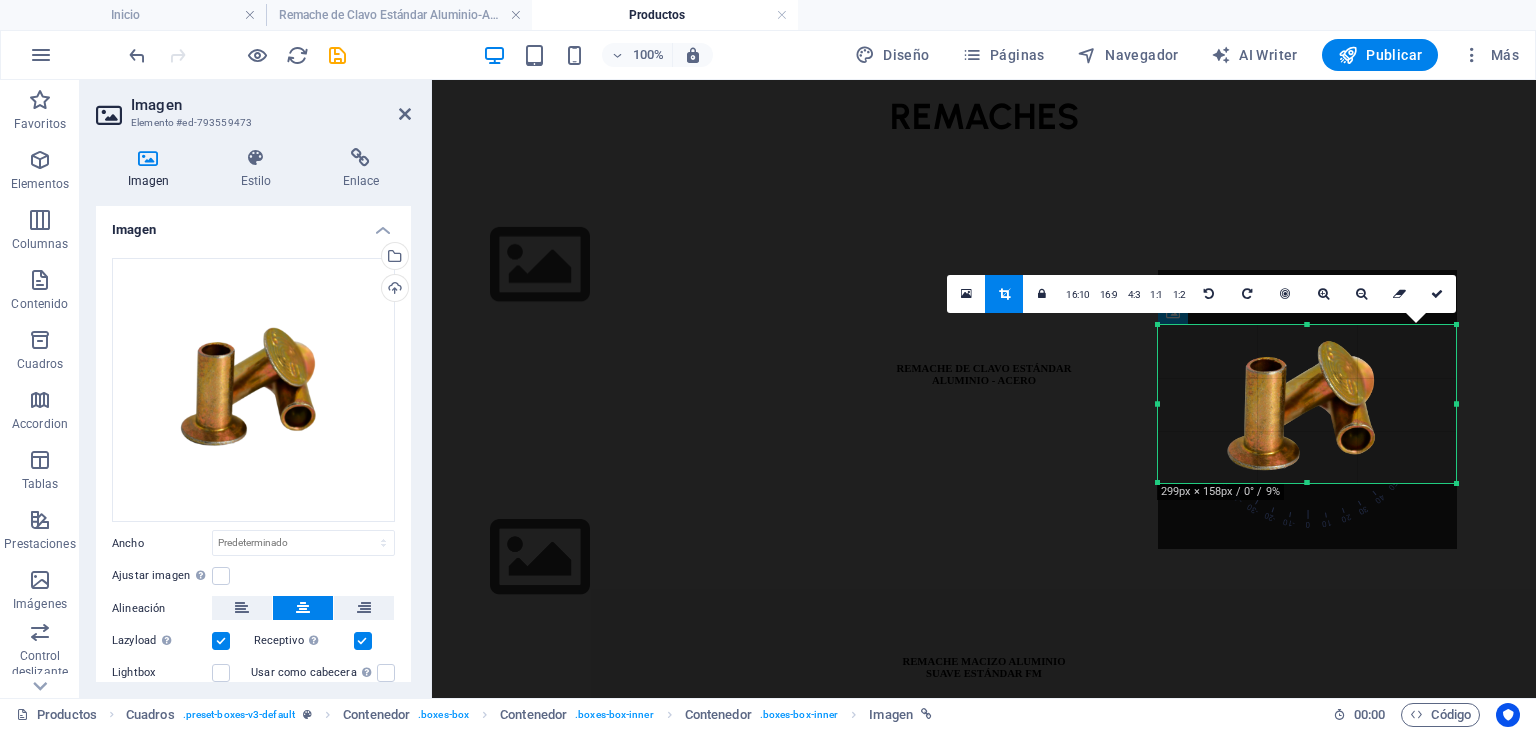 scroll, scrollTop: 1144, scrollLeft: 0, axis: vertical 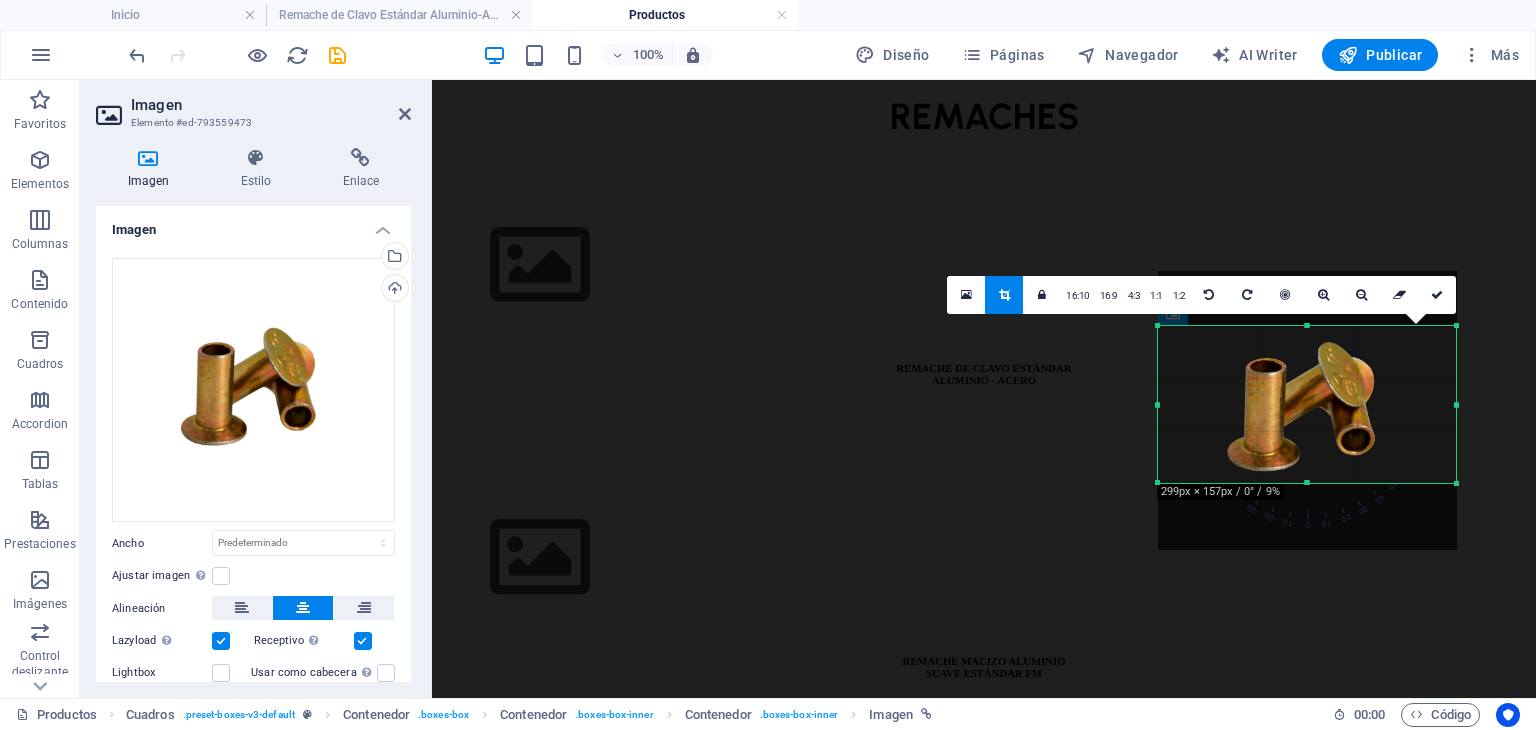 drag, startPoint x: 1312, startPoint y: 481, endPoint x: 1304, endPoint y: 414, distance: 67.47592 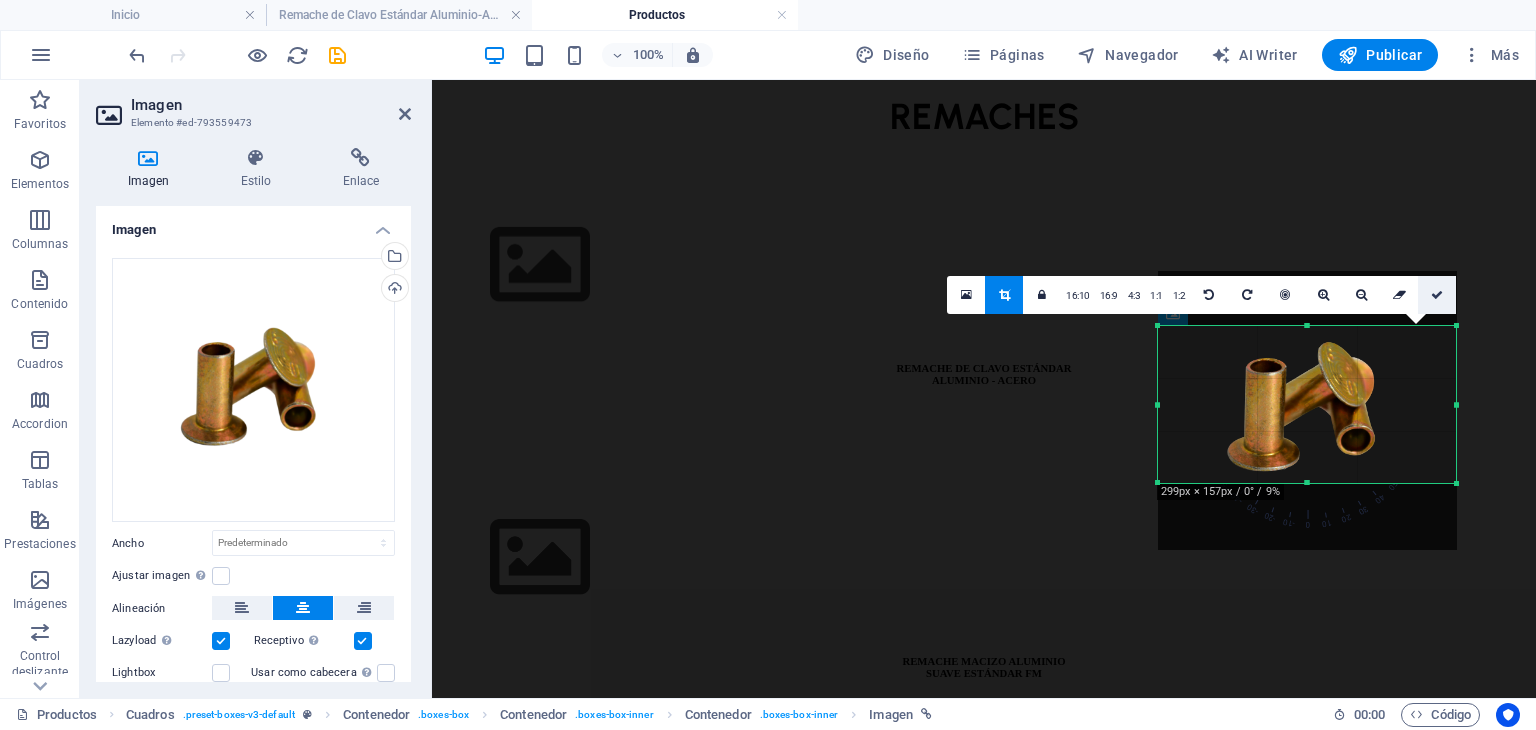 click at bounding box center [1437, 295] 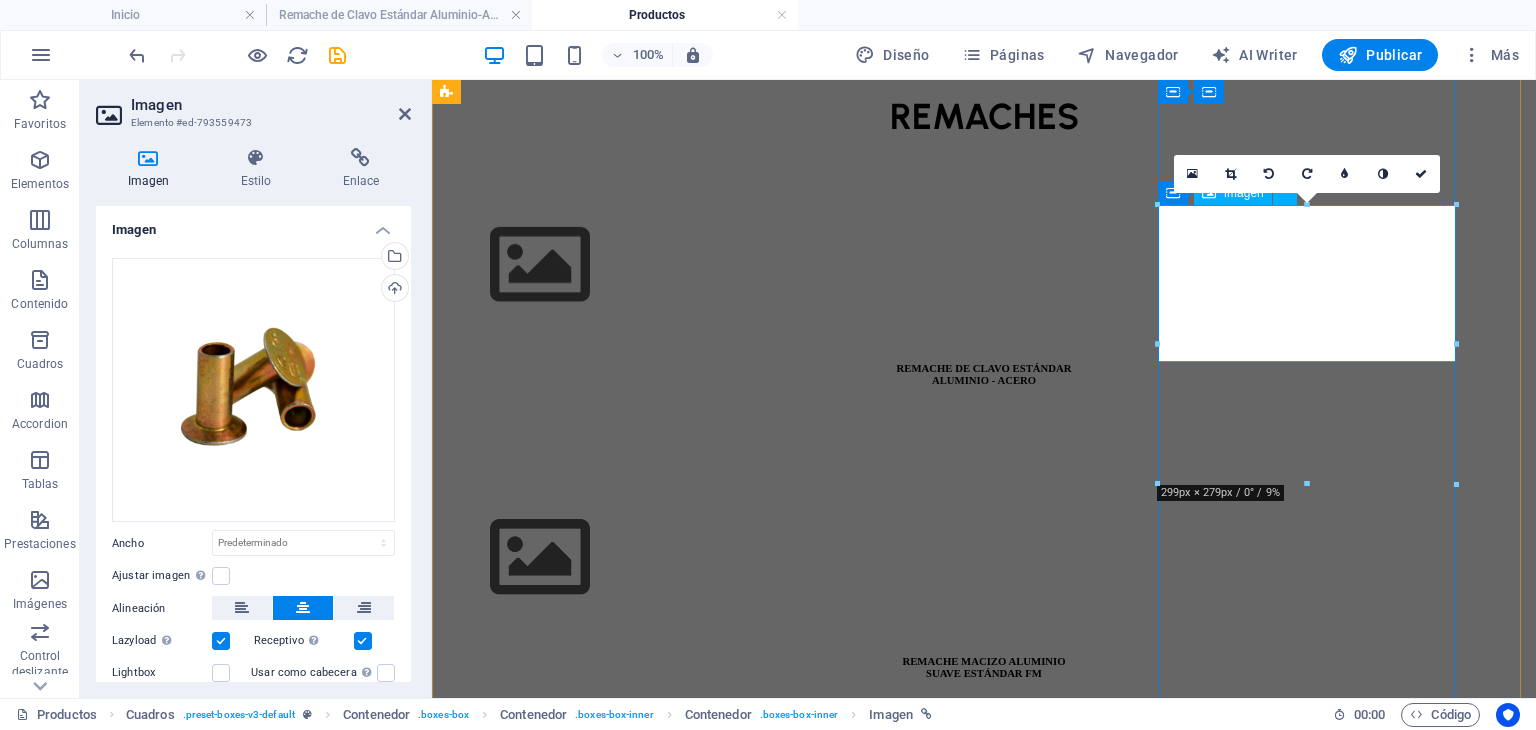 scroll, scrollTop: 1265, scrollLeft: 0, axis: vertical 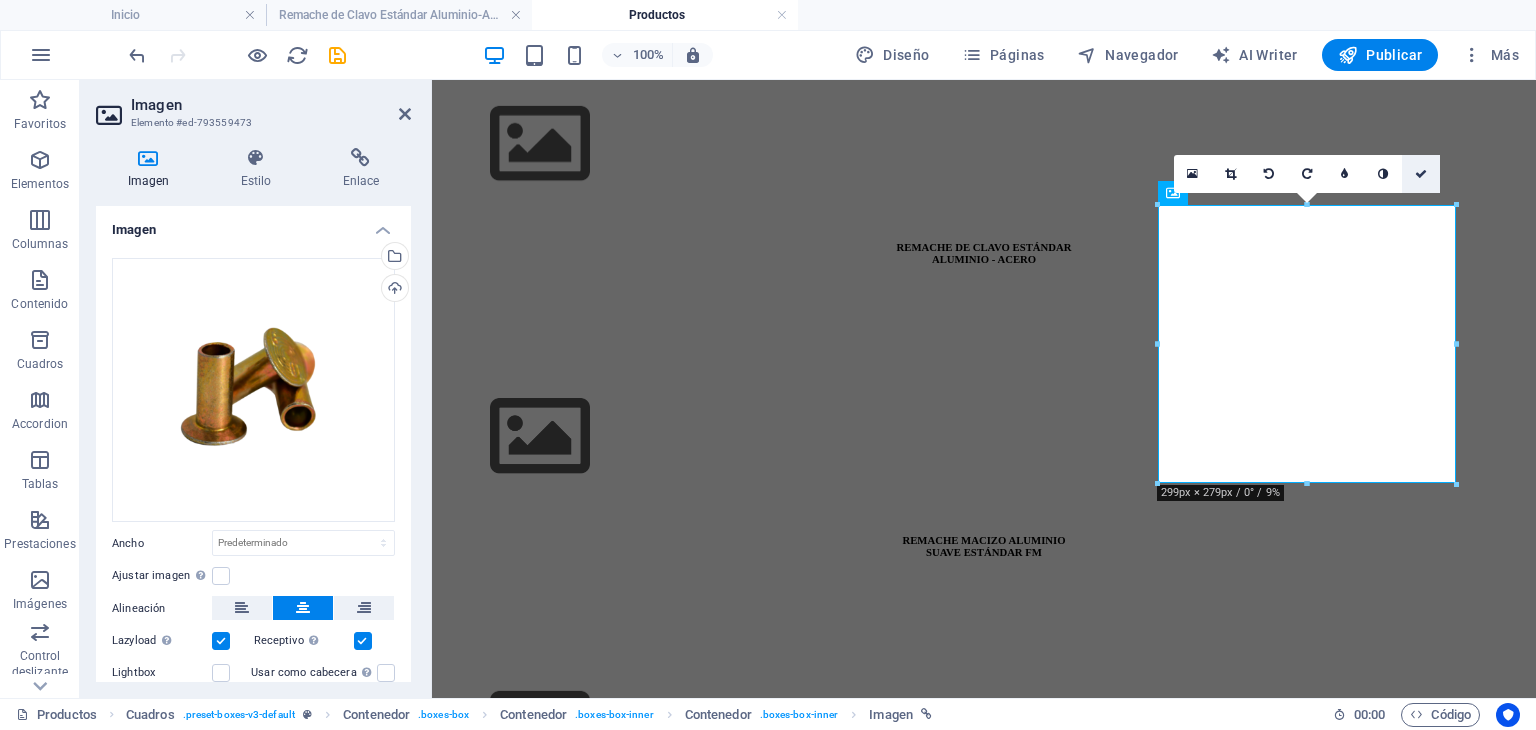 click at bounding box center [1421, 174] 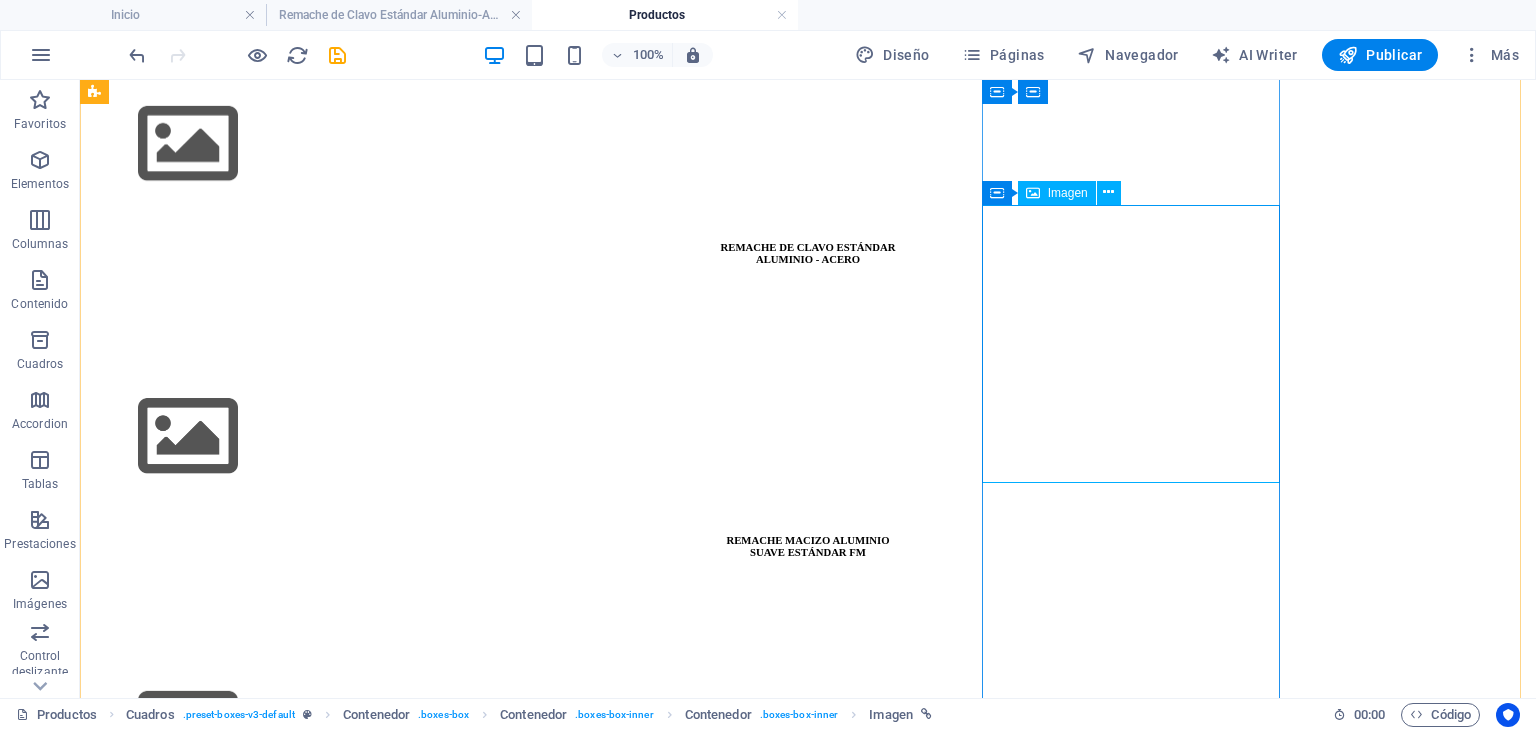 click at bounding box center (808, 3979) 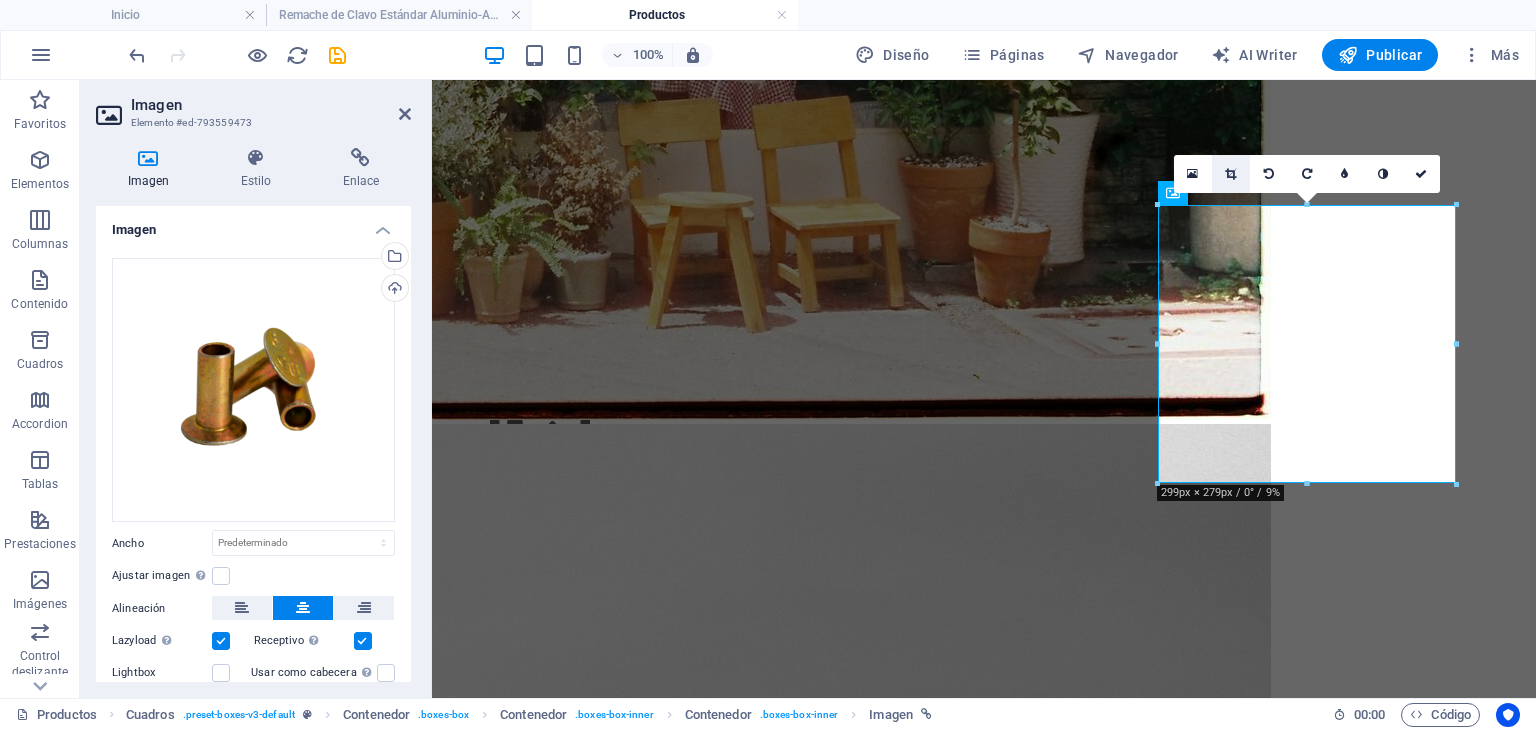 click at bounding box center [1230, 174] 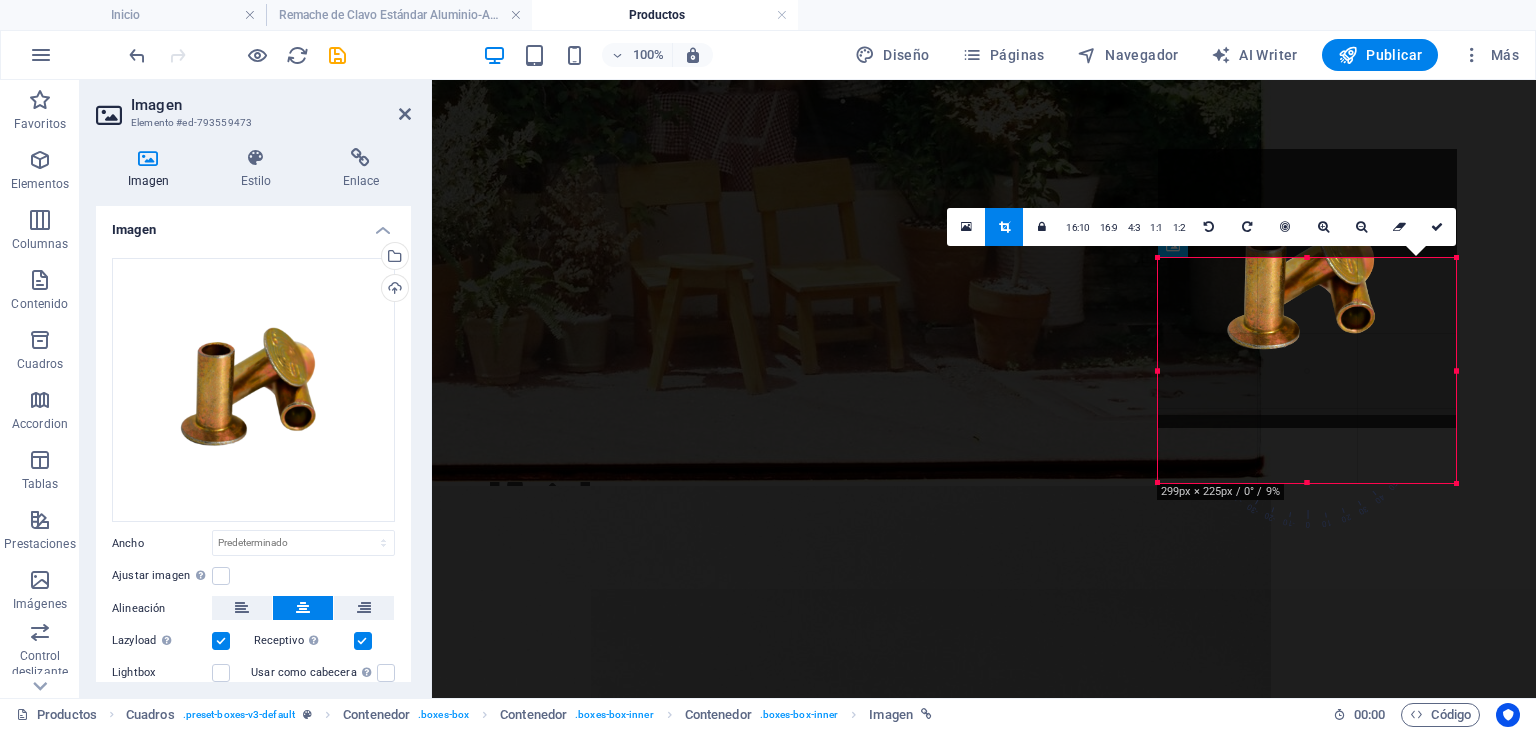 scroll, scrollTop: 1202, scrollLeft: 0, axis: vertical 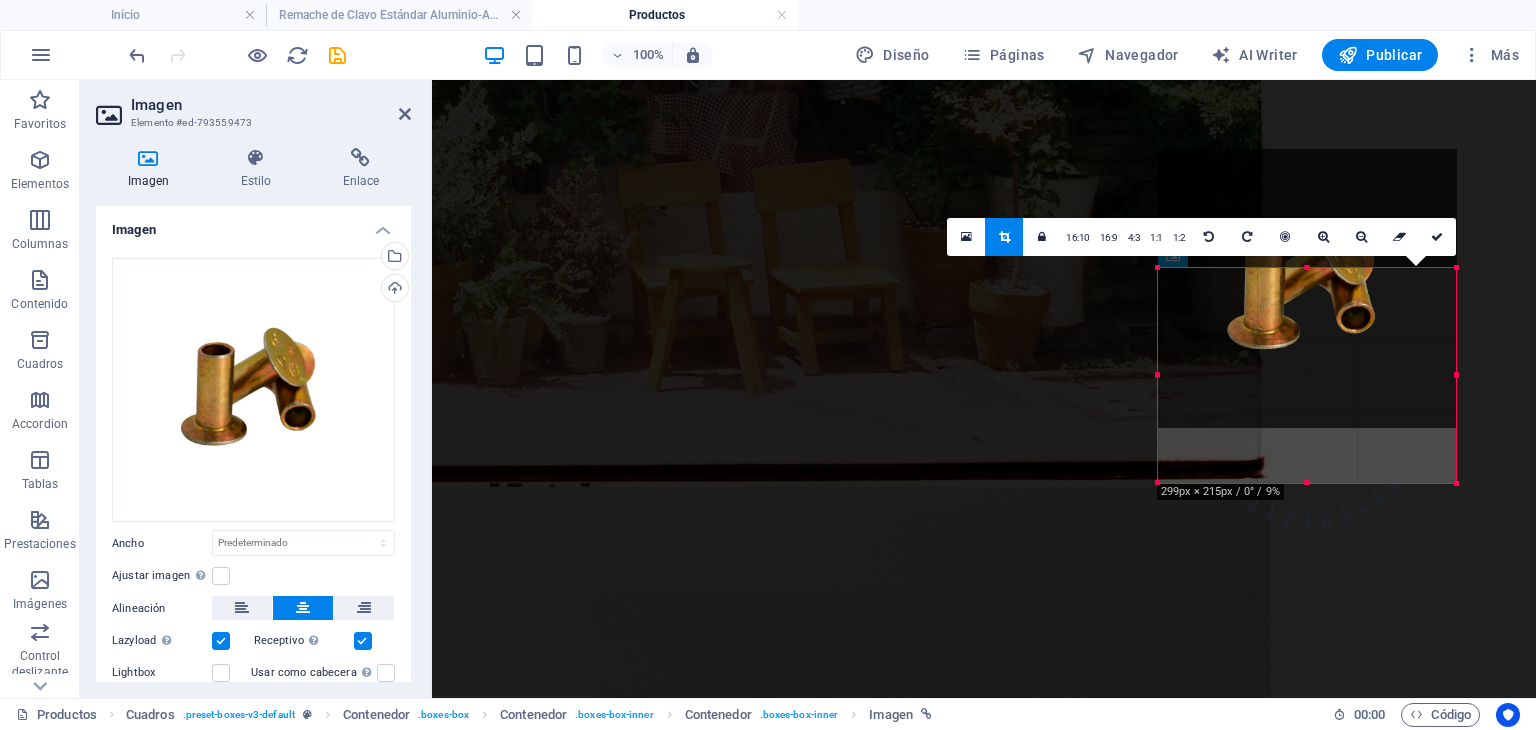 drag, startPoint x: 1301, startPoint y: 321, endPoint x: 1306, endPoint y: 385, distance: 64.195015 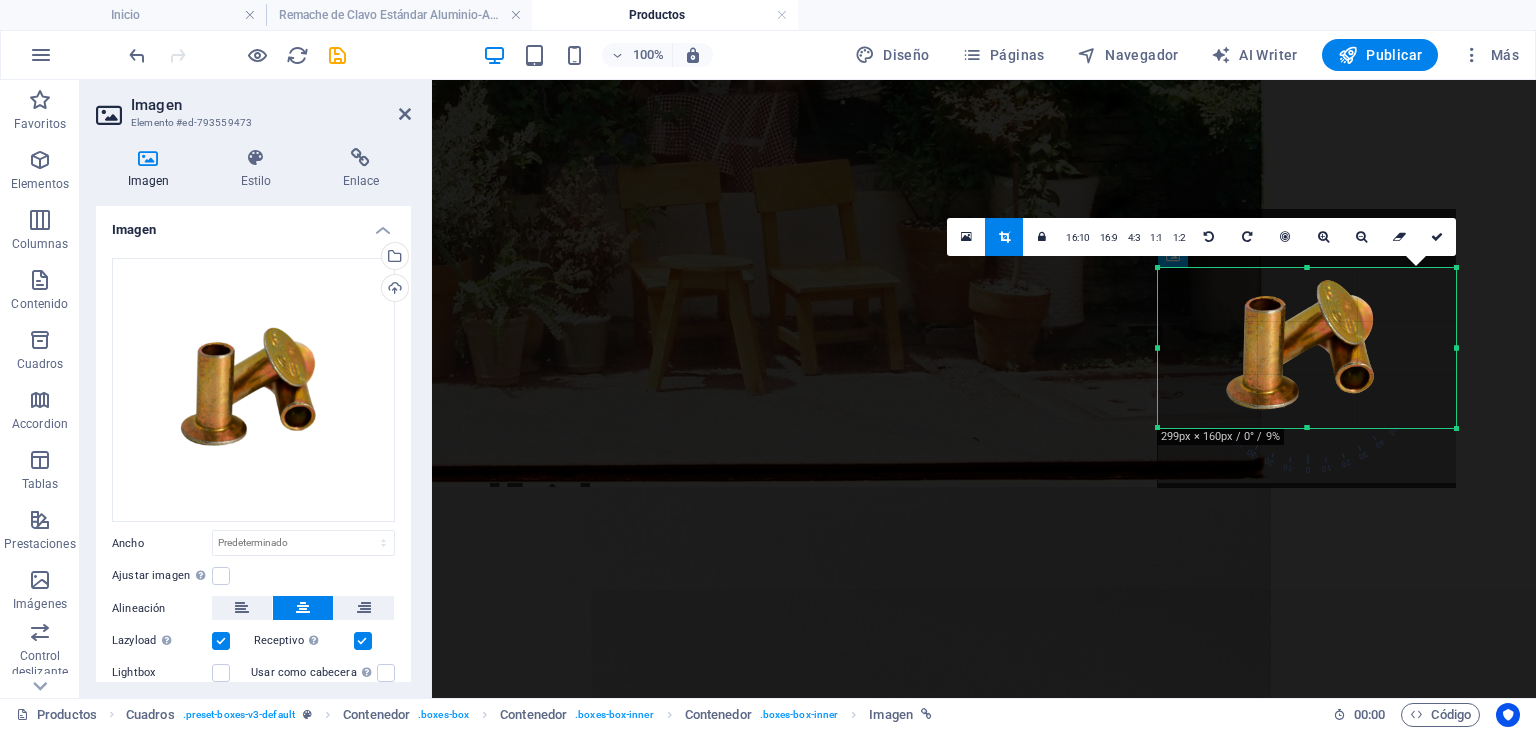 drag, startPoint x: 1308, startPoint y: 338, endPoint x: 1310, endPoint y: 377, distance: 39.051247 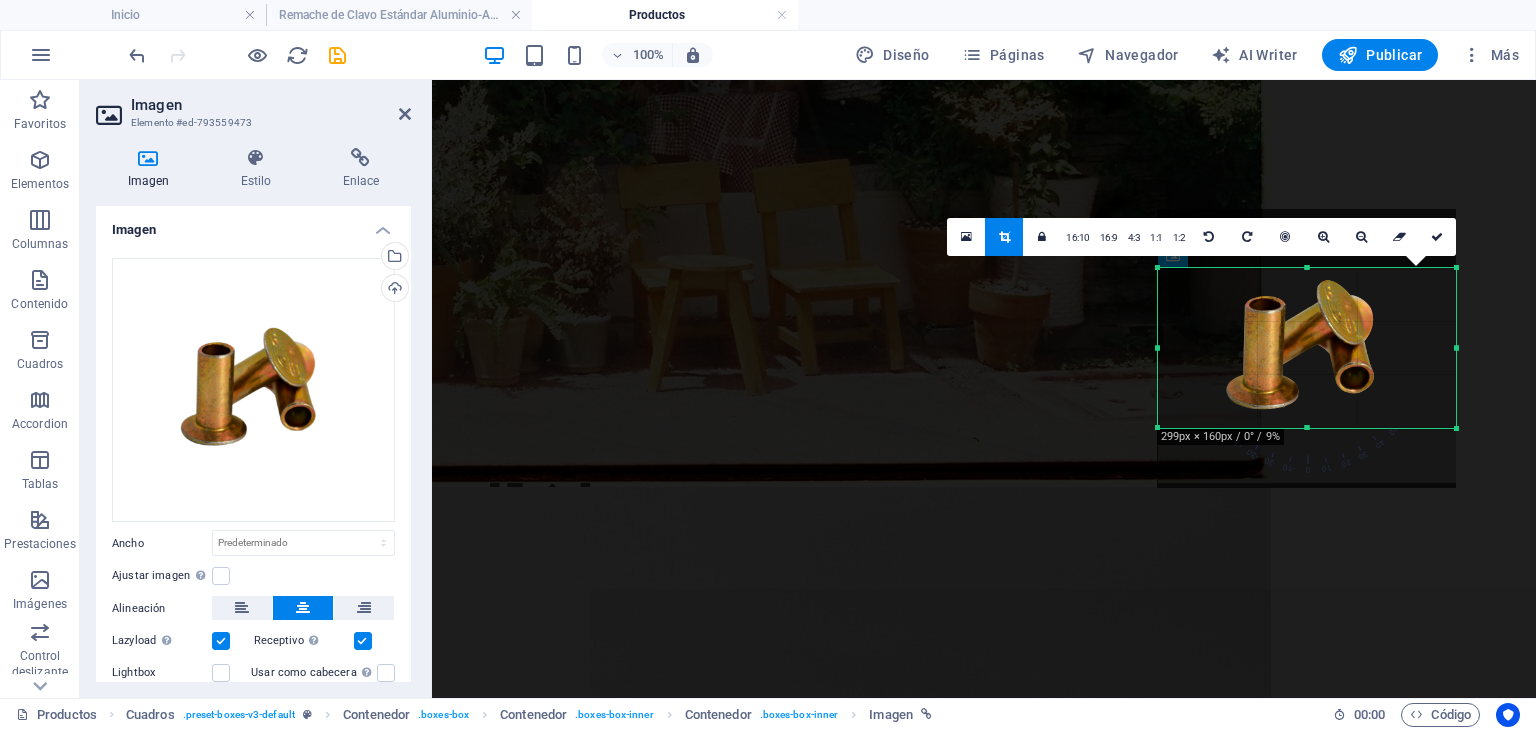 click at bounding box center [1306, 348] 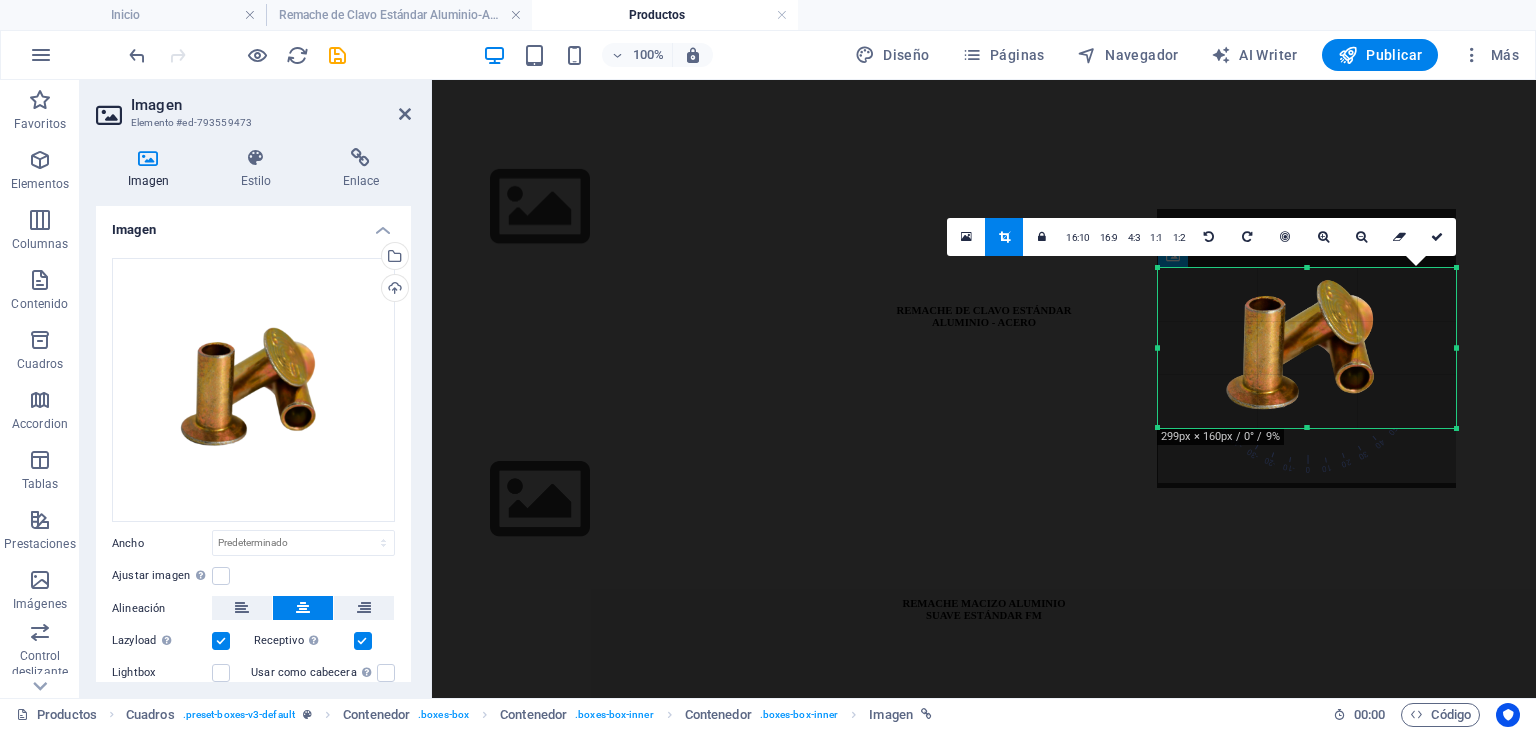 click at bounding box center (1306, 348) 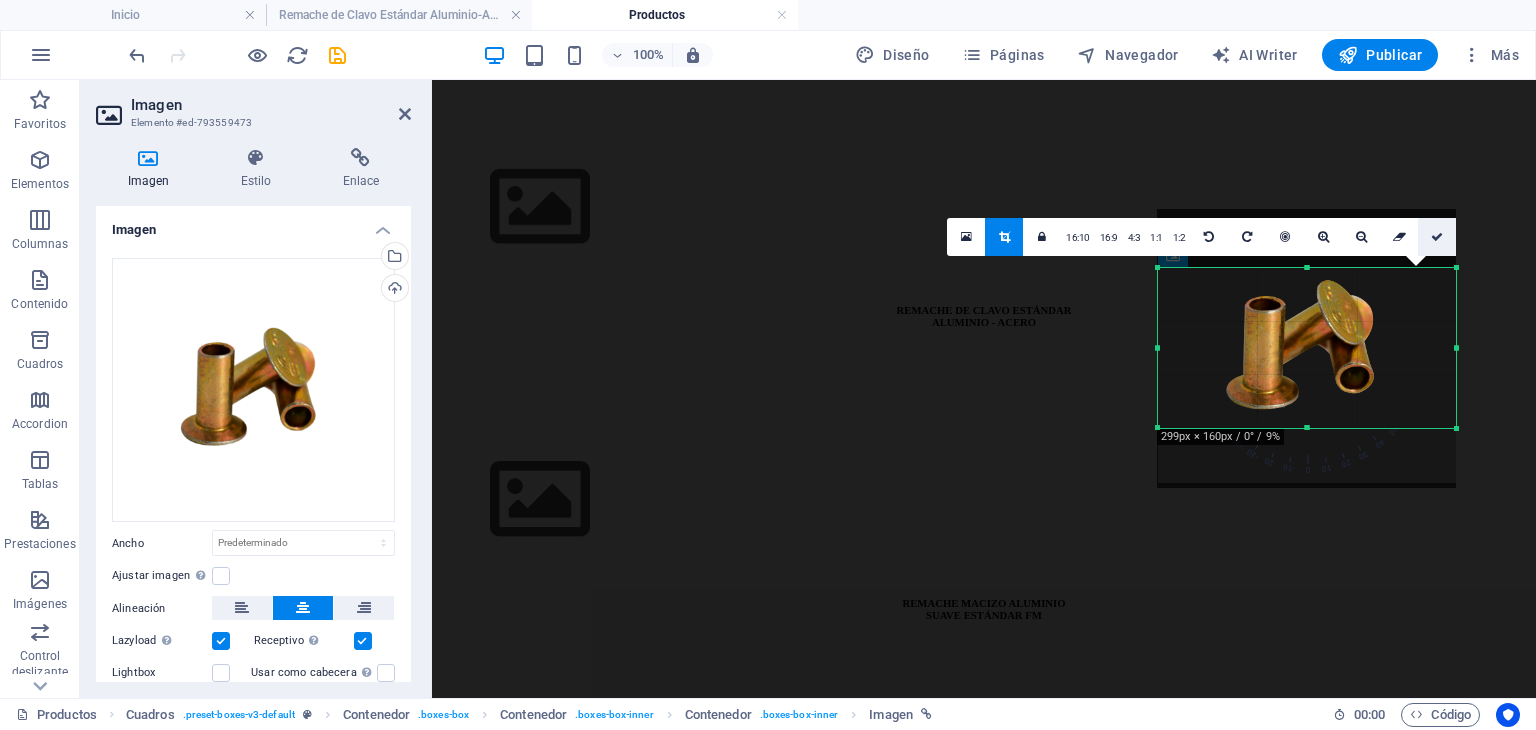 click at bounding box center [1437, 237] 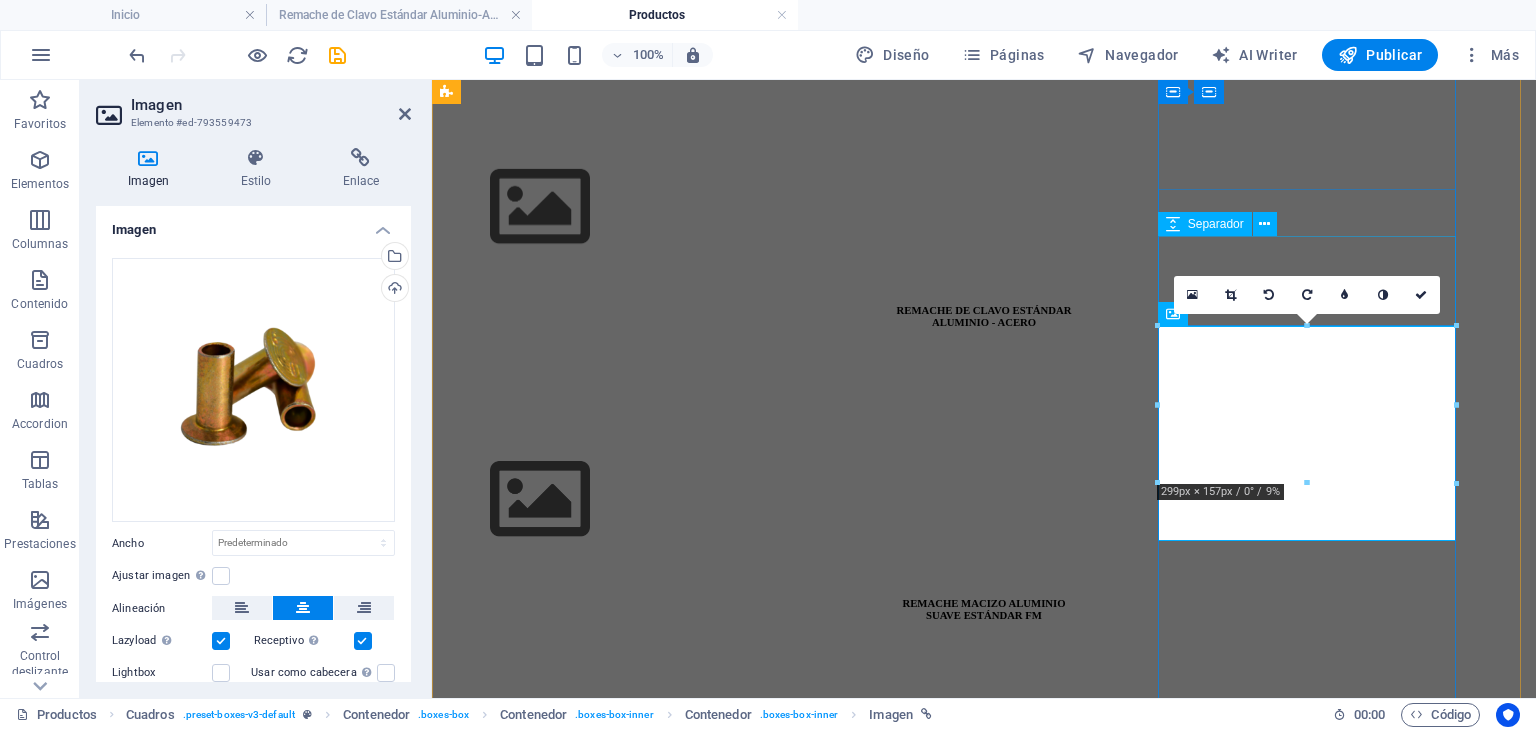 scroll, scrollTop: 1144, scrollLeft: 0, axis: vertical 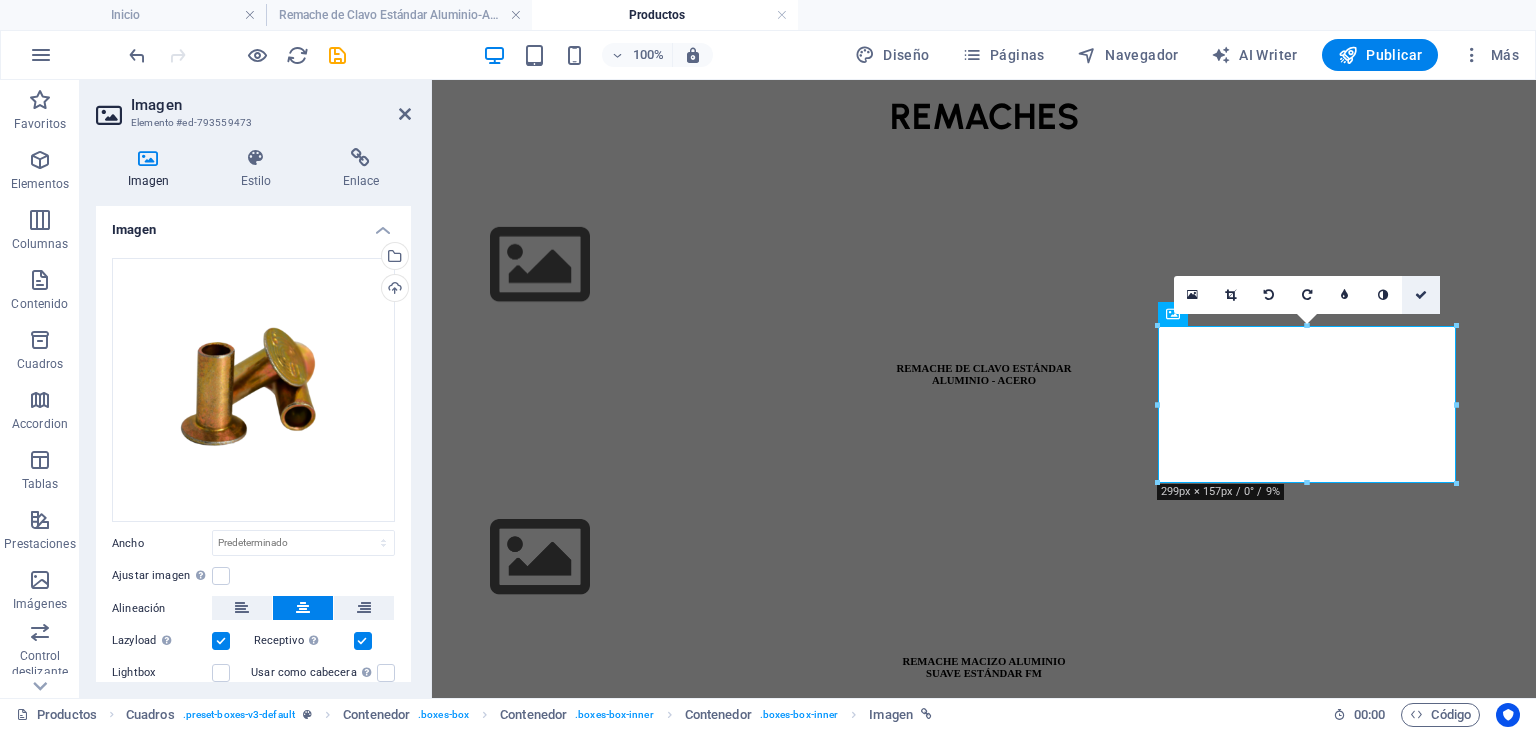 click at bounding box center (1421, 295) 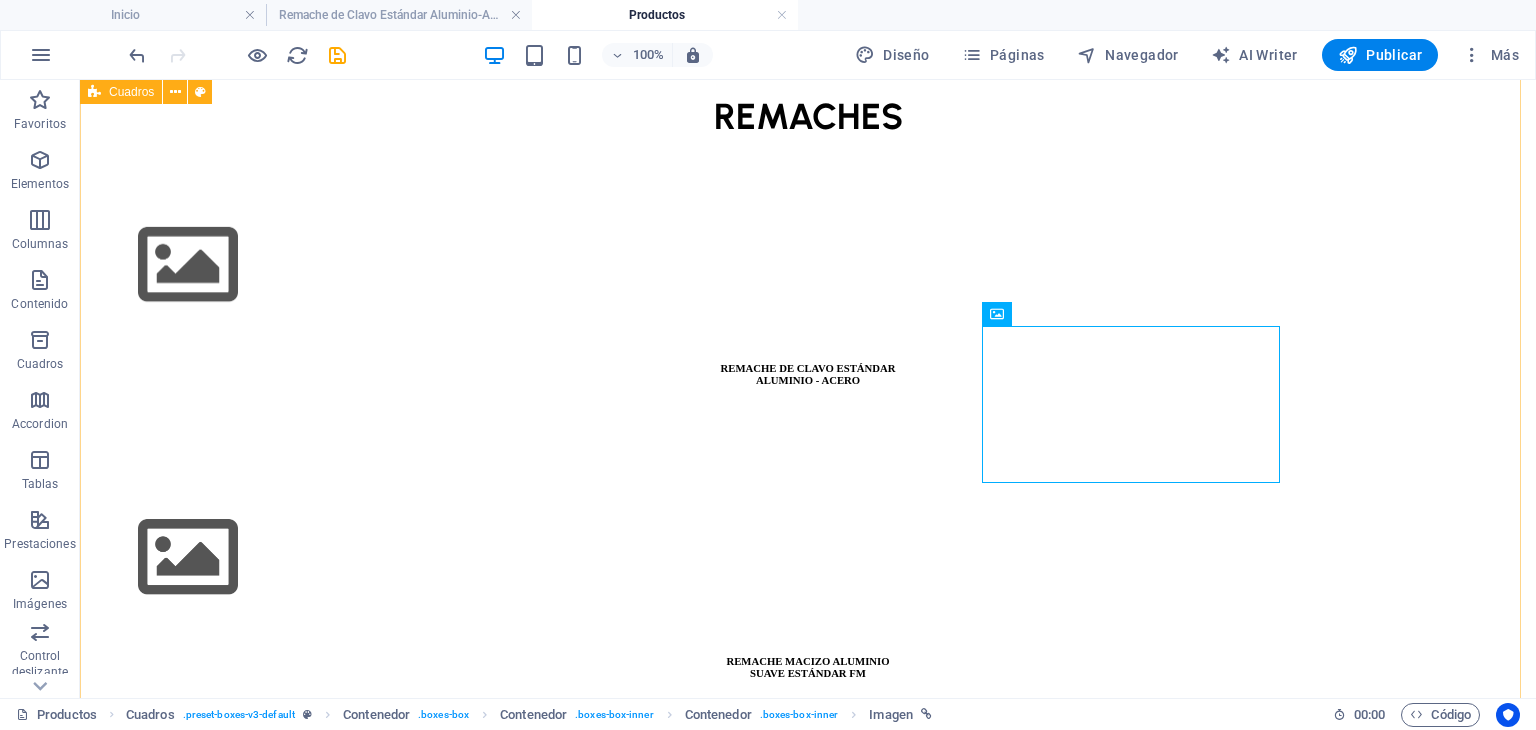 click on "REMACHE DE CLAVO ESTÁNDAR  ALUMINIO - ACERO REMACHE MACIZO ALUMINIO SUAVE ESTÁNDAR FM REMACHE ESTRUCTURAL REMACHE DE CLAVO  ESTRUCTURAL C-FIX REMACHE DE CLAVO  ACERO-ACERO REMACHE DE CLAVO  ALUMINIO-ACERO MULTIGRIP REMACHE MACIZO ACERO FM BALATA DE ALUMINIO REMACHE DE CLAVO BULB-T REMACHE DE CLAVO  ESTRUCTURAL C-LOCK REMACHE DE CLAVO  ALUMINIO-ACERO FLOR REMACHE DE CLAVO  ACERO INOX REMACHE MACIZO ALUMINIO DURO ESTÁNDAR FM REMACHE SEMITUBULAR  BALATA DE ACERO REMACHE DE CLAVO  ALUMINIO-ALUMINIO TREBOL REMACHE DE CLAVO  ALUMINIO-ACERO CHINO REMACHE DE CLAVO  ALUMINIO-ACERO SELLADO REMACHE DE EXPANSIÓN" at bounding box center (808, 2992) 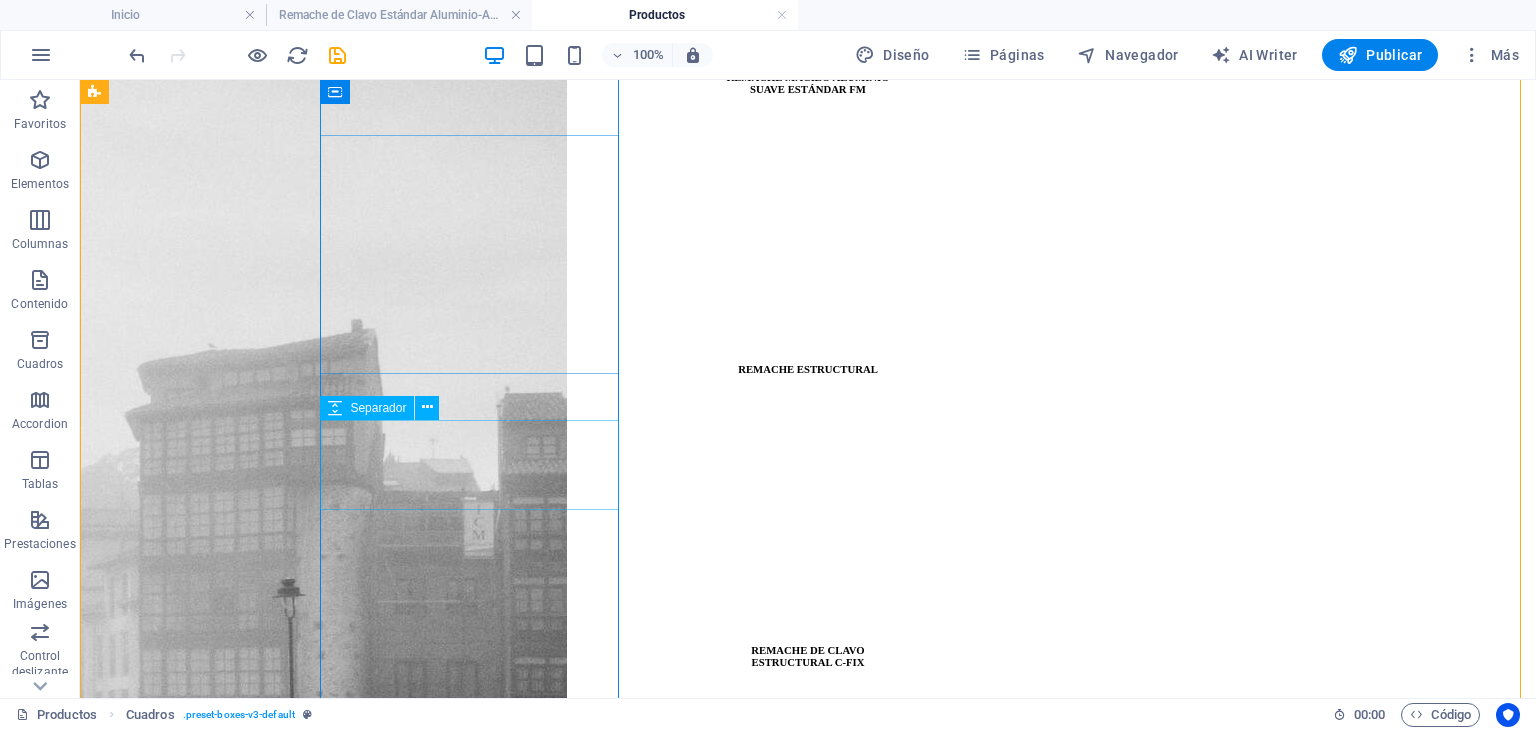 scroll, scrollTop: 1847, scrollLeft: 0, axis: vertical 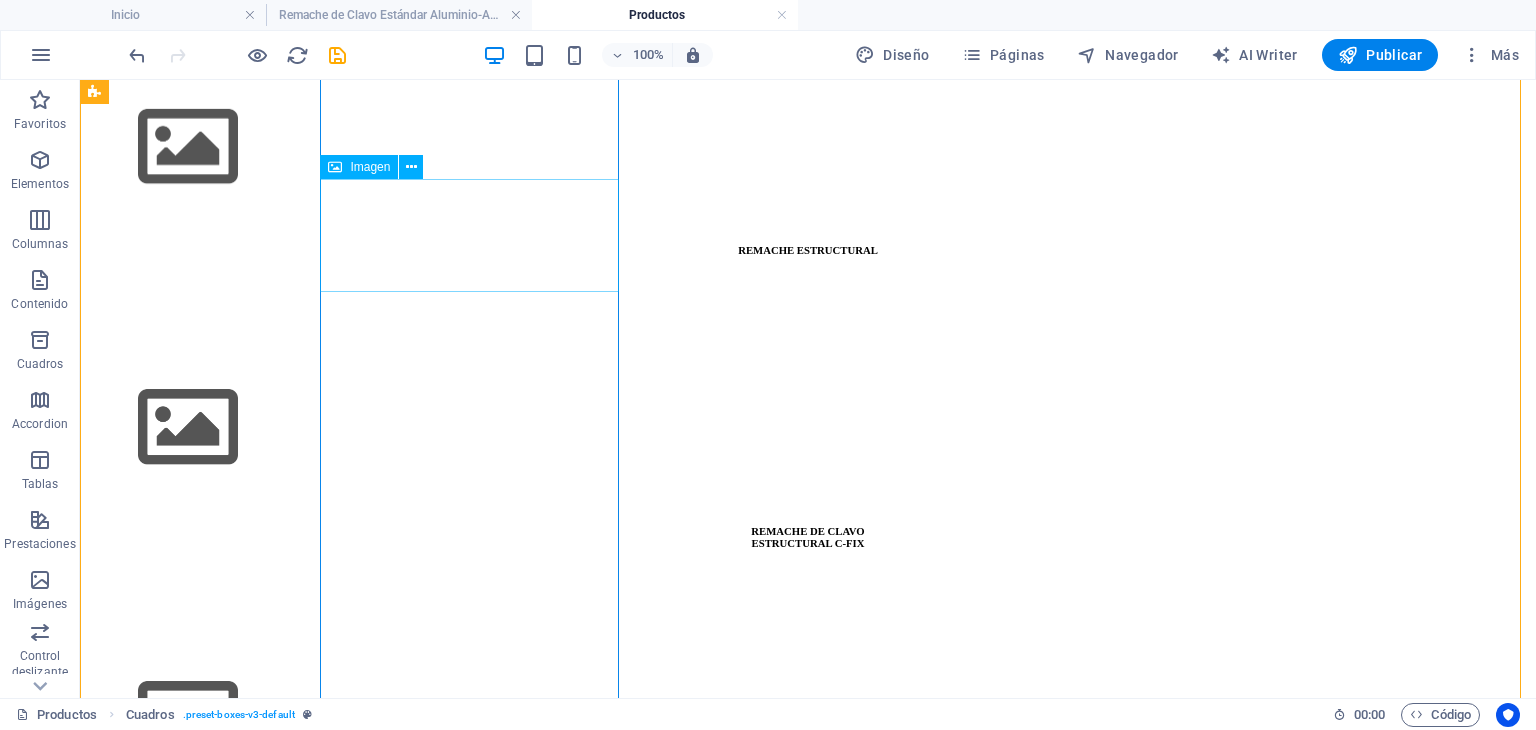 click at bounding box center [808, 429] 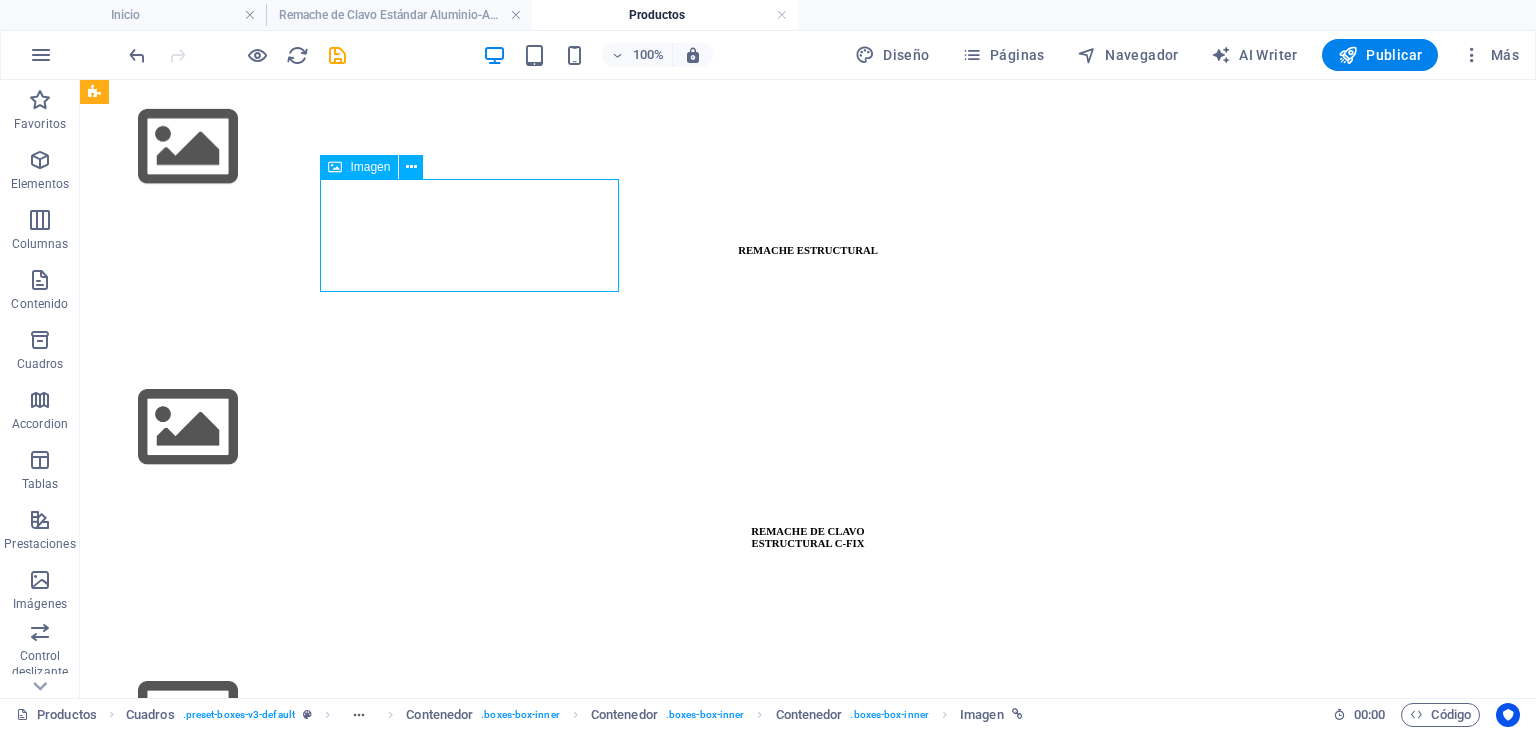 click at bounding box center [808, 429] 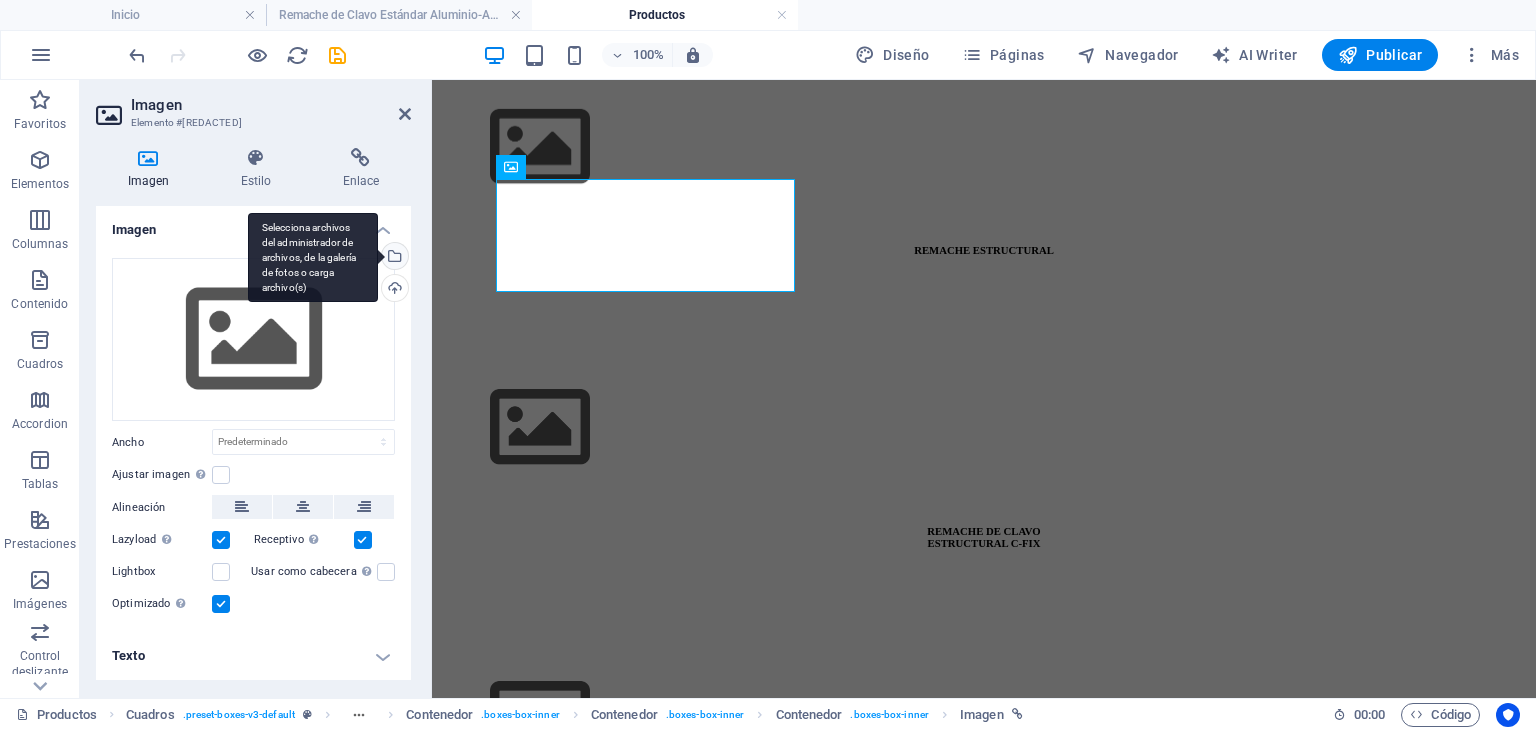 click on "Selecciona archivos del administrador de archivos, de la galería de fotos o carga archivo(s)" at bounding box center [393, 258] 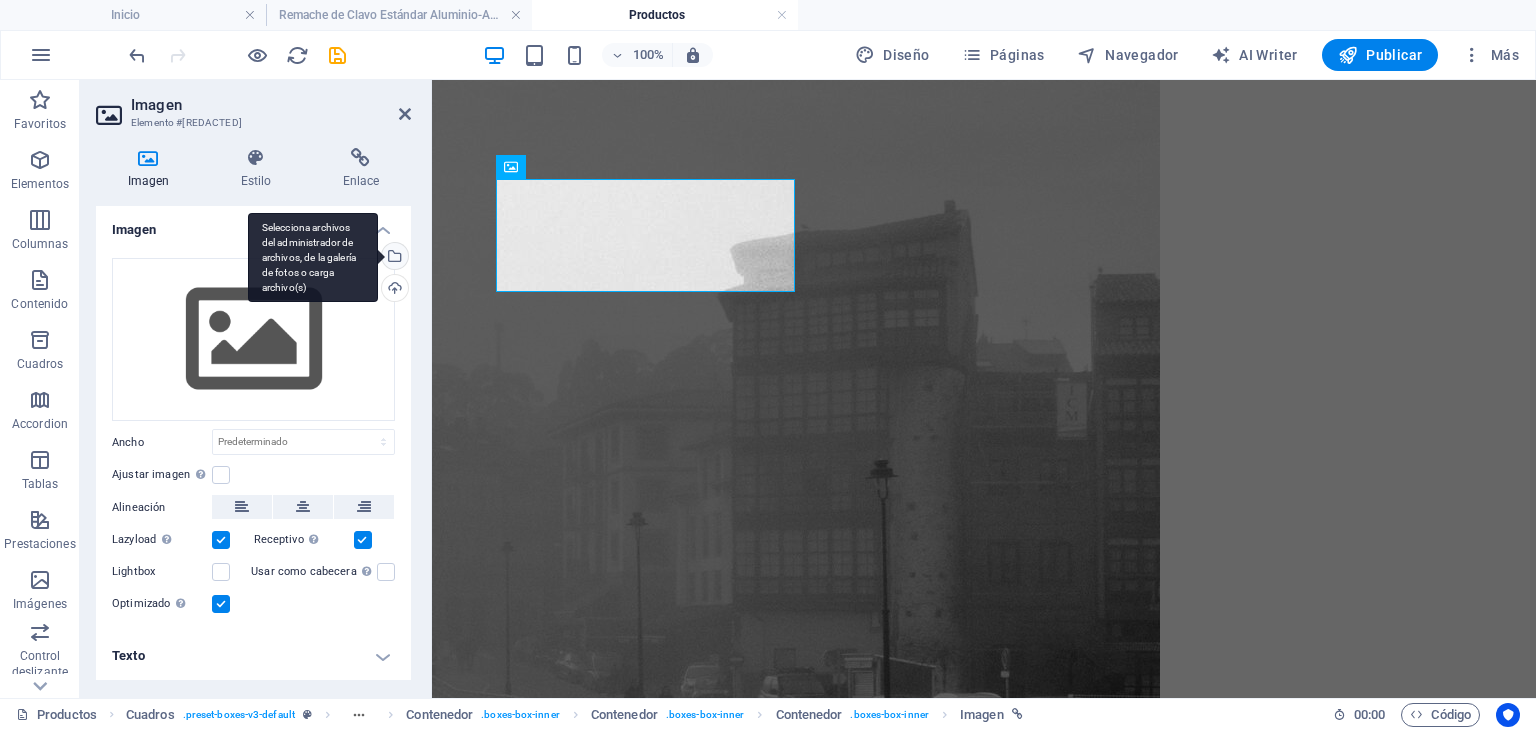 scroll, scrollTop: 1776, scrollLeft: 0, axis: vertical 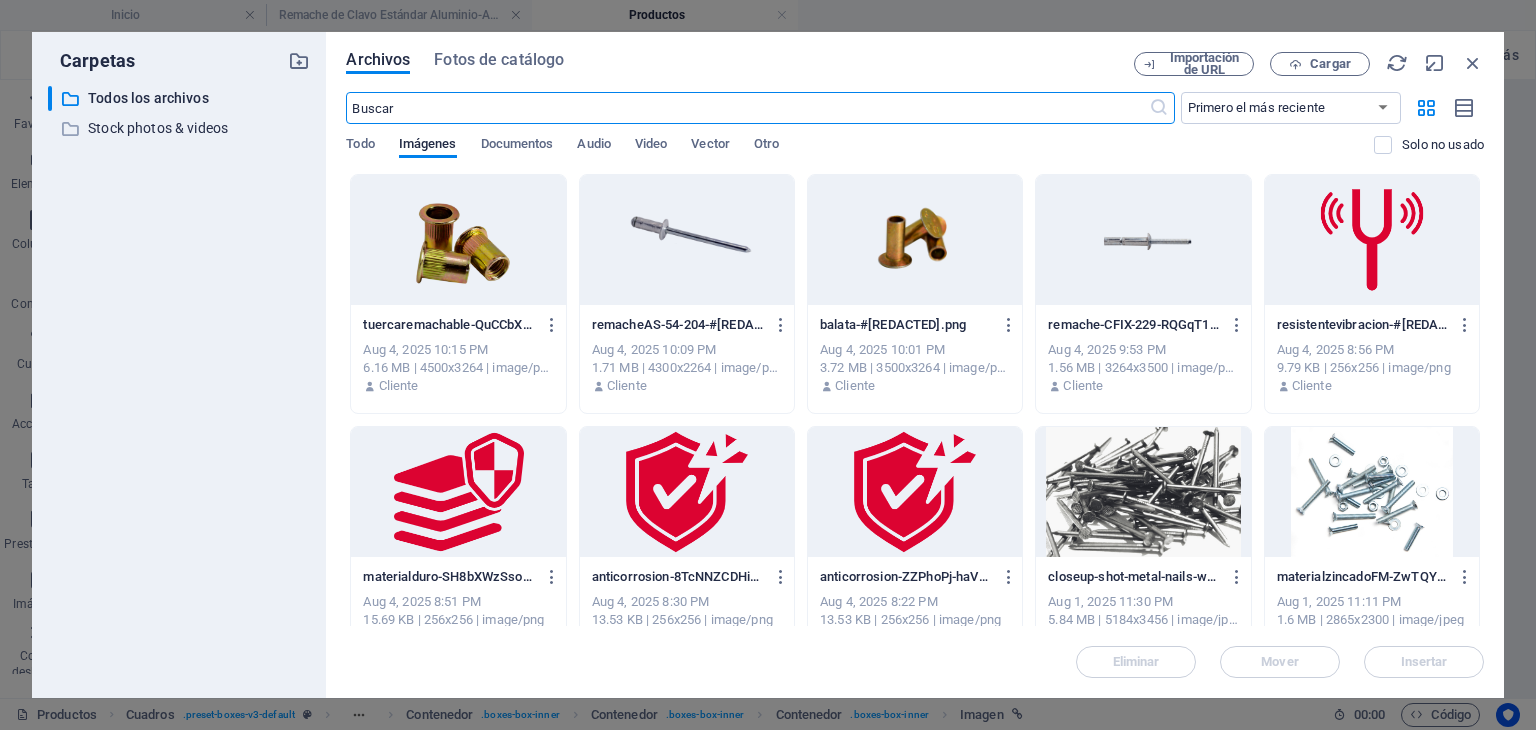 click at bounding box center (1143, 240) 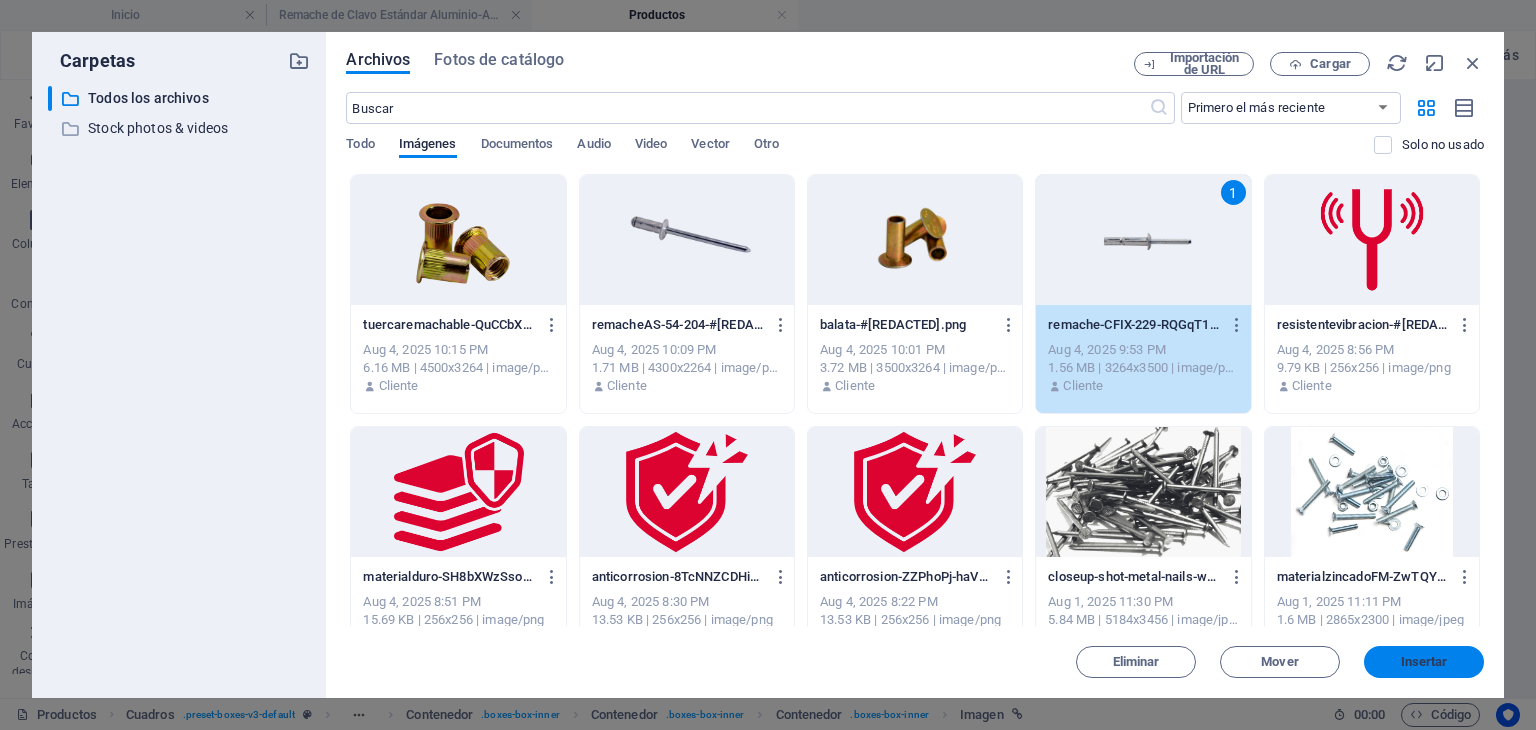 click on "Insertar" at bounding box center (1424, 662) 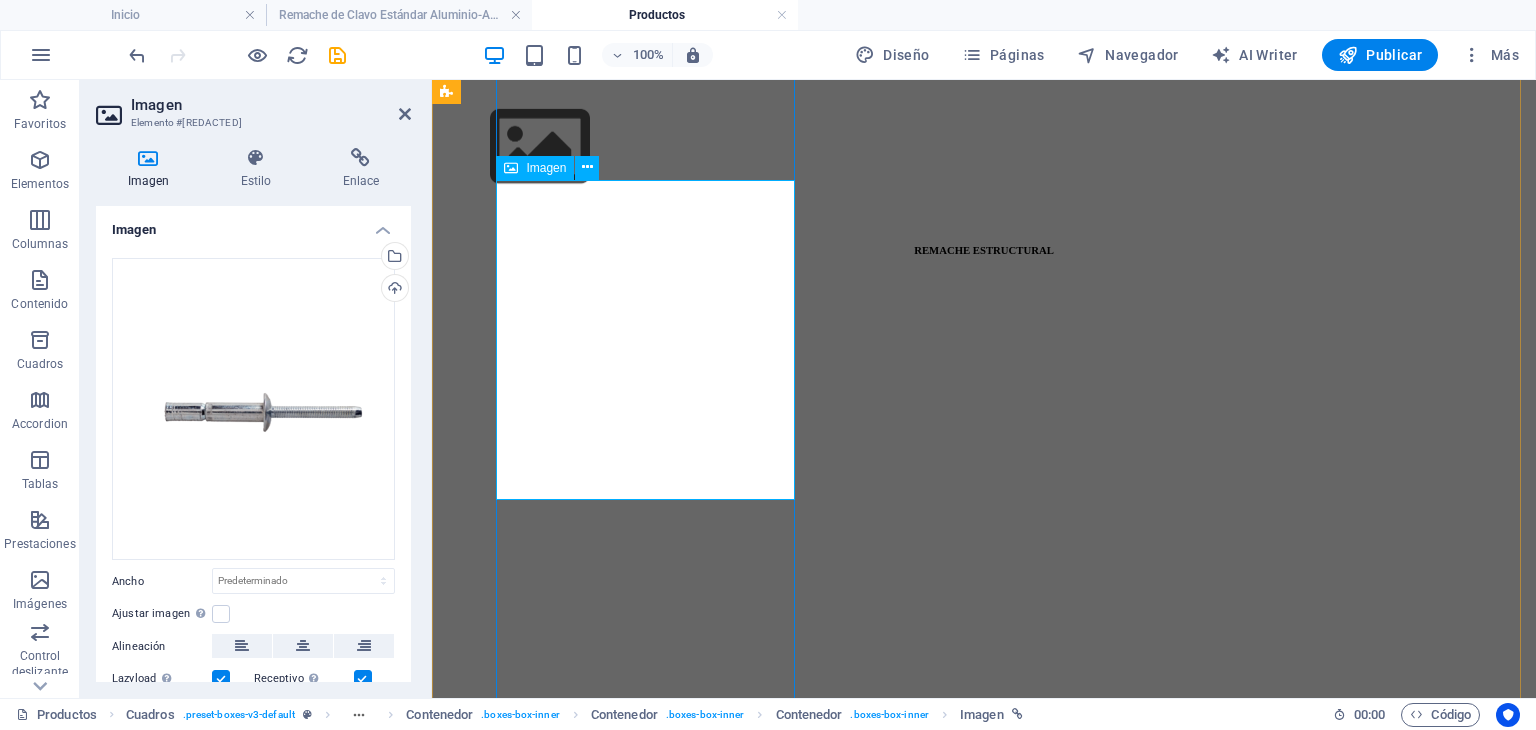 scroll, scrollTop: 1789, scrollLeft: 0, axis: vertical 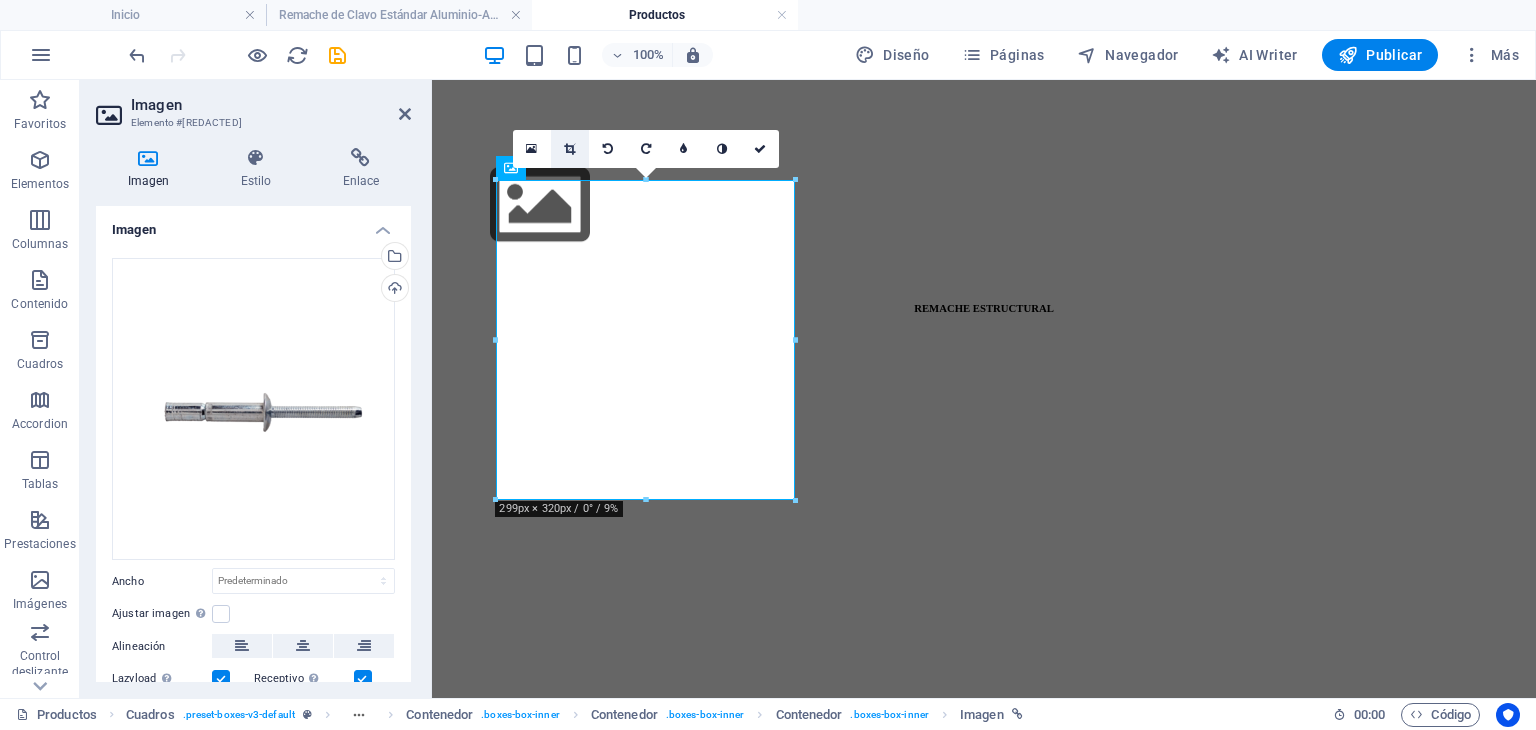 click at bounding box center [569, 149] 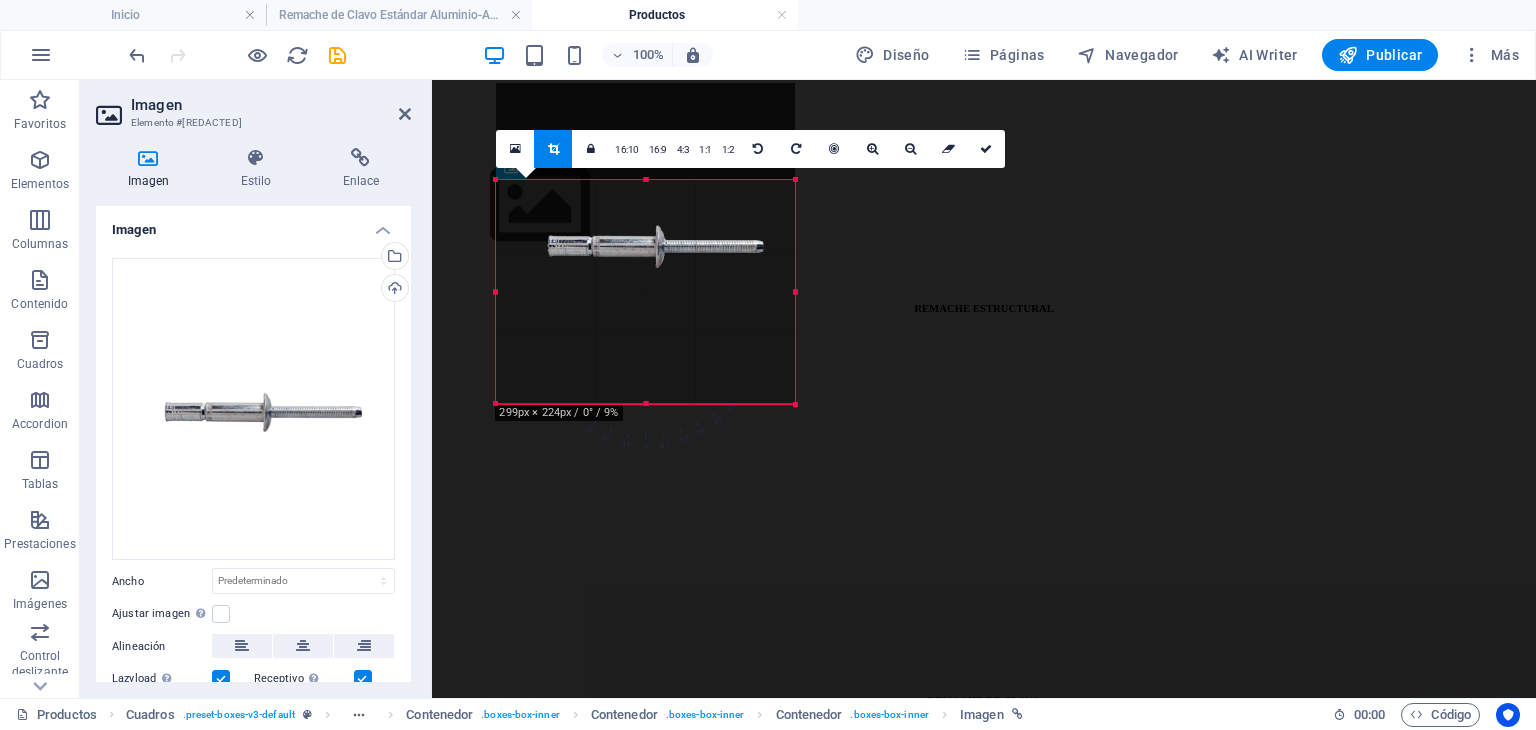 drag, startPoint x: 646, startPoint y: 182, endPoint x: 670, endPoint y: 279, distance: 99.92497 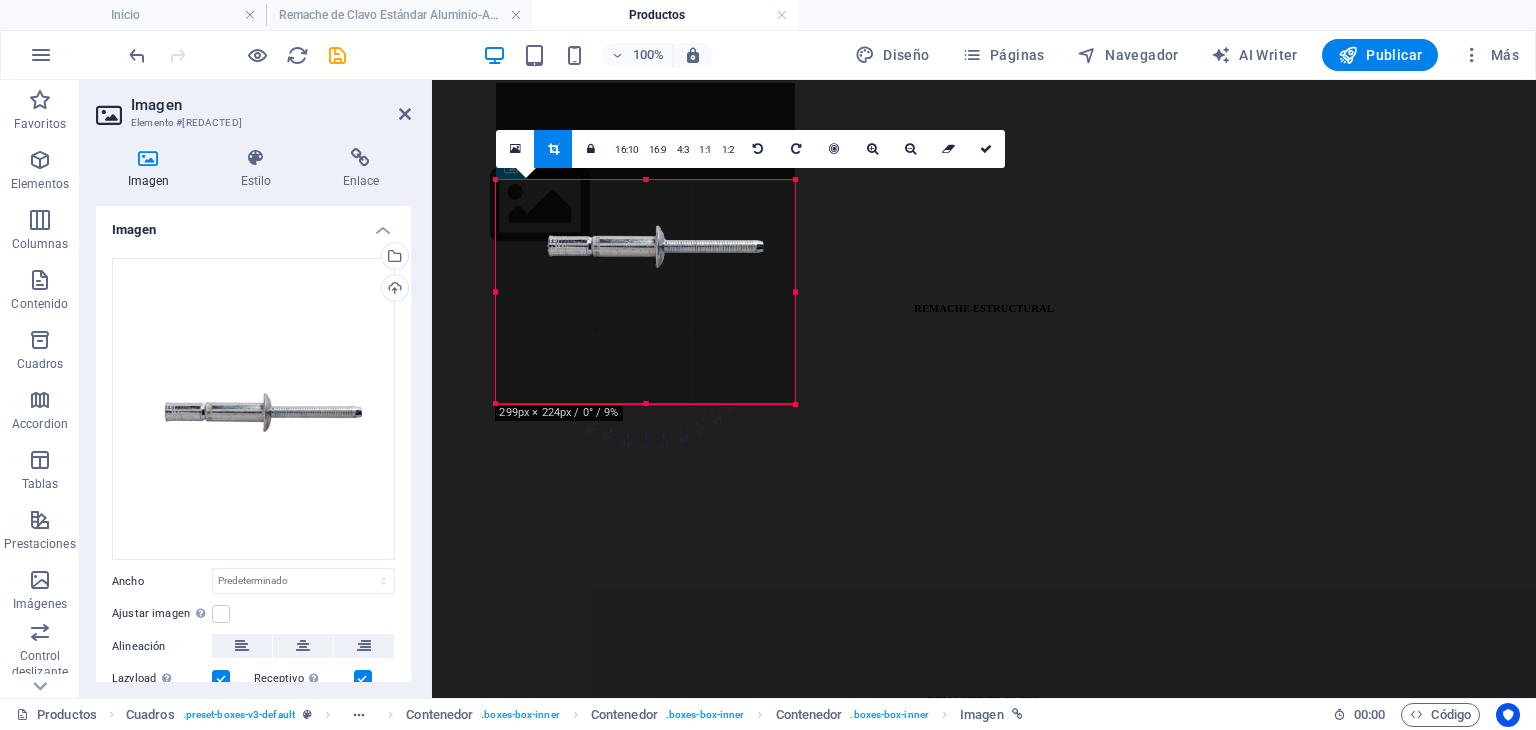 click on "180 170 160 150 140 130 120 110 100 90 80 70 60 50 40 30 20 10 0 -10 -20 -30 -40 -50 -60 -70 -80 -90 -100 -110 -120 -130 -140 -150 -160 -170 299px × 224px / 0° / 9% 16:10 16:9 4:3 1:1 1:2 0" at bounding box center (645, 292) 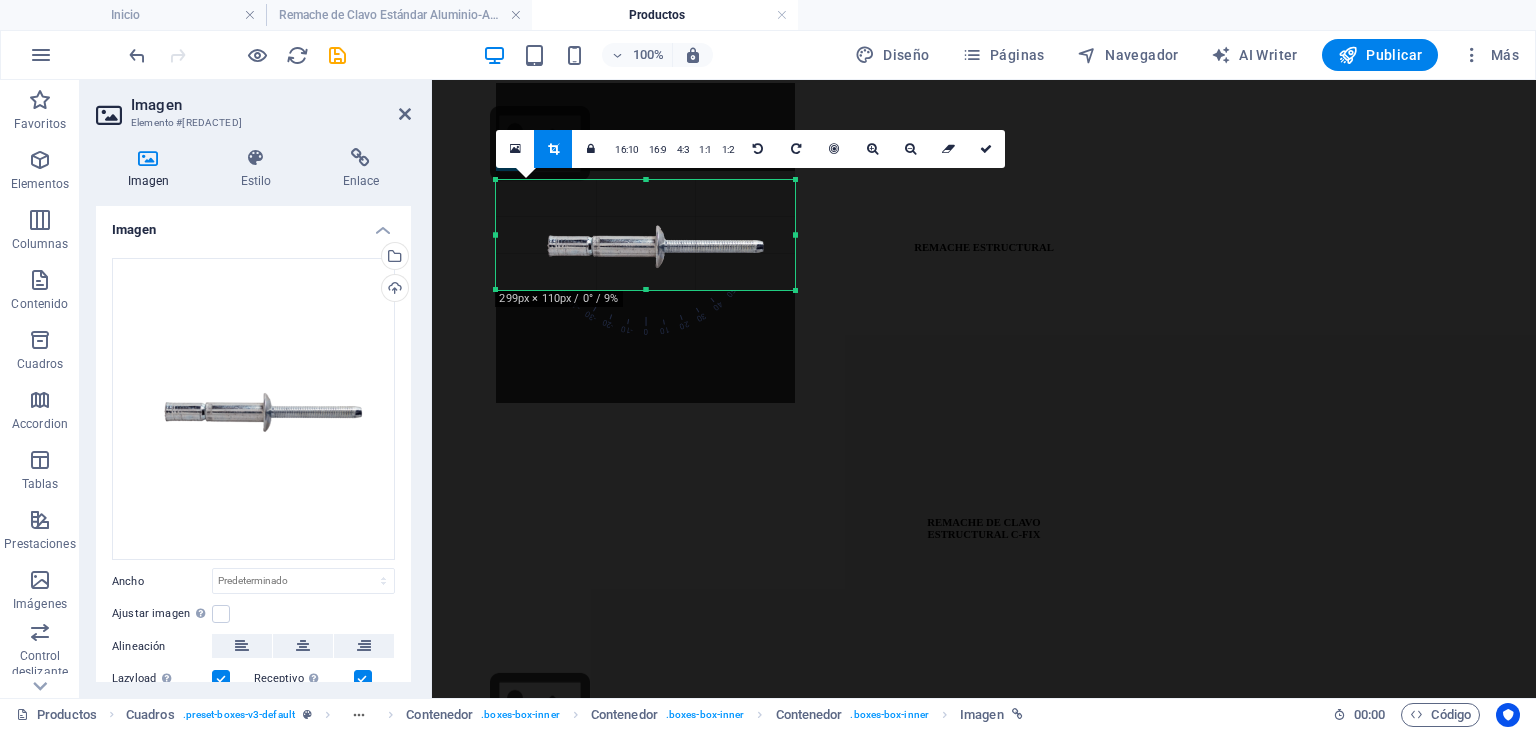 scroll, scrollTop: 1852, scrollLeft: 0, axis: vertical 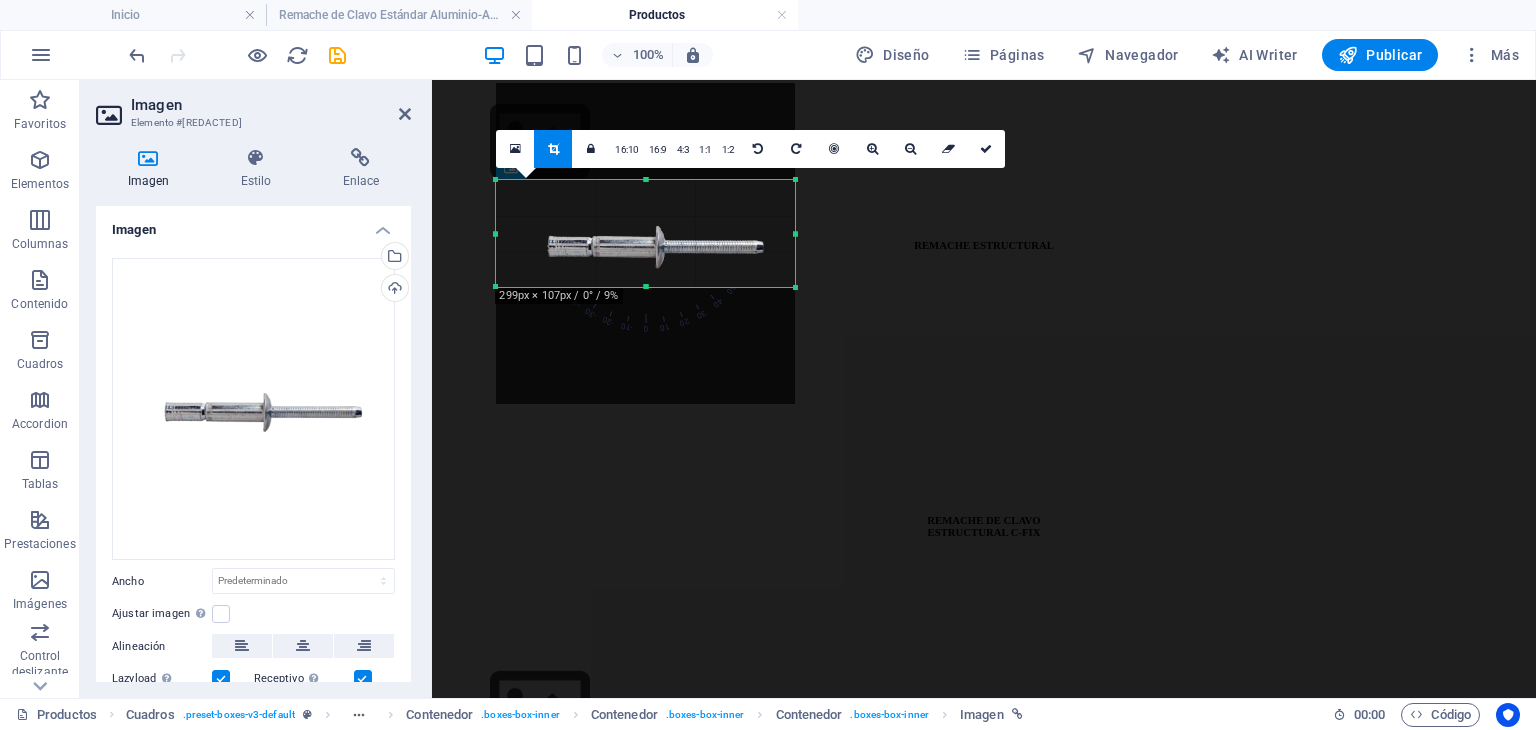 drag, startPoint x: 645, startPoint y: 405, endPoint x: 658, endPoint y: 289, distance: 116.72617 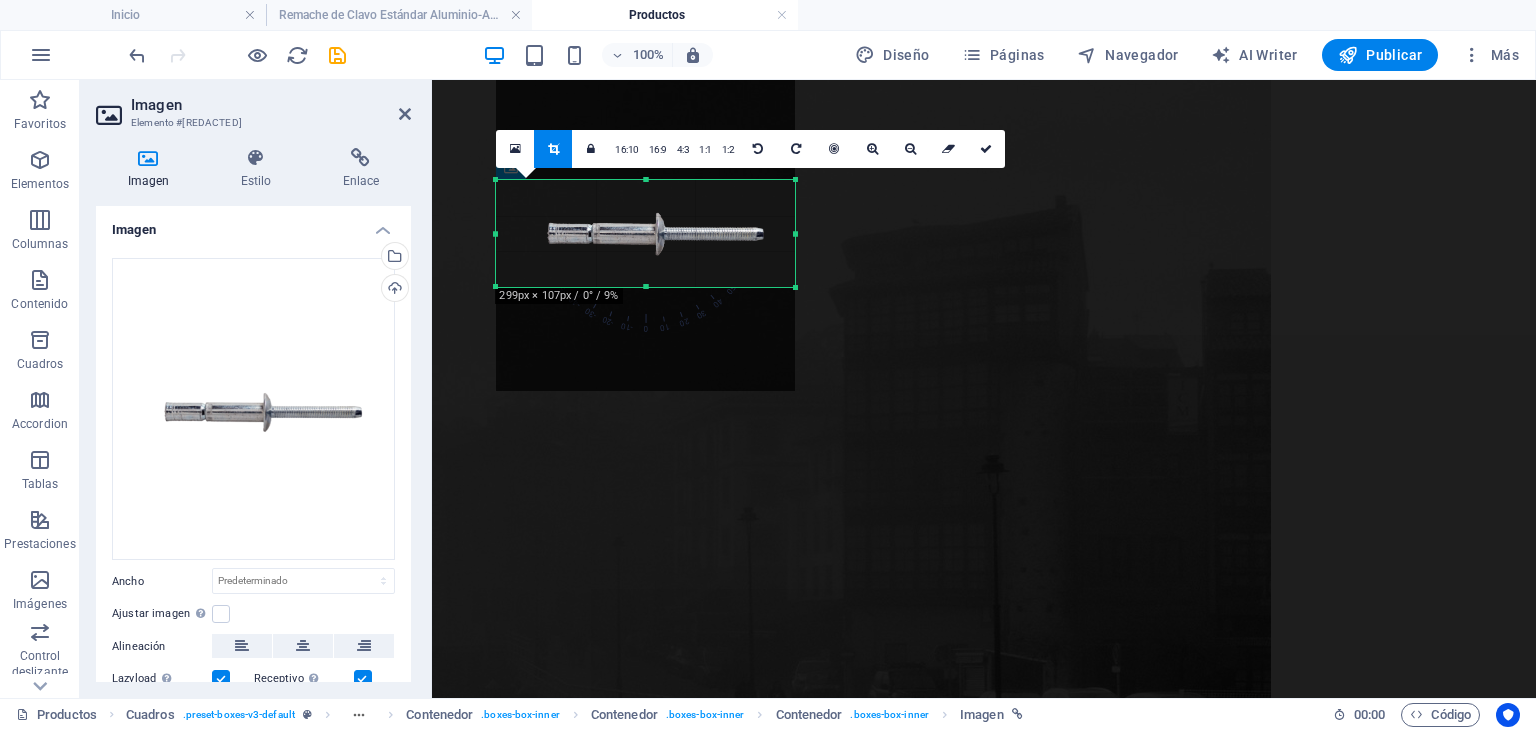 drag, startPoint x: 642, startPoint y: 235, endPoint x: 644, endPoint y: 222, distance: 13.152946 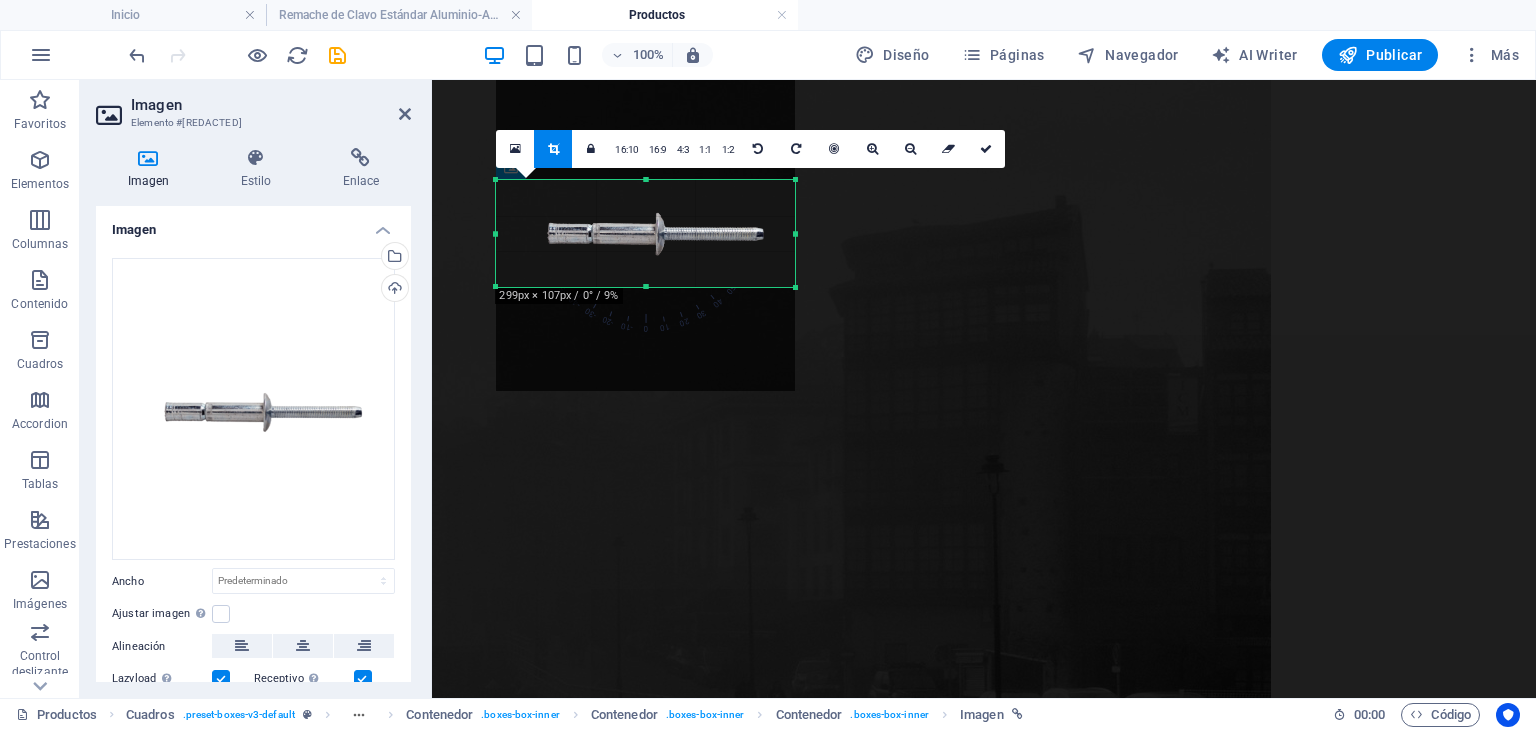 click at bounding box center (645, 230) 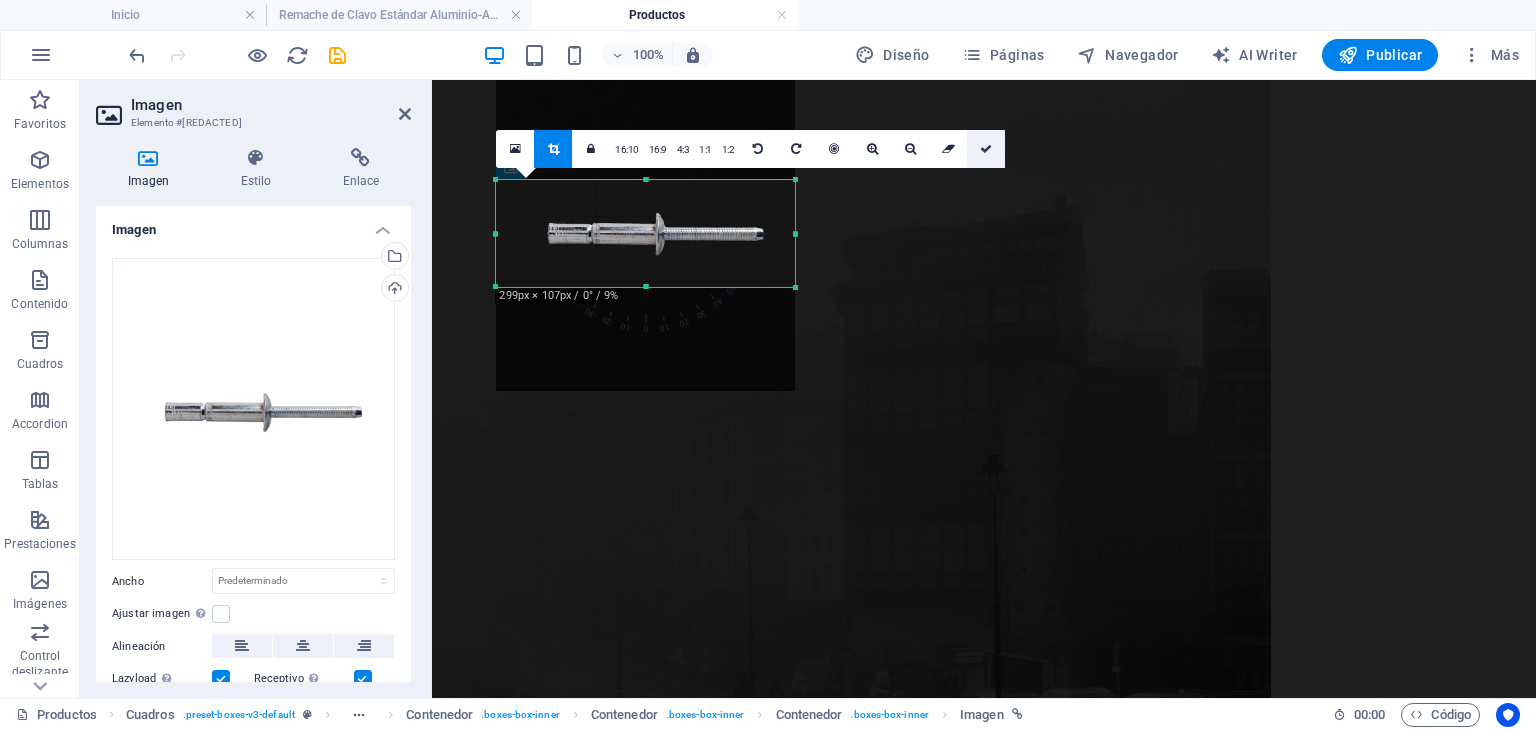 click at bounding box center (986, 149) 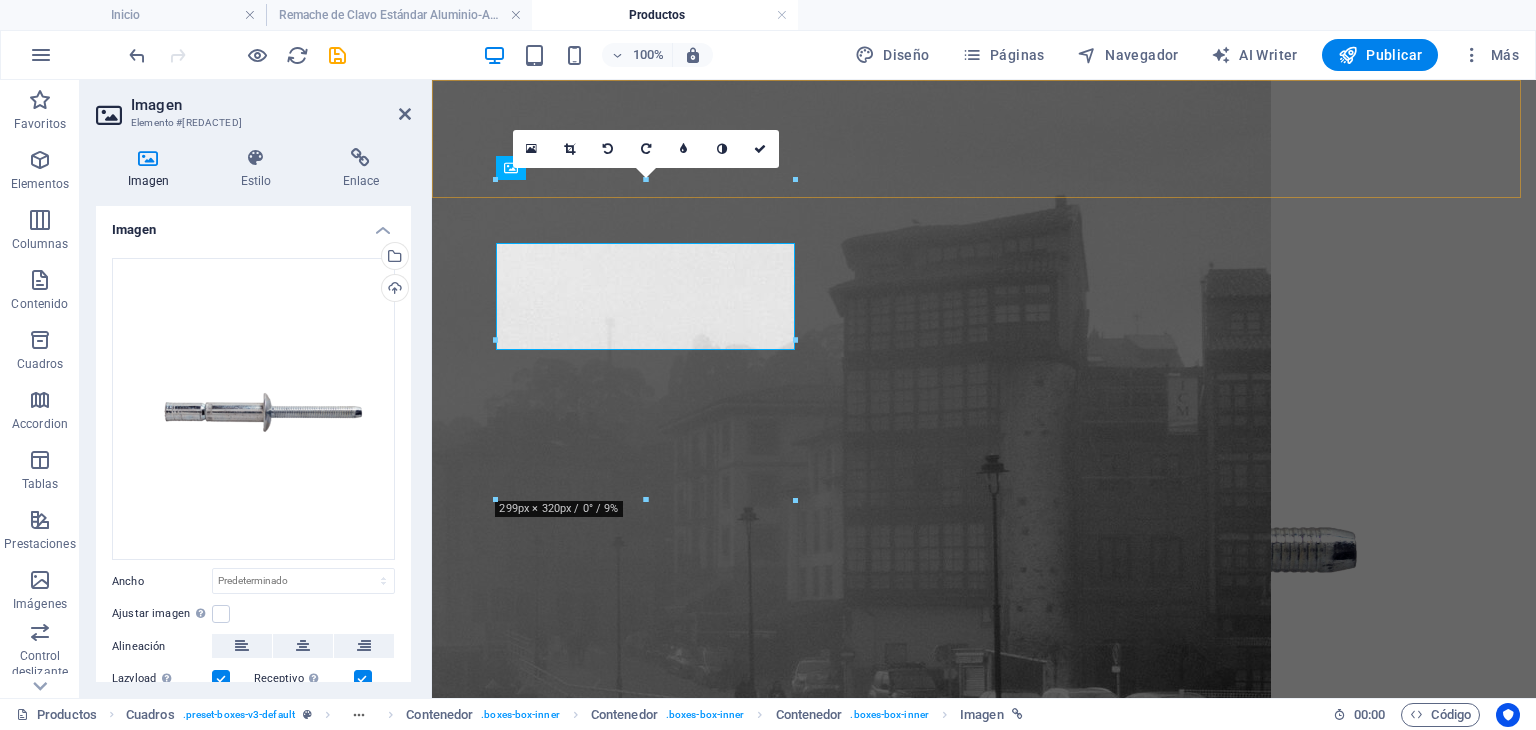 scroll, scrollTop: 1789, scrollLeft: 0, axis: vertical 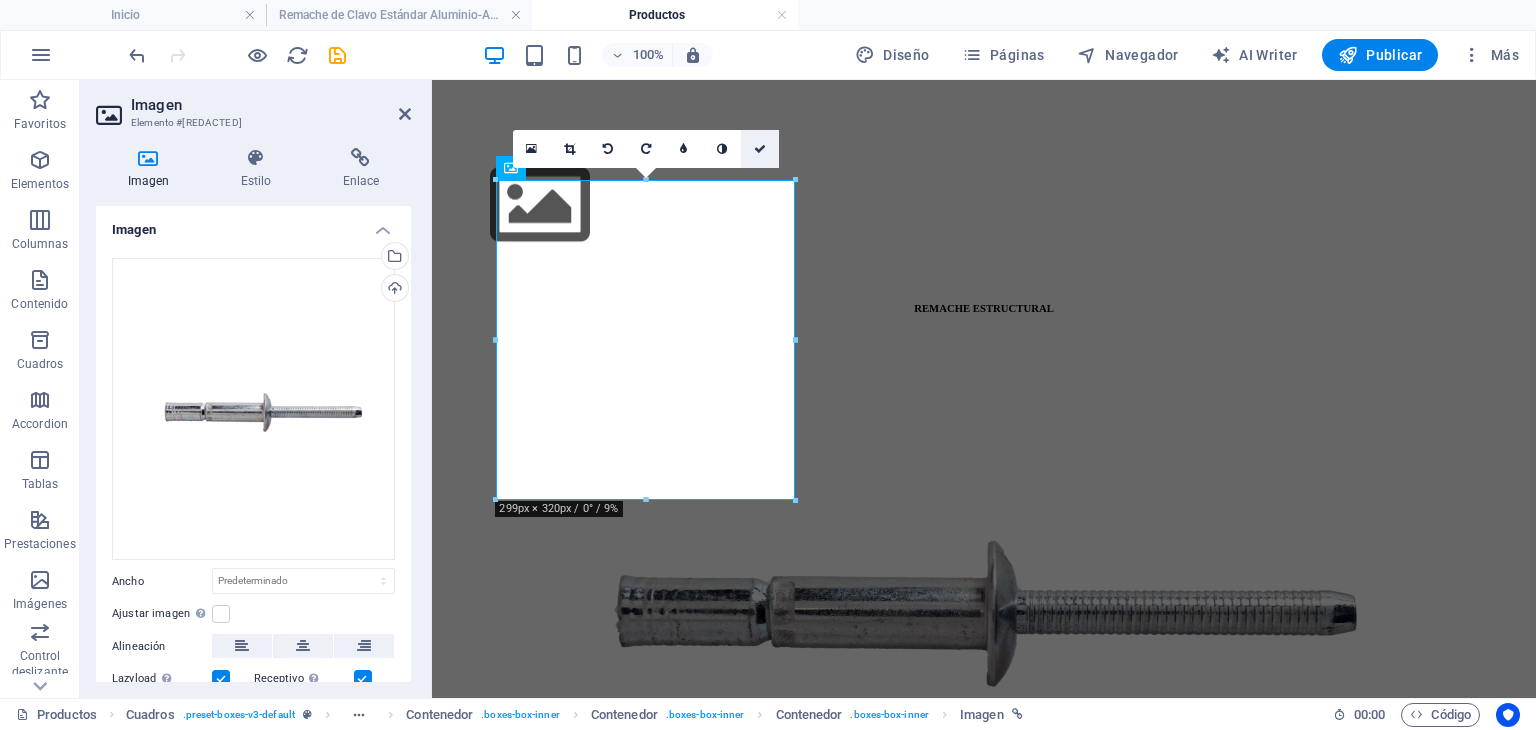 click at bounding box center [760, 149] 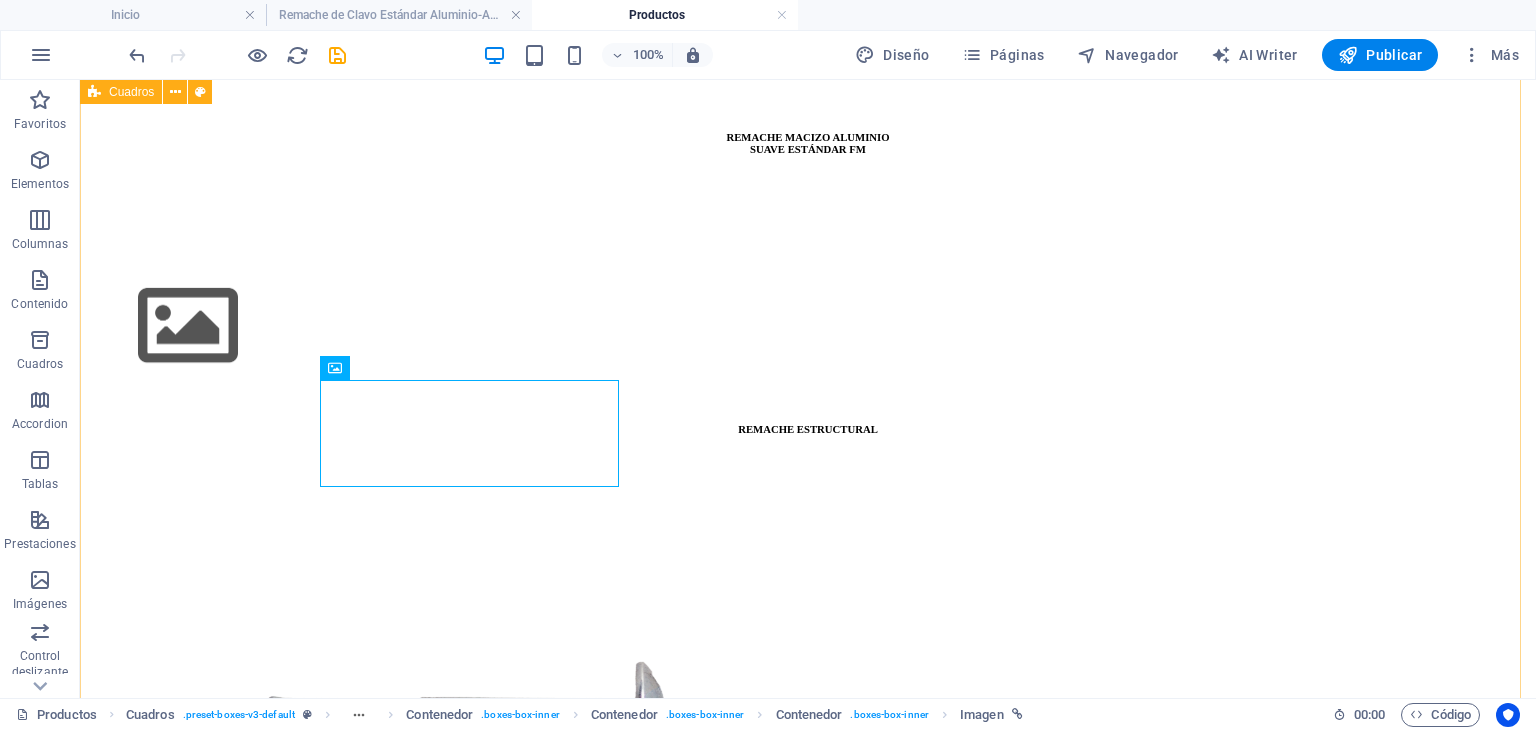 scroll, scrollTop: 1652, scrollLeft: 0, axis: vertical 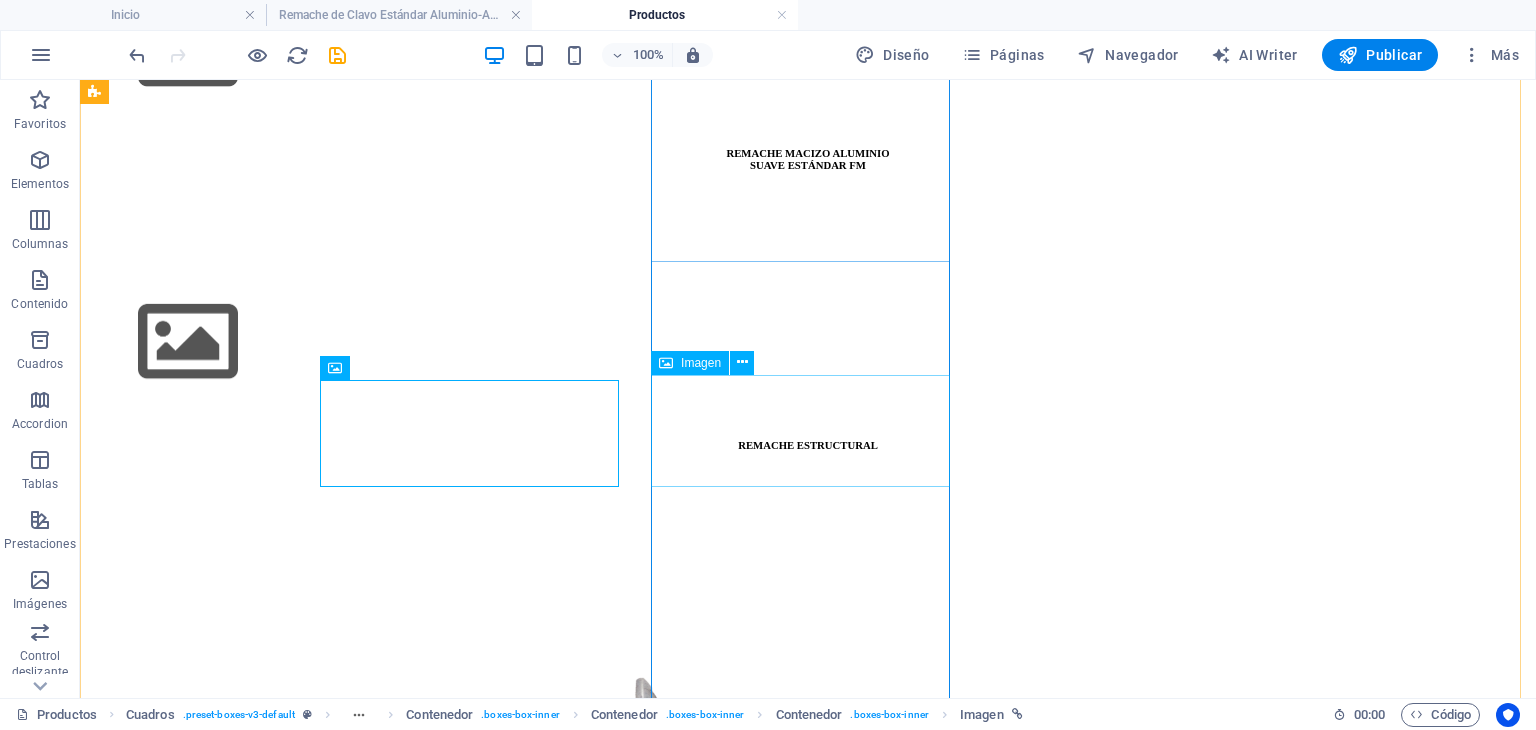 click at bounding box center [808, 2554] 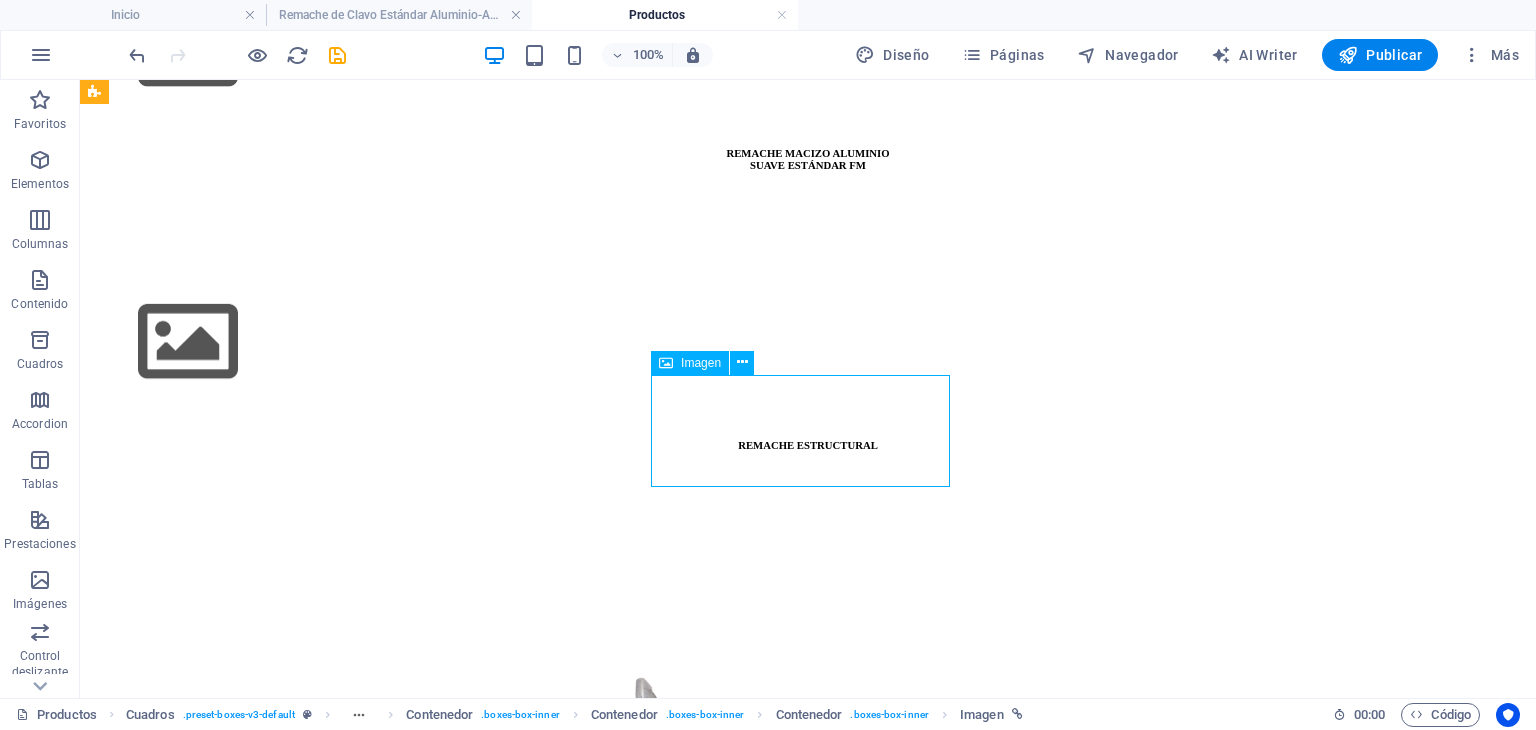 click at bounding box center [808, 2554] 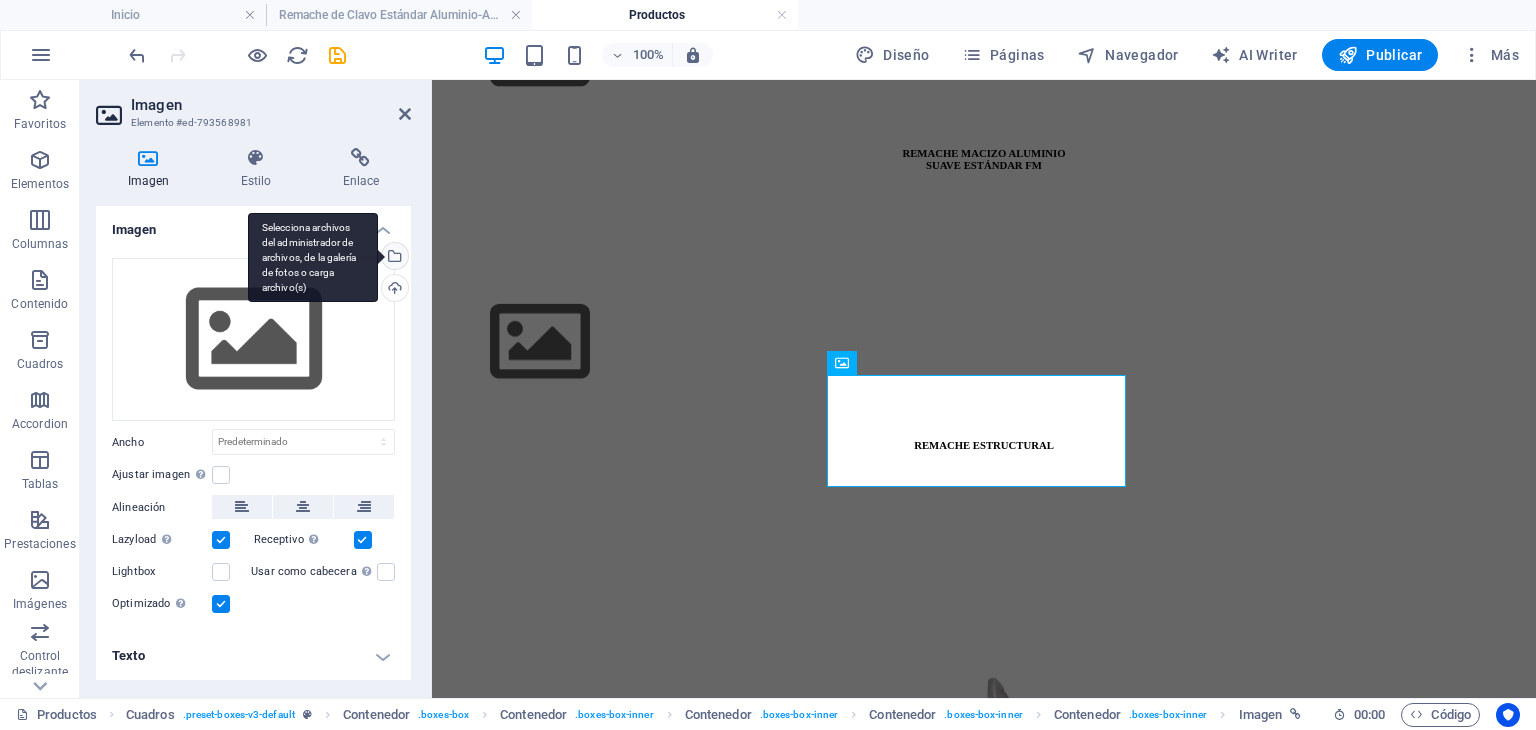 click on "Selecciona archivos del administrador de archivos, de la galería de fotos o carga archivo(s)" at bounding box center [393, 258] 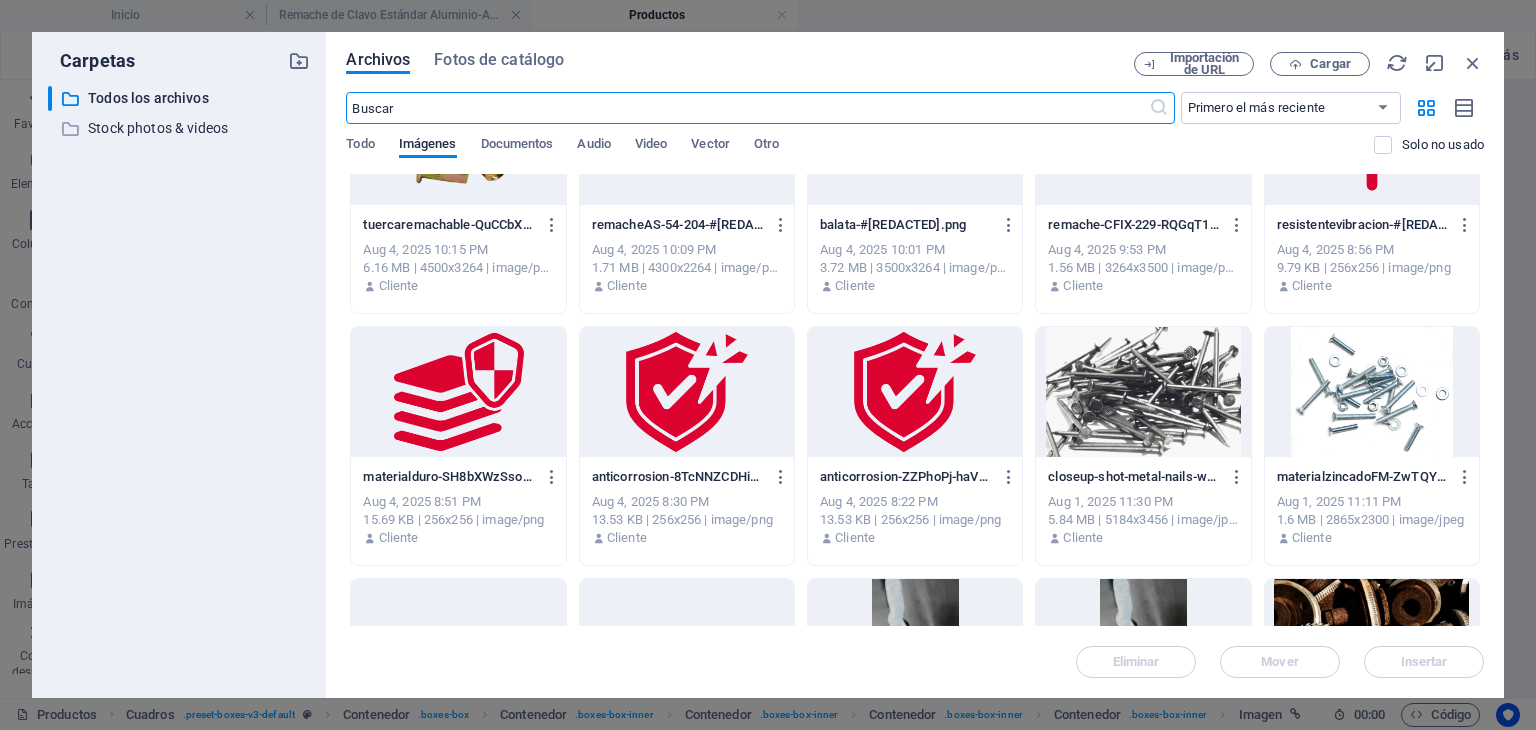 scroll, scrollTop: 300, scrollLeft: 0, axis: vertical 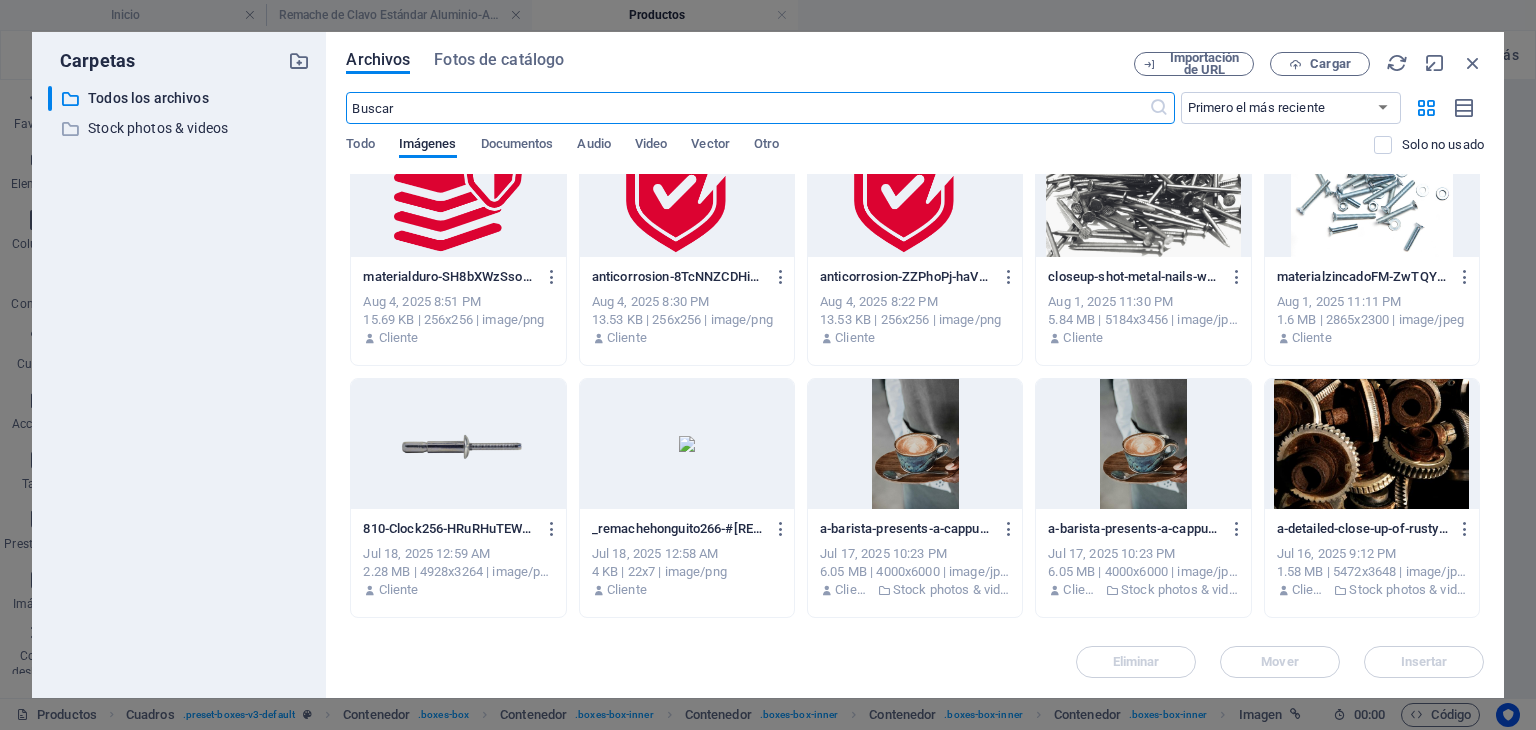click at bounding box center (458, 444) 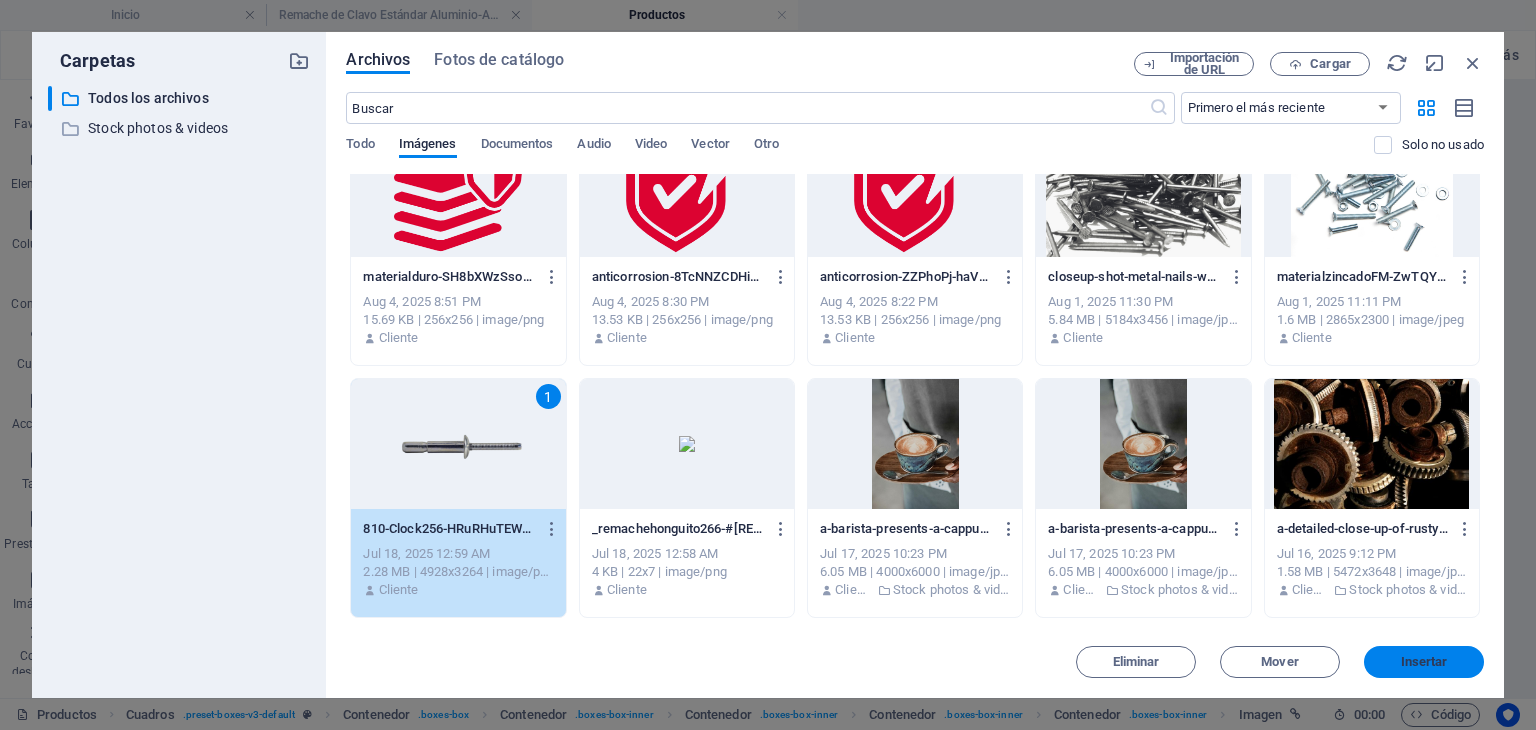 click on "Insertar" at bounding box center (1424, 662) 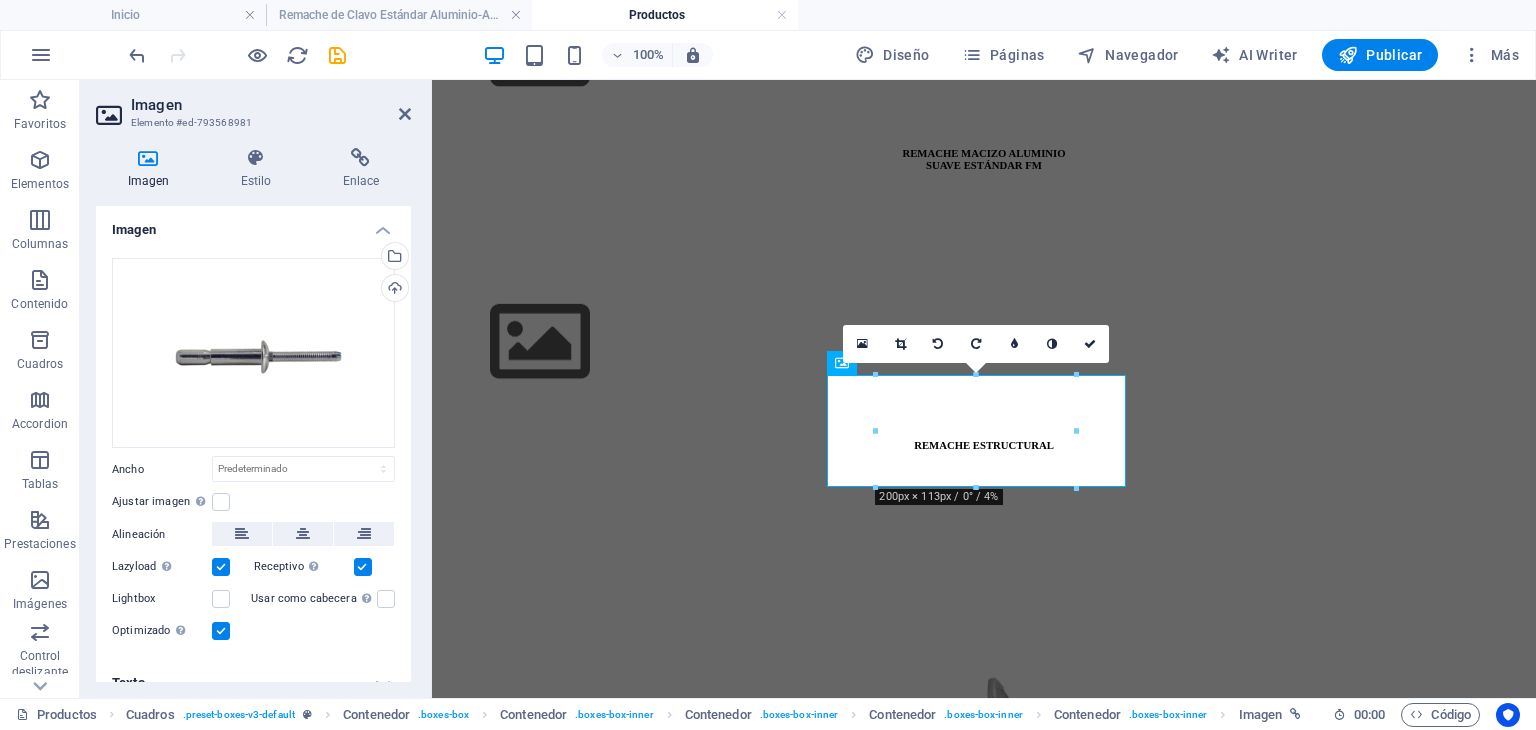scroll, scrollTop: 1690, scrollLeft: 0, axis: vertical 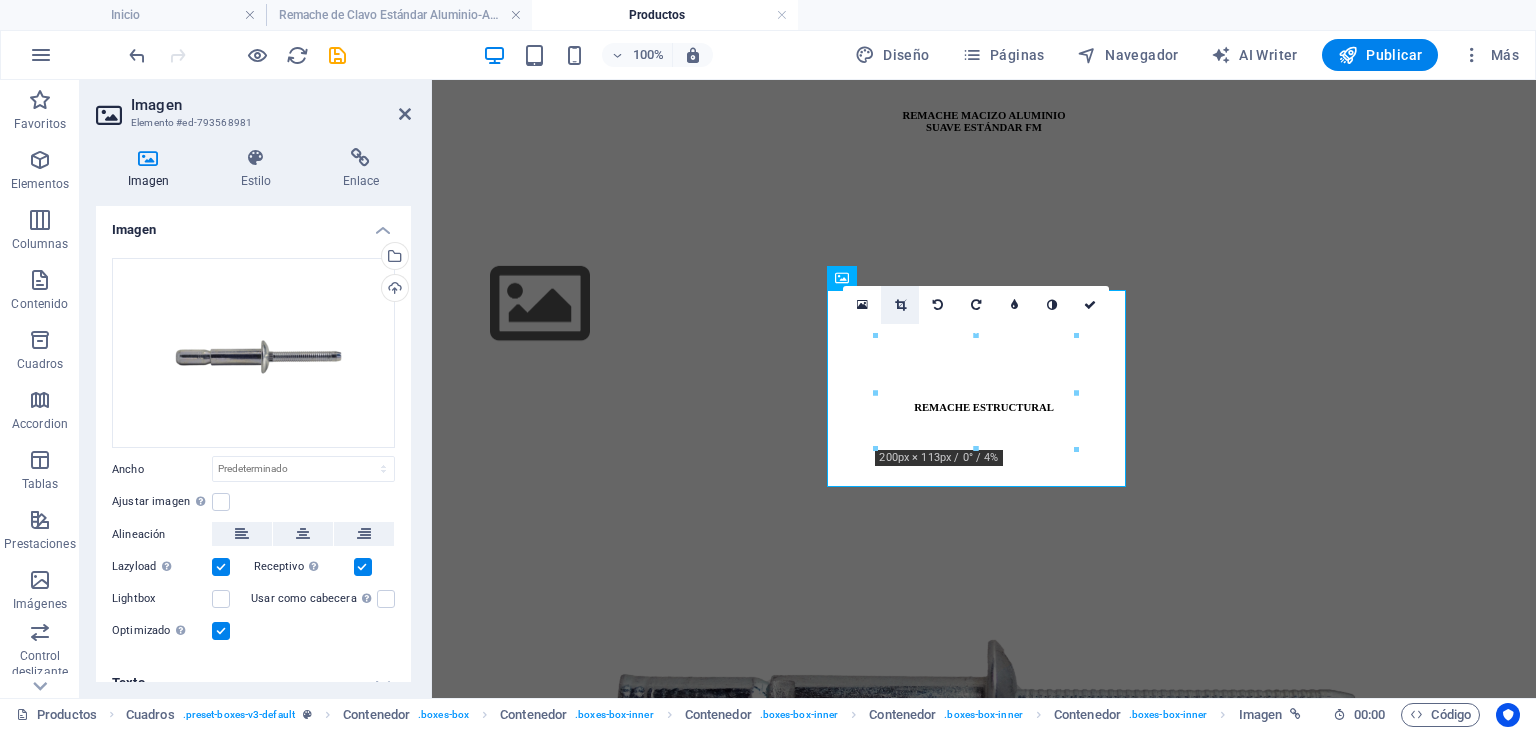 click at bounding box center [900, 305] 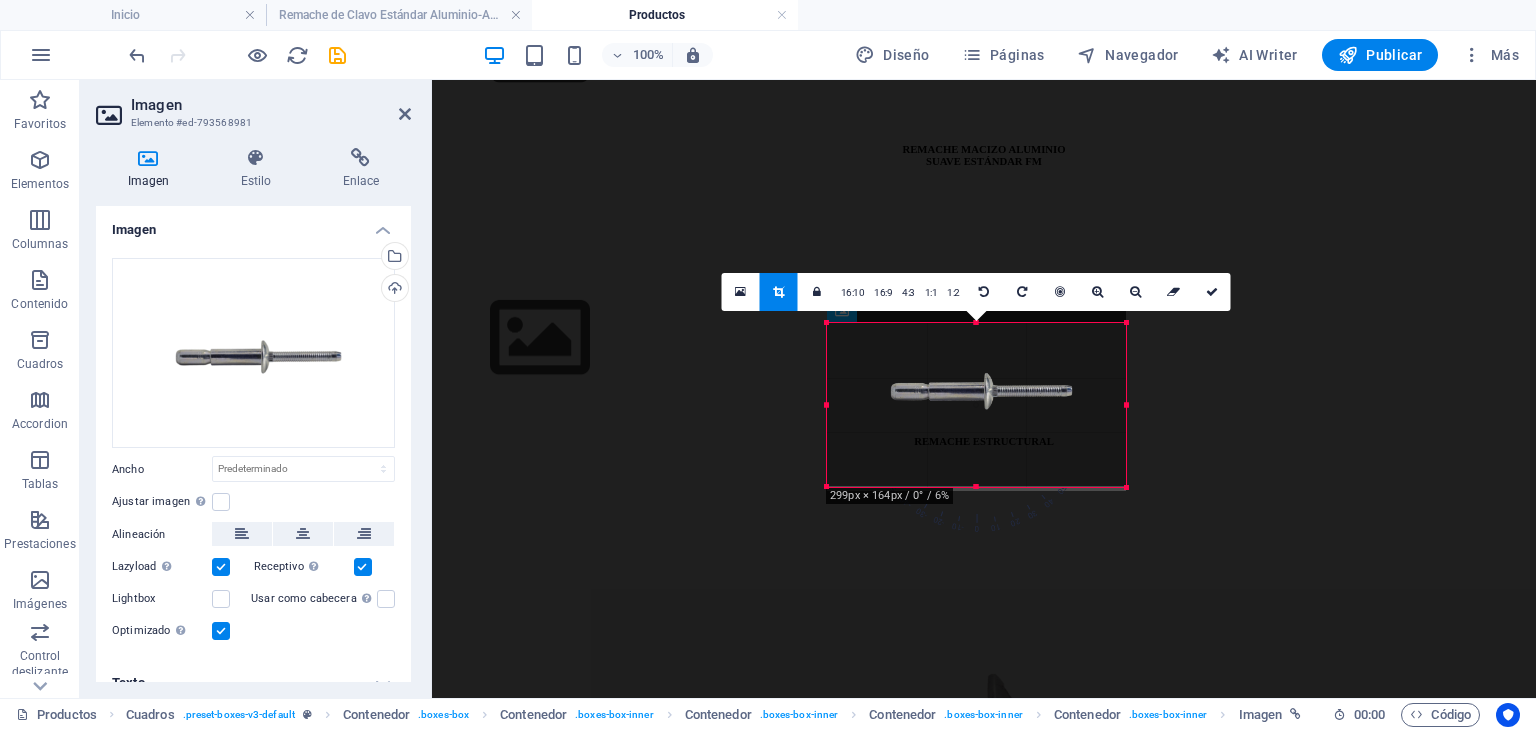 drag, startPoint x: 976, startPoint y: 287, endPoint x: 976, endPoint y: 322, distance: 35 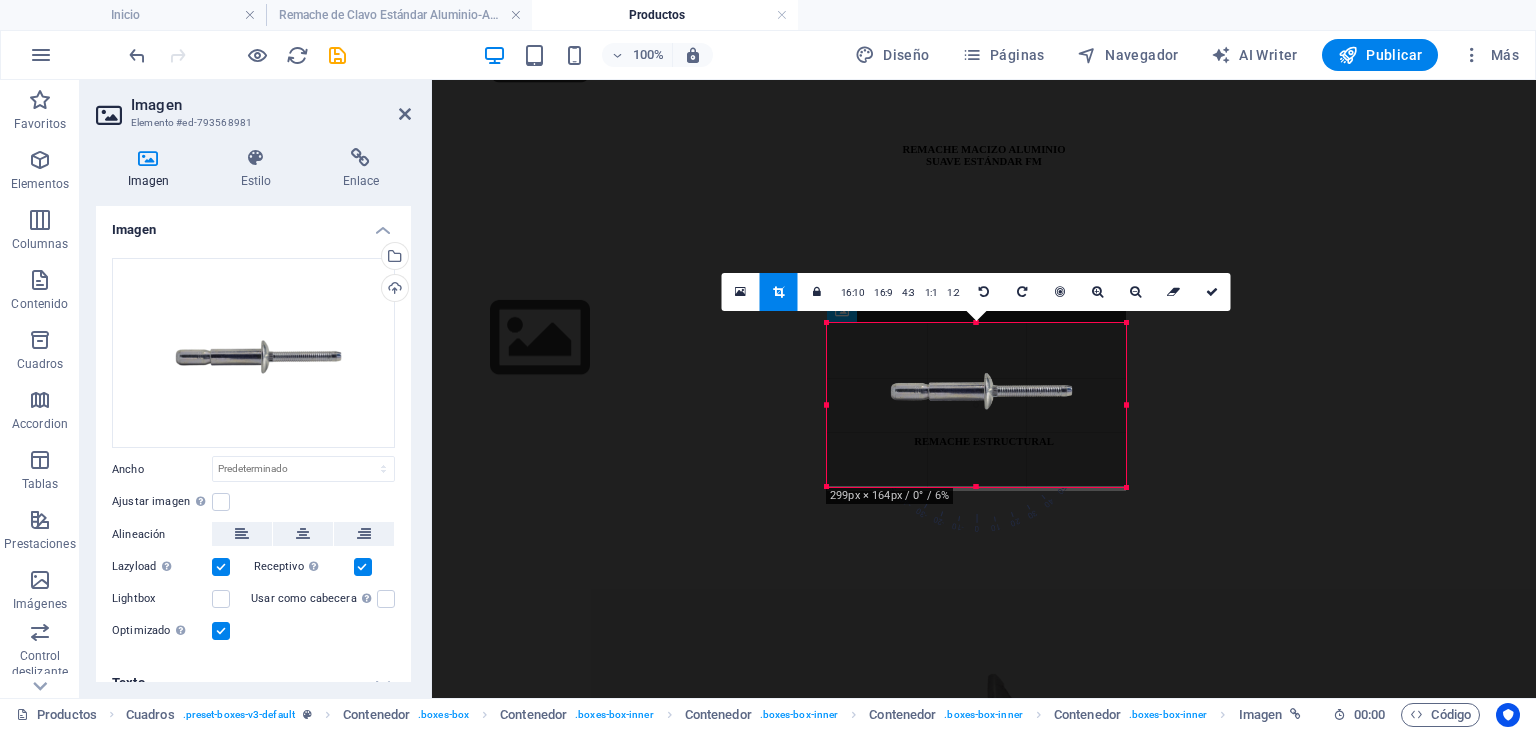 click at bounding box center (976, 322) 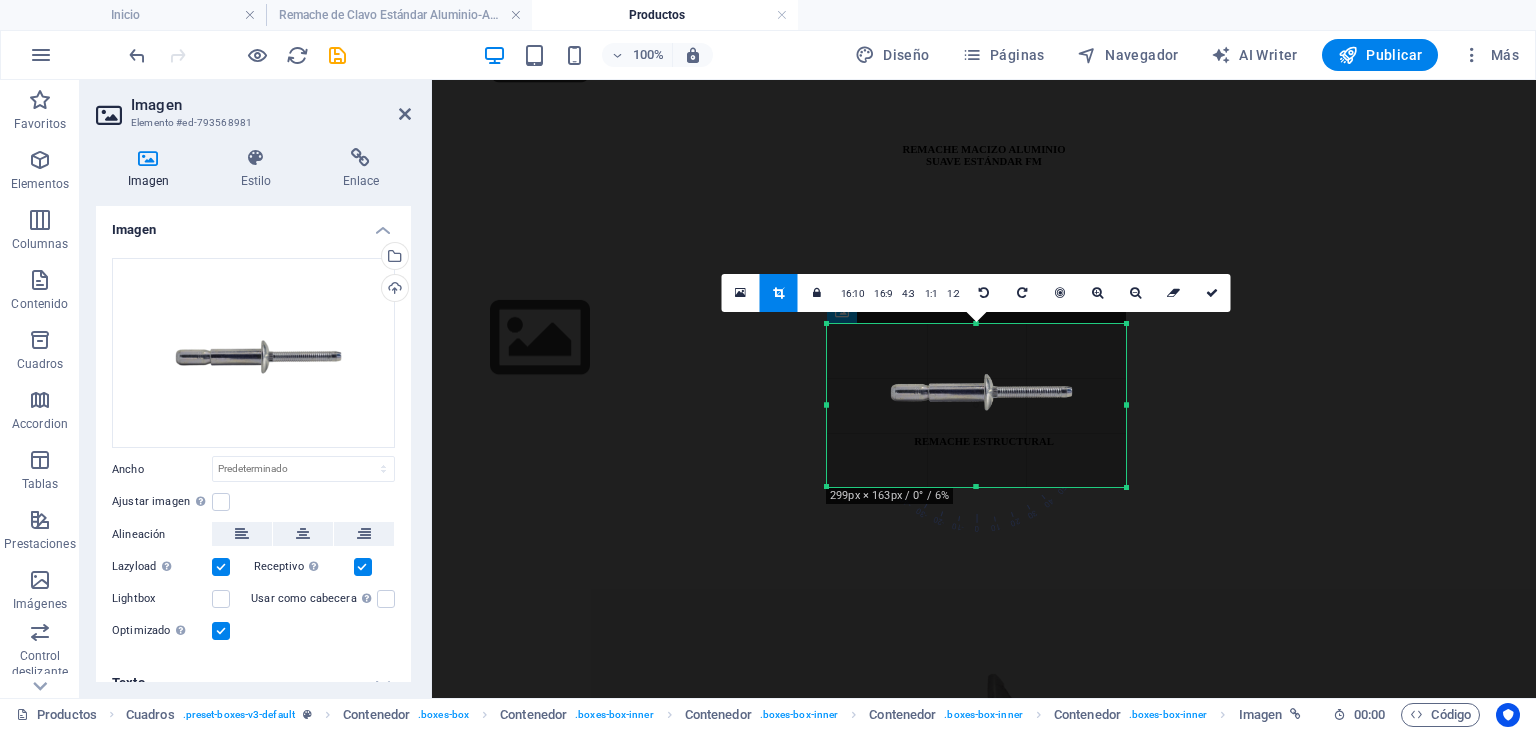 scroll, scrollTop: 1652, scrollLeft: 0, axis: vertical 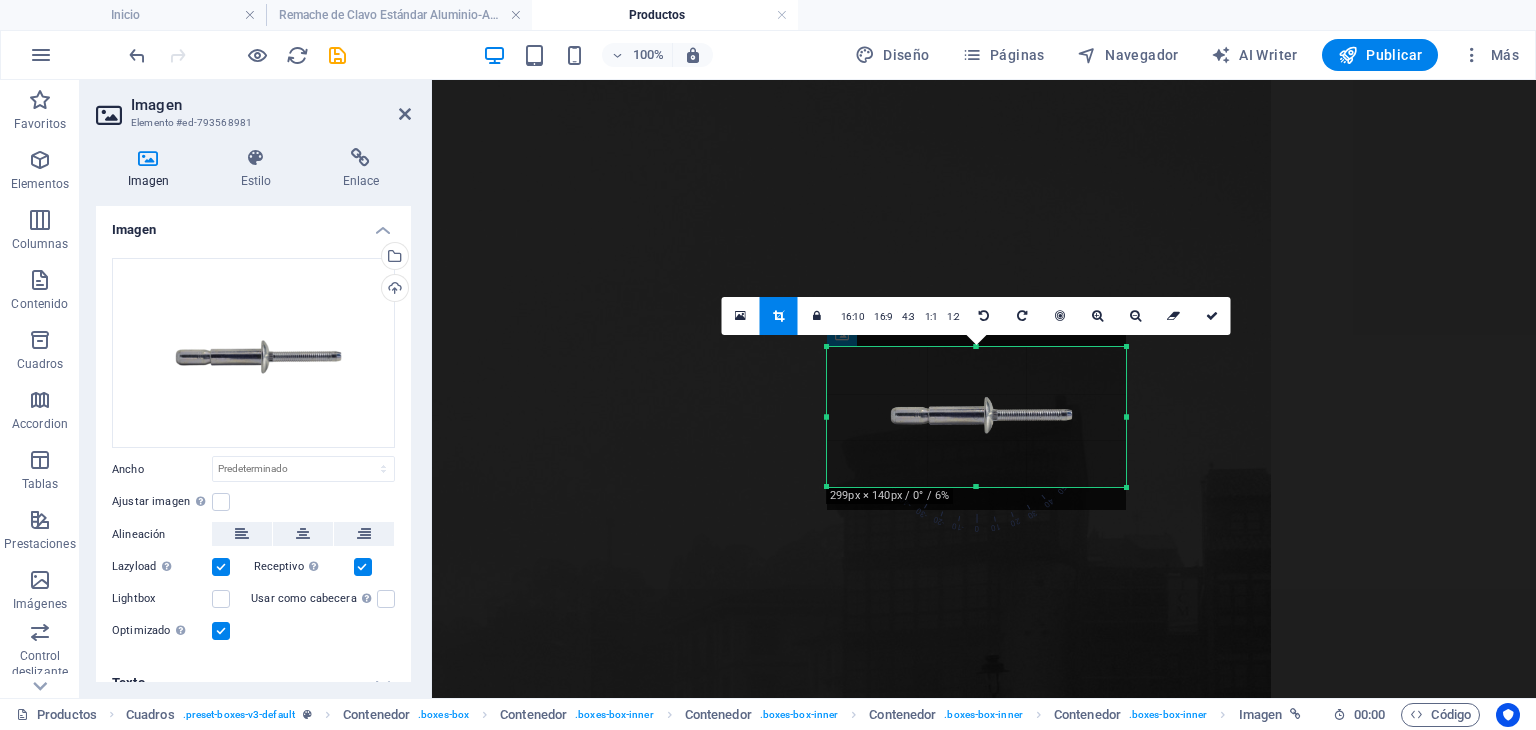 drag, startPoint x: 972, startPoint y: 484, endPoint x: 974, endPoint y: 461, distance: 23.086792 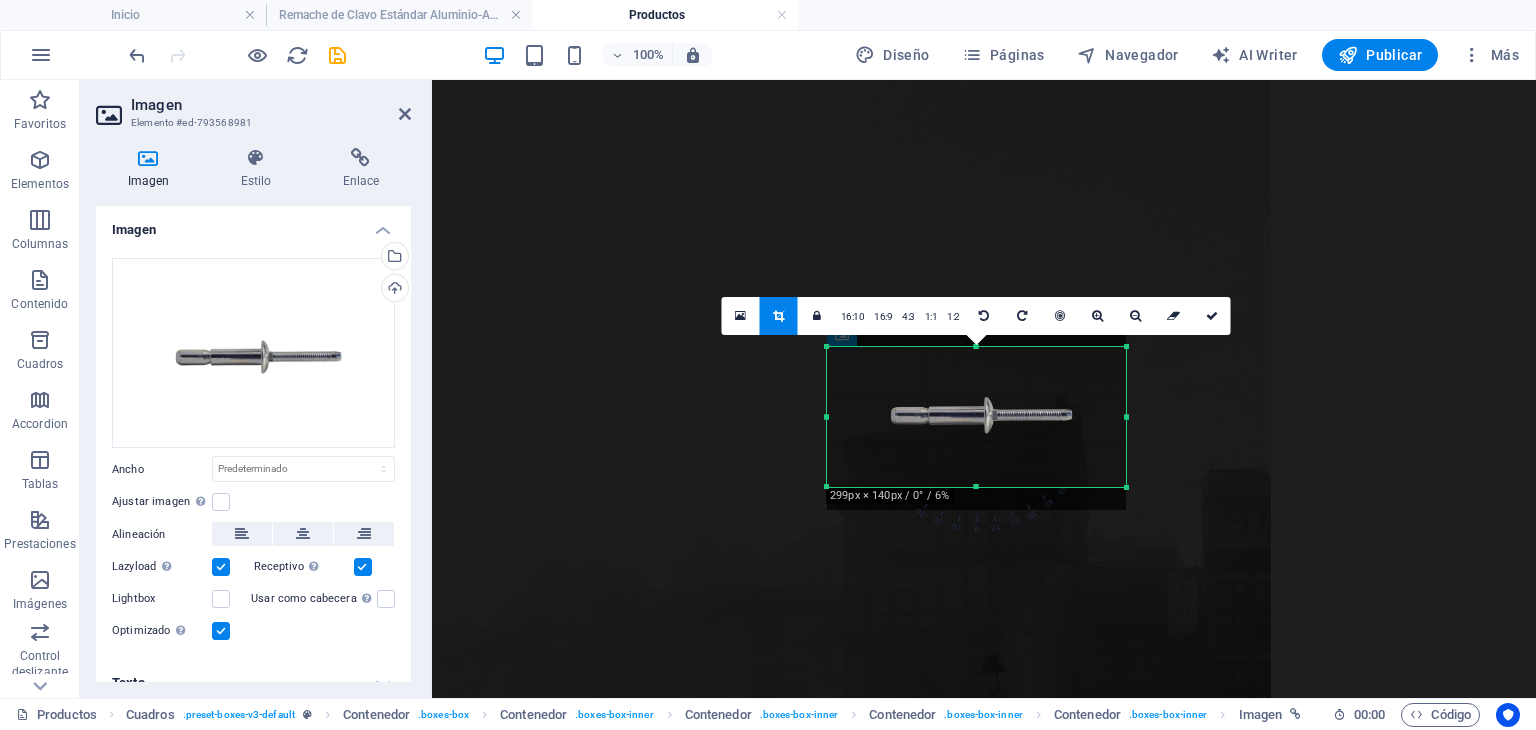 click at bounding box center [976, 487] 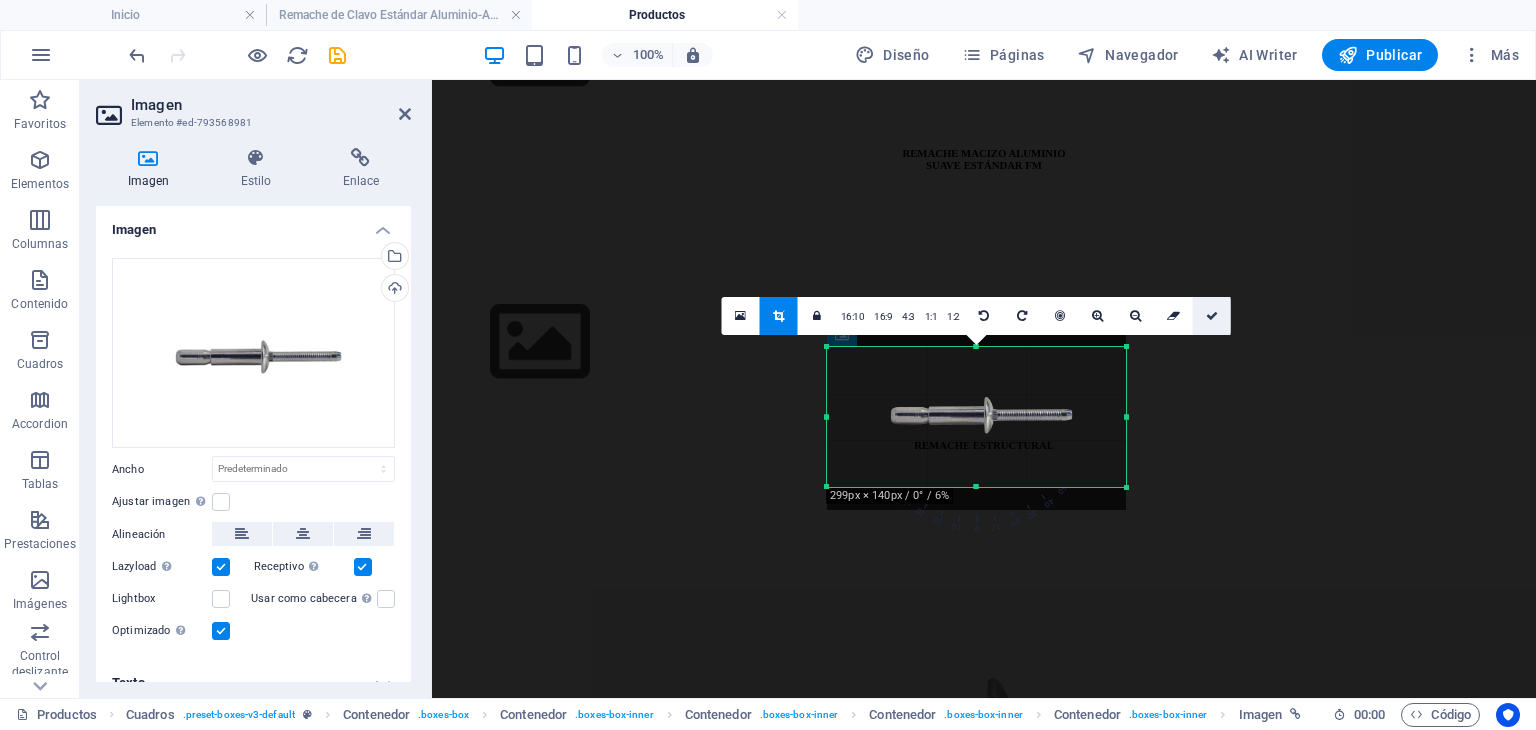click at bounding box center (1212, 316) 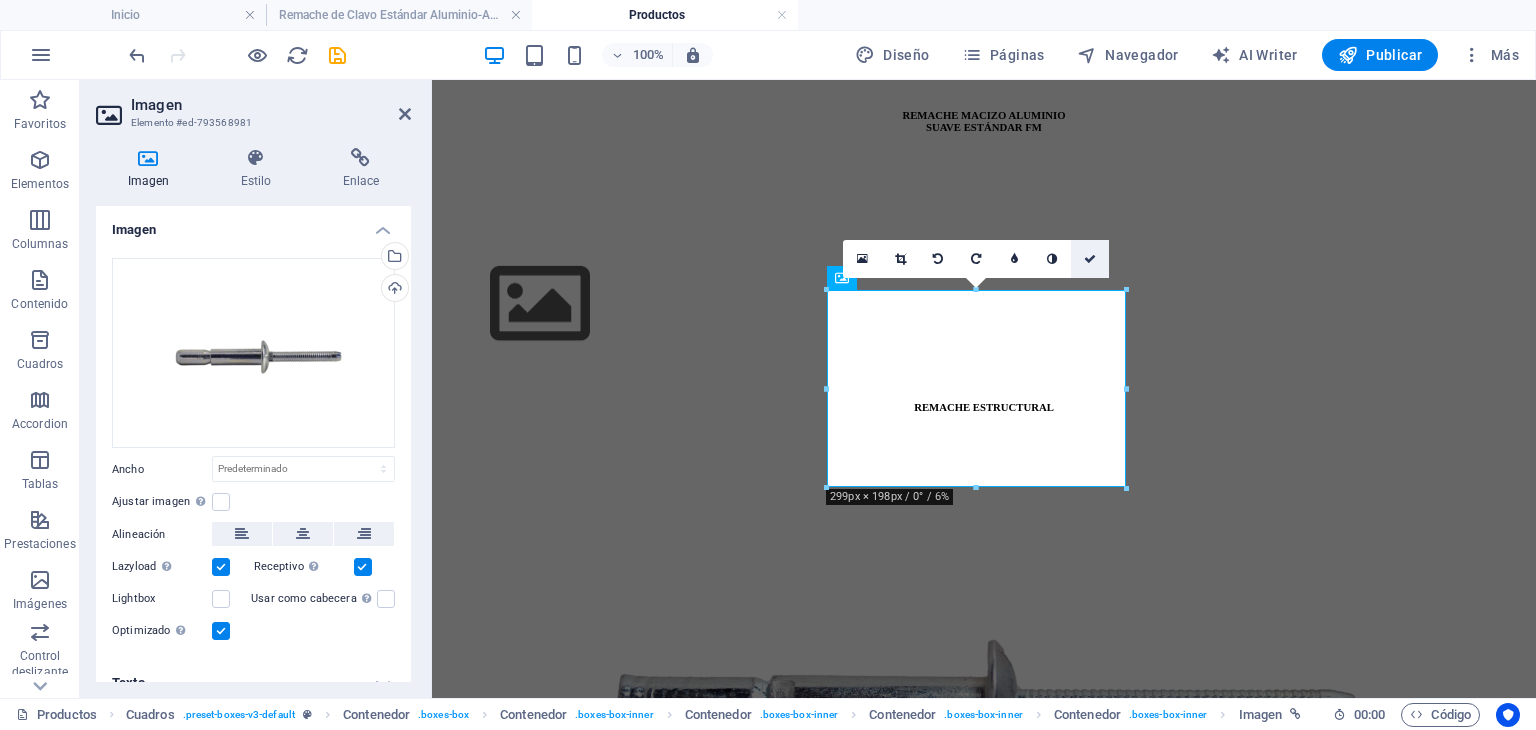 click at bounding box center [1090, 259] 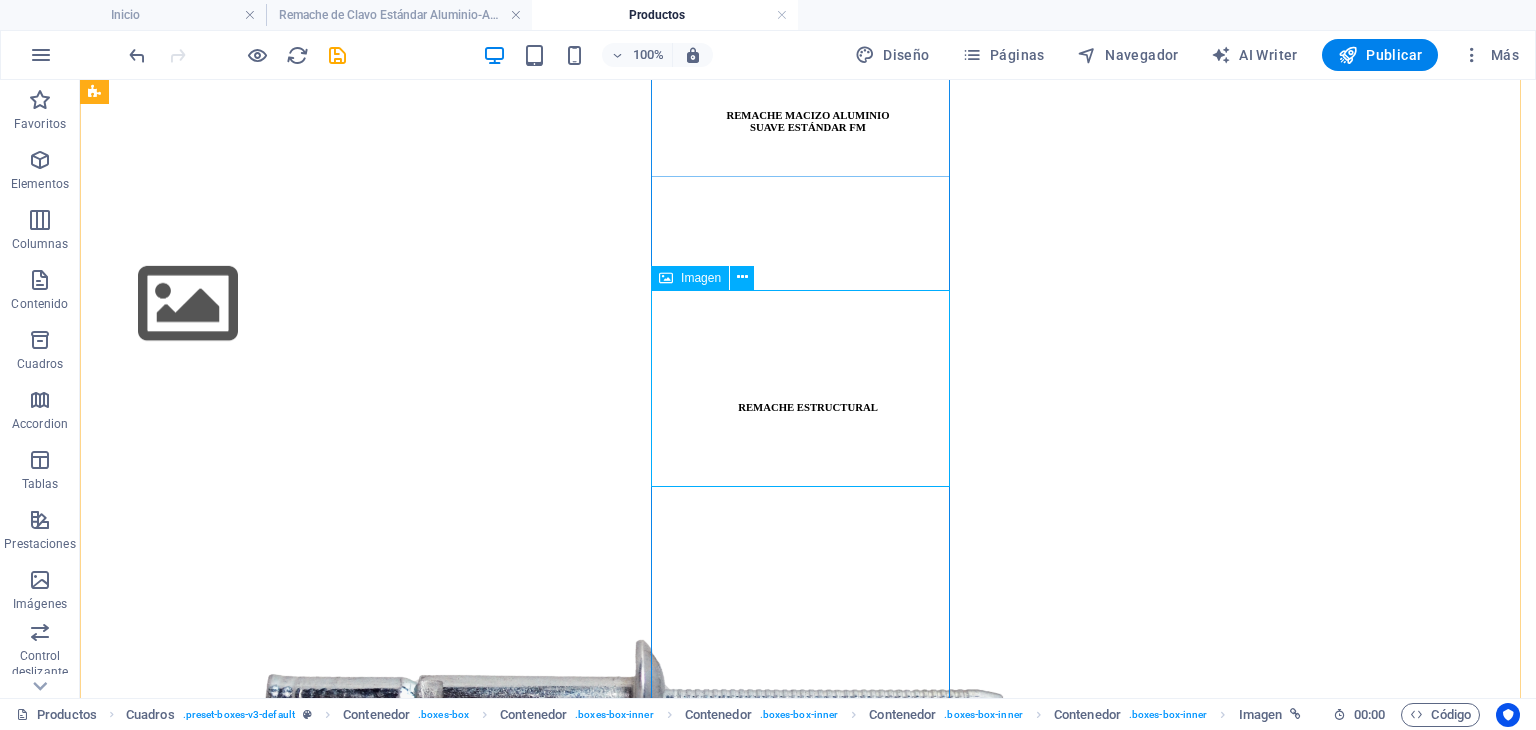 scroll, scrollTop: 1652, scrollLeft: 0, axis: vertical 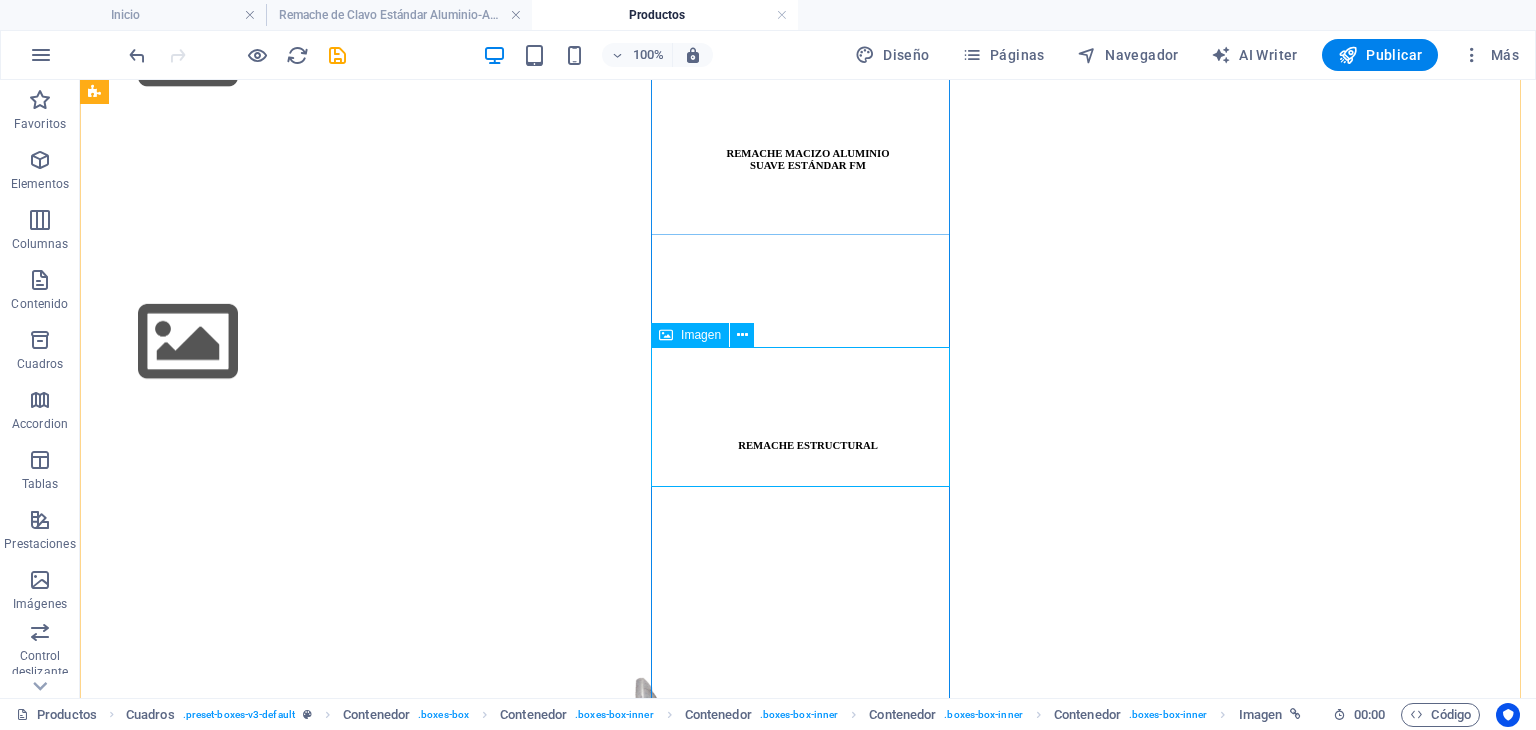 click at bounding box center [808, 2738] 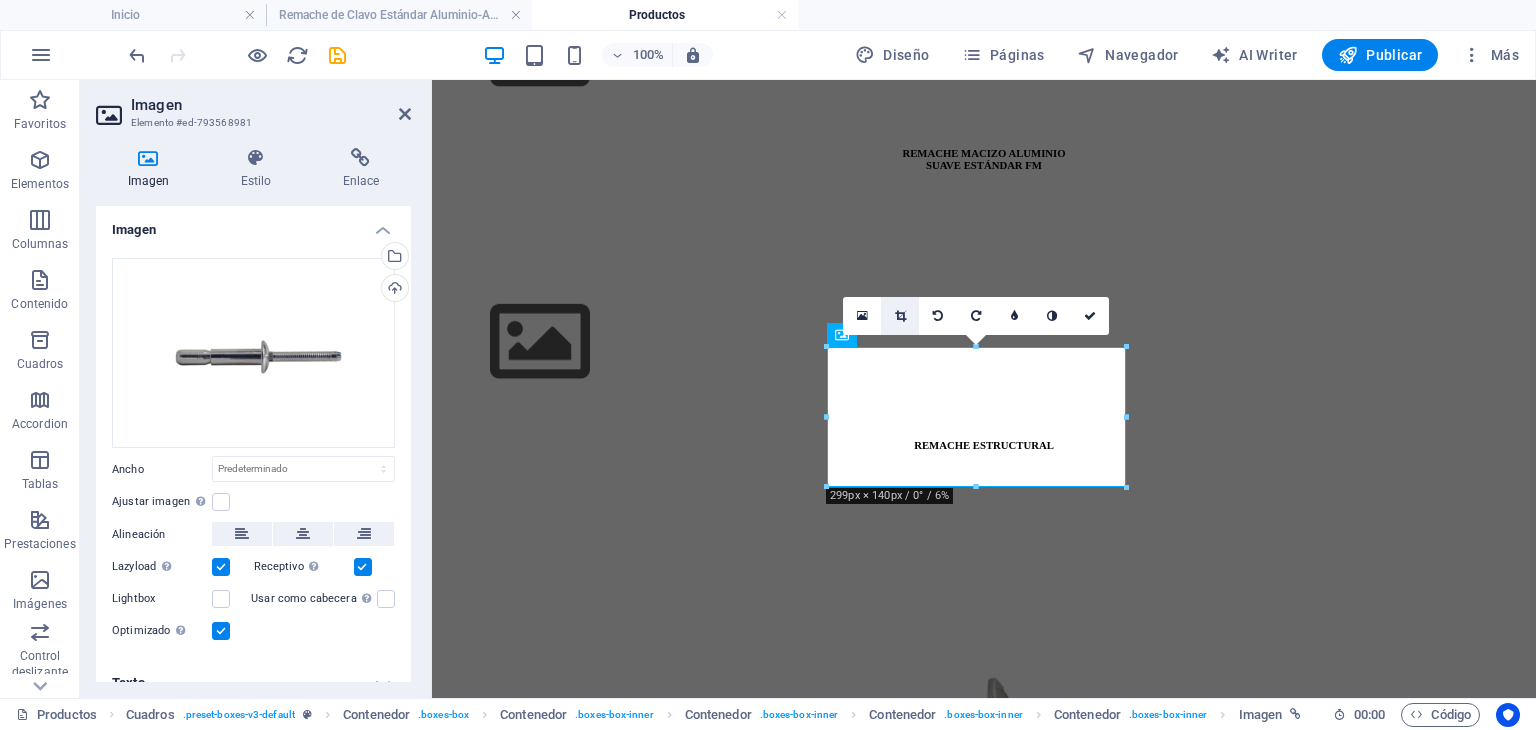 click at bounding box center (900, 316) 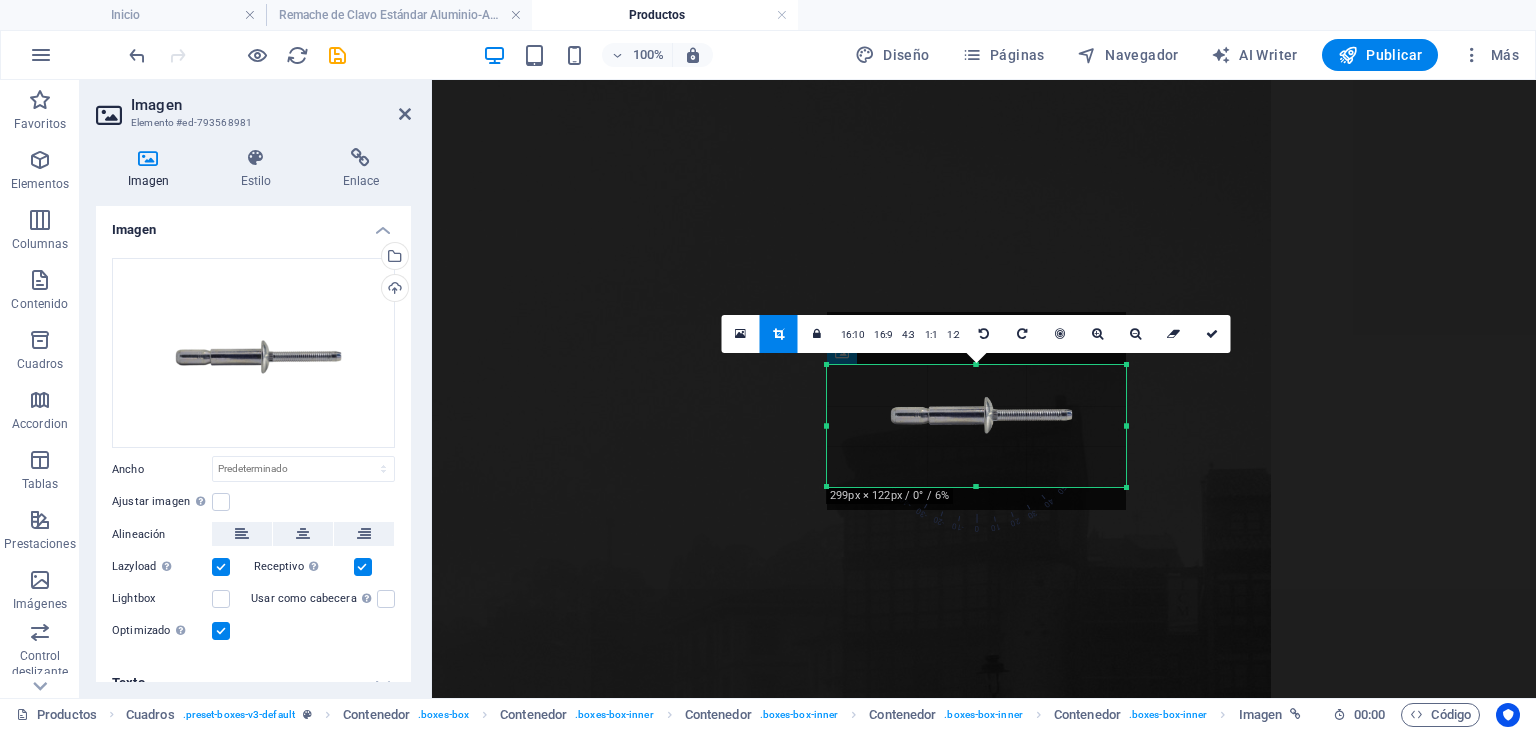 drag, startPoint x: 976, startPoint y: 348, endPoint x: 976, endPoint y: 366, distance: 18 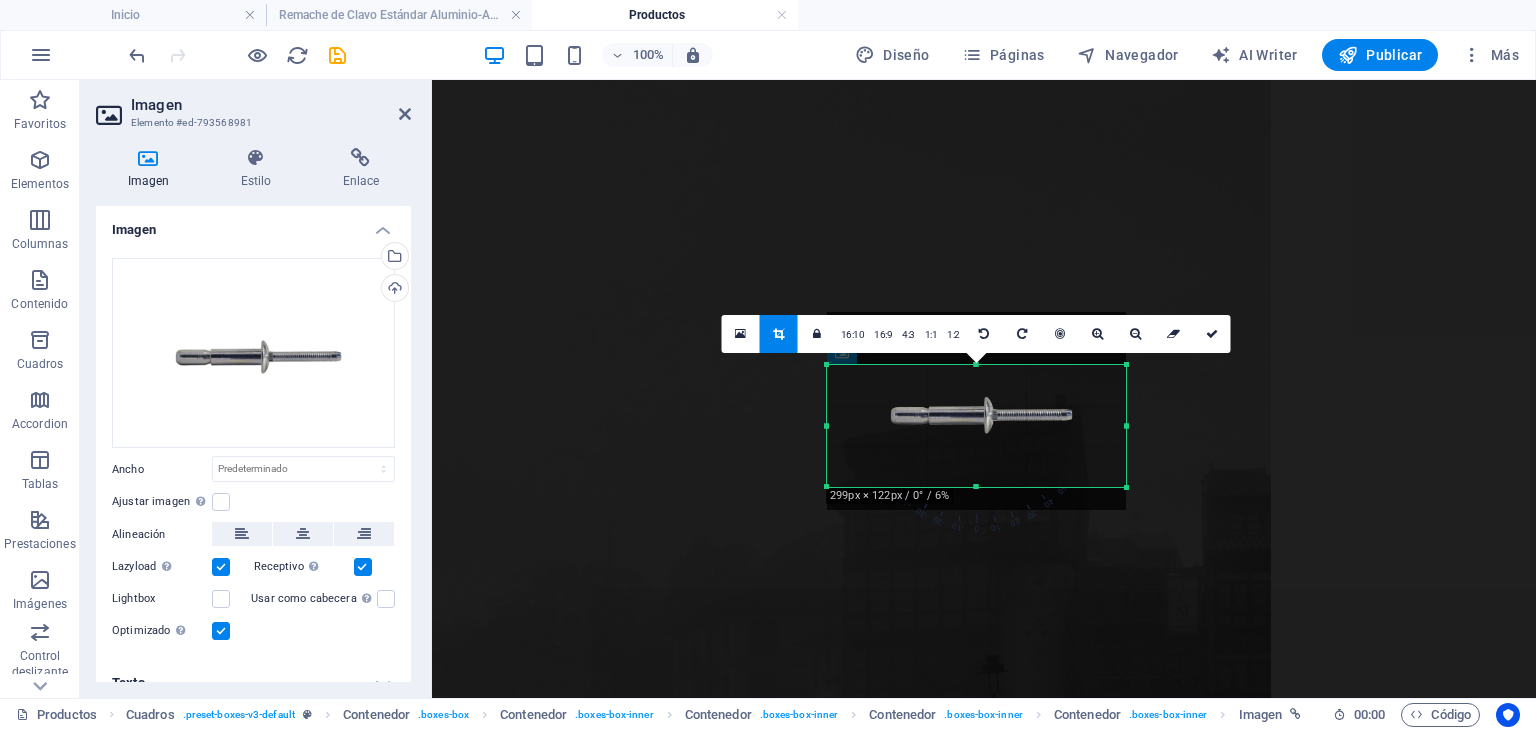 click at bounding box center [976, 364] 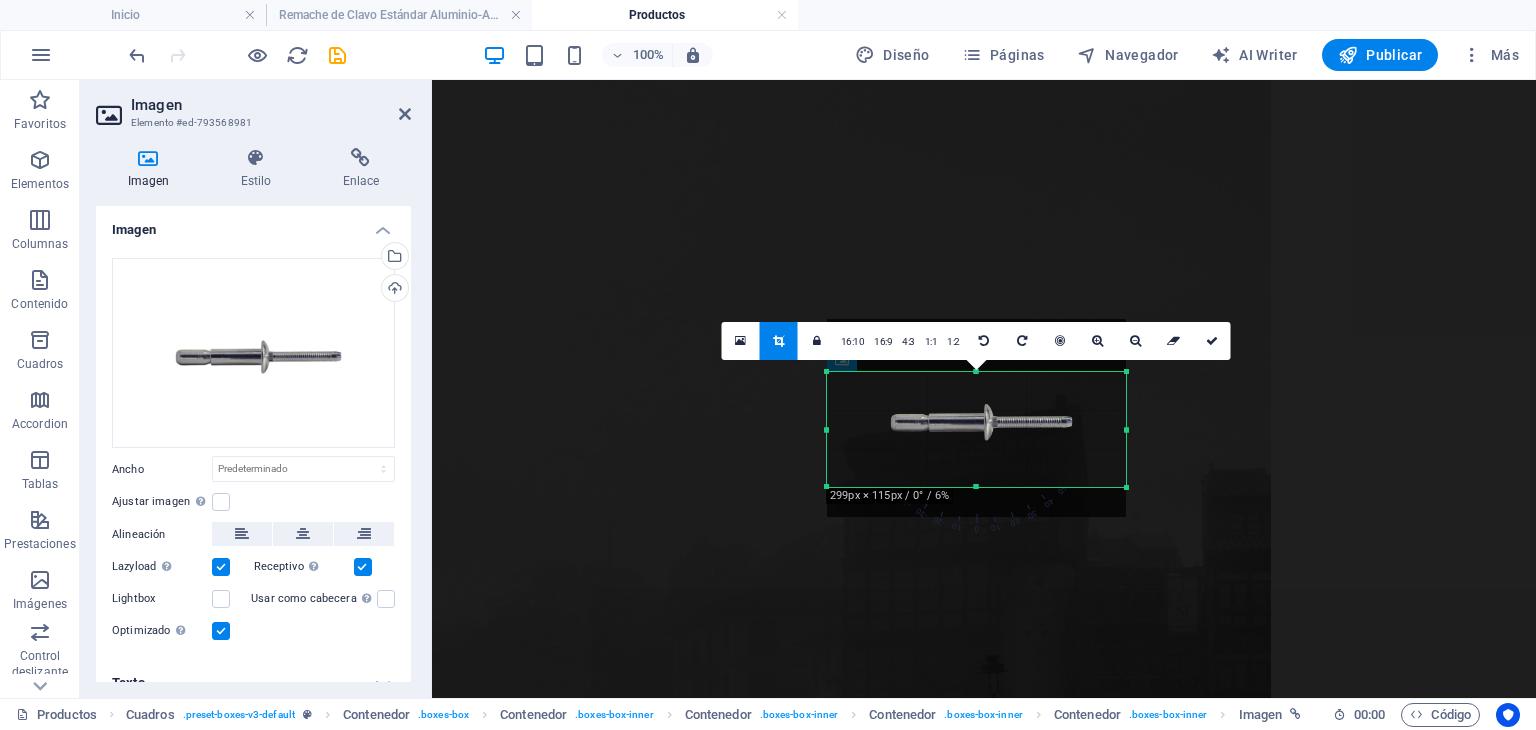 click on "180 170 160 150 140 130 120 110 100 90 80 70 60 50 40 30 20 10 0 -10 -20 -30 -40 -50 -60 -70 -80 -90 -100 -110 -120 -130 -140 -150 -160 -170 299px × 115px / 0° / 6% 16:10 16:9 4:3 1:1 1:2 0" at bounding box center (976, 429) 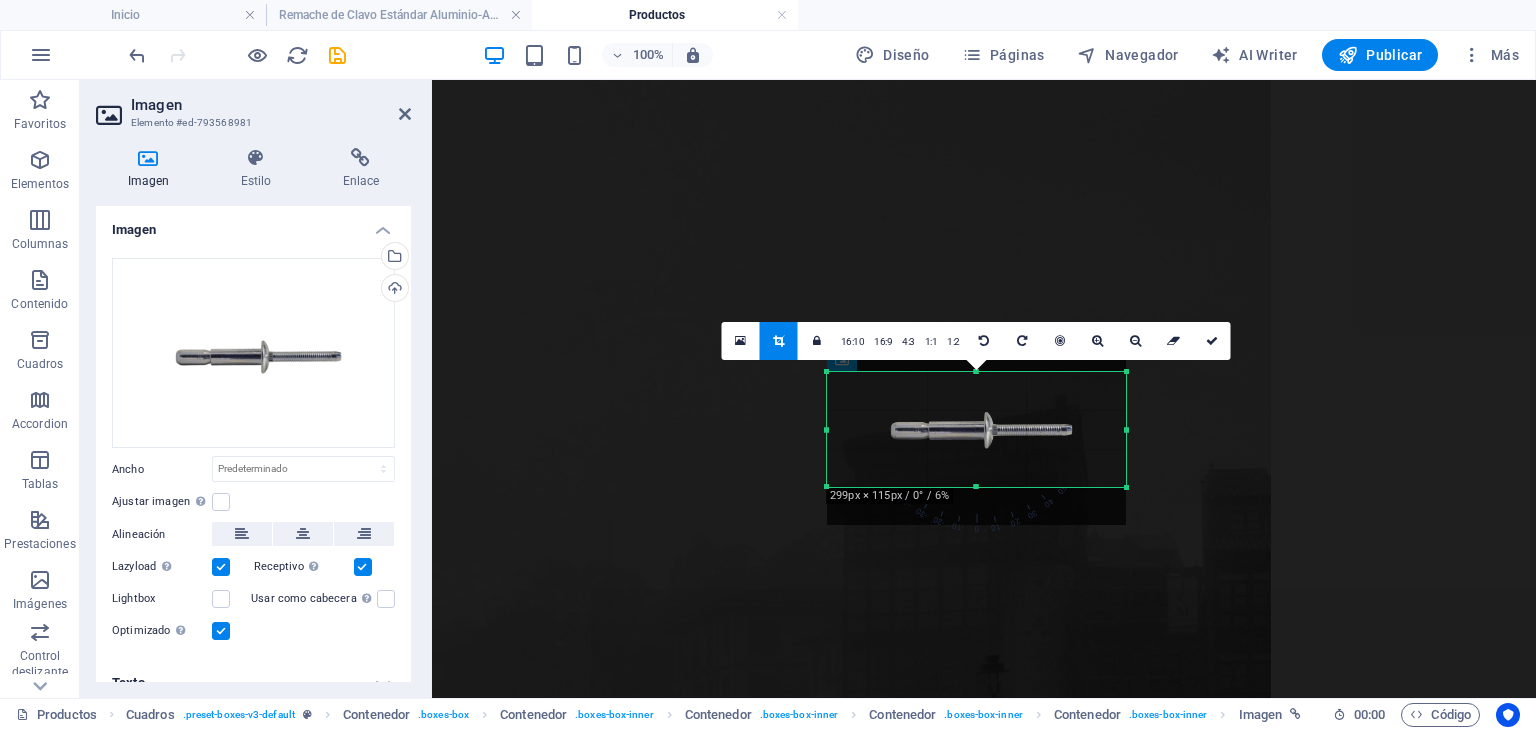 click at bounding box center [976, 426] 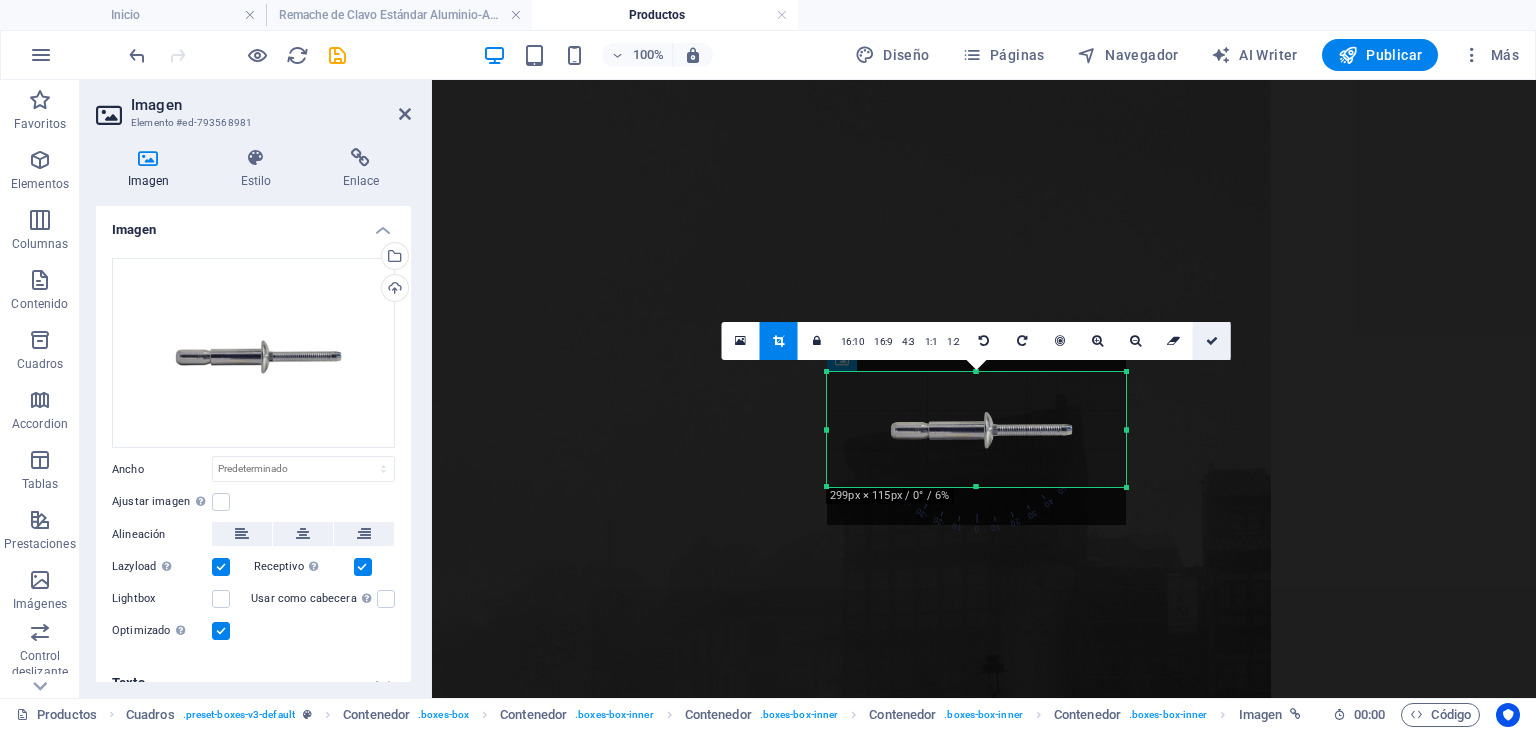 click at bounding box center [1212, 341] 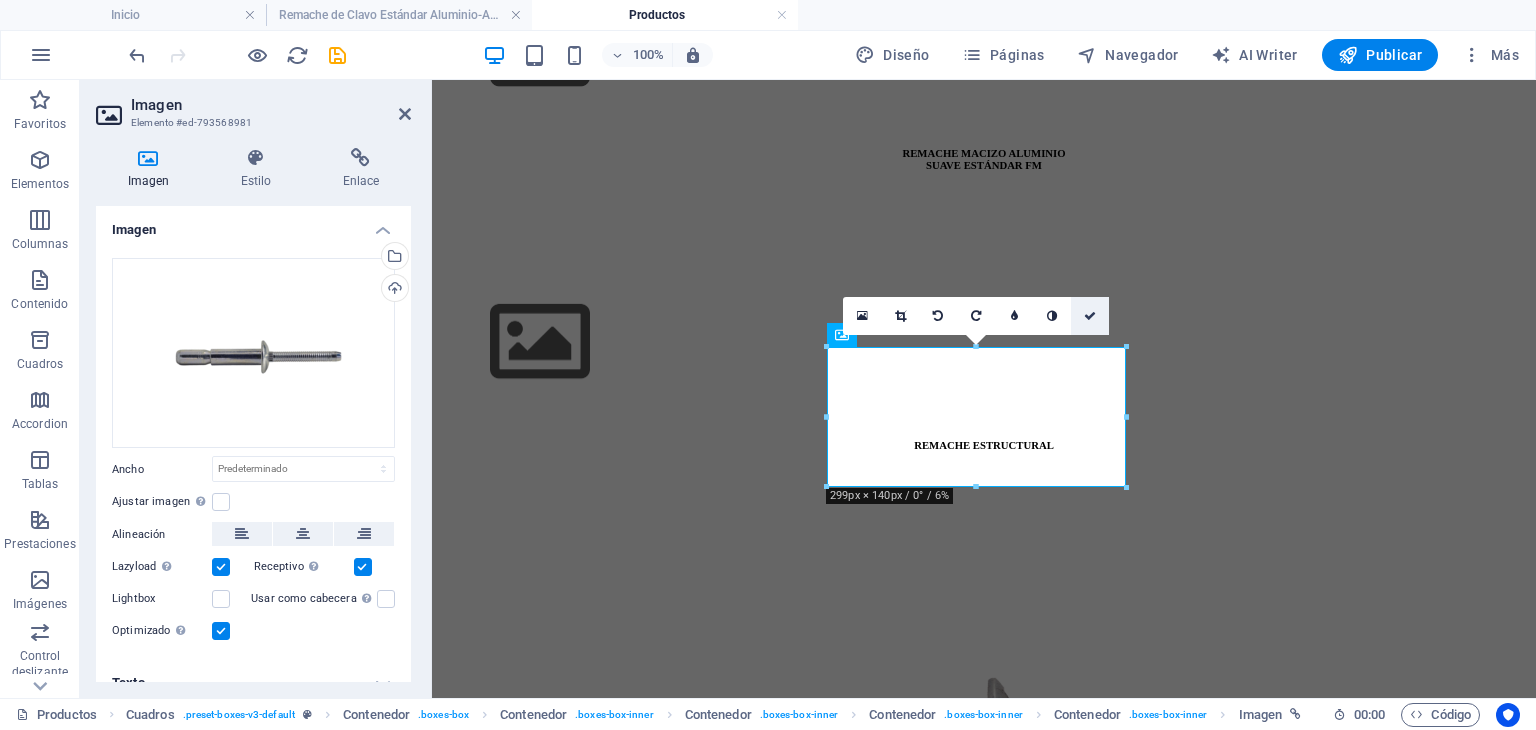 click at bounding box center [1090, 316] 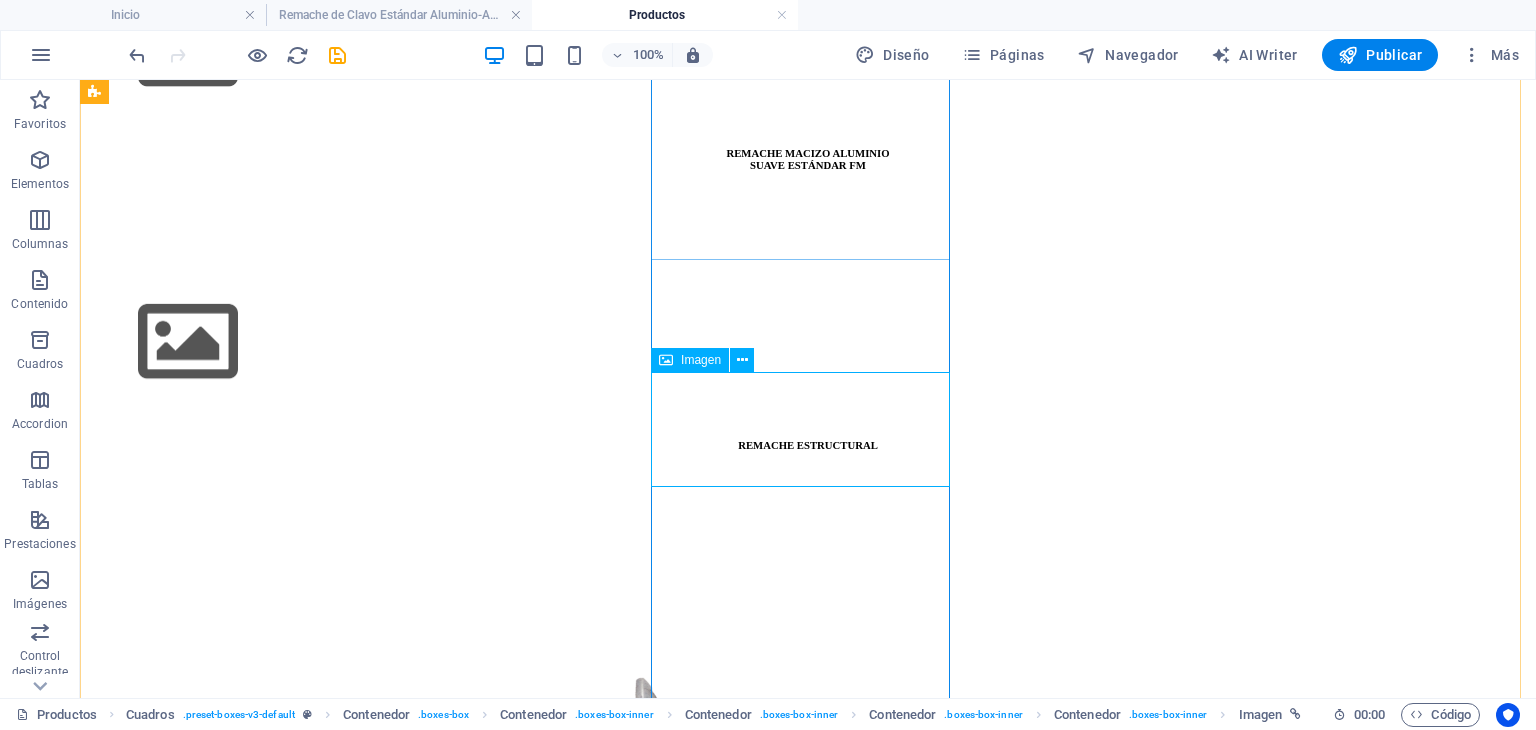 click at bounding box center (808, 2695) 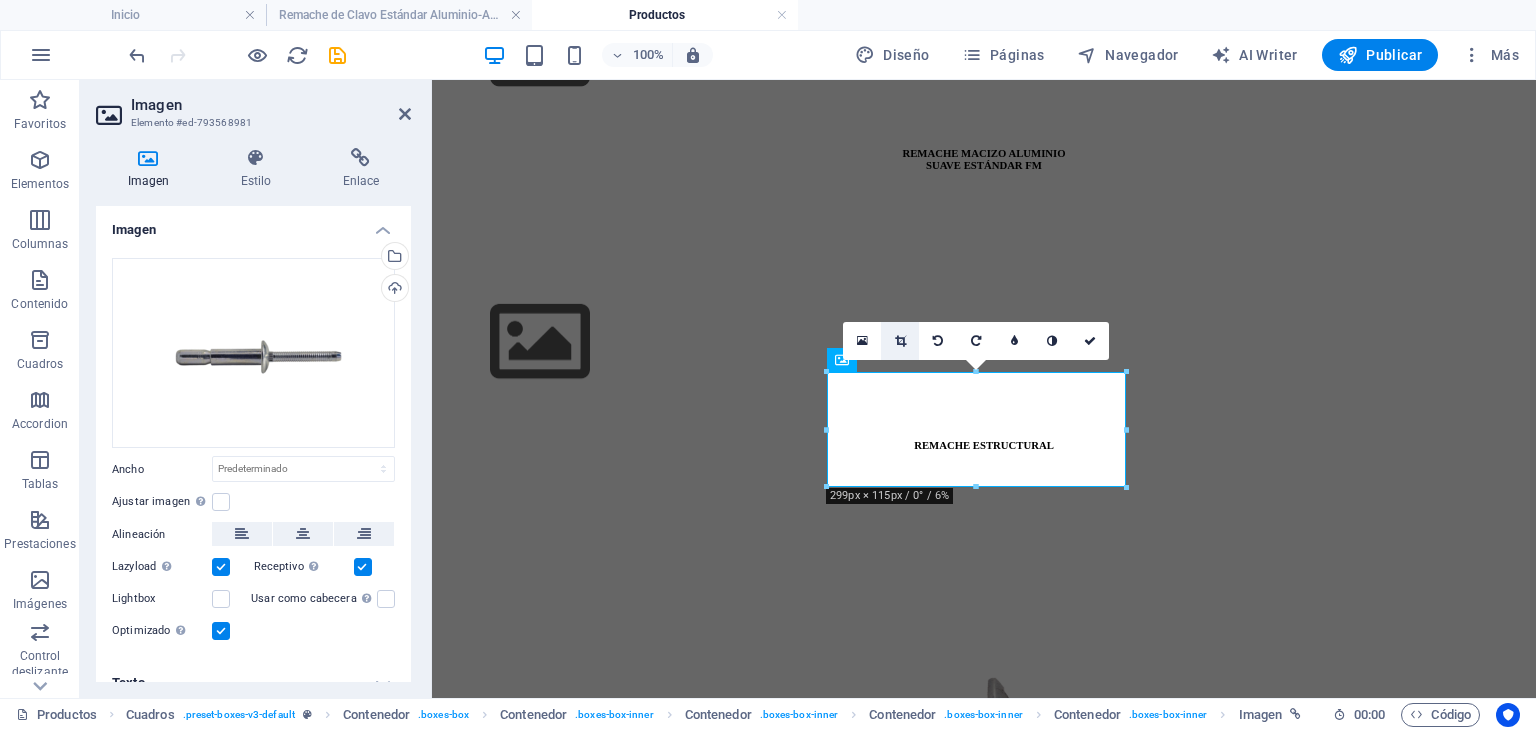 click at bounding box center (900, 341) 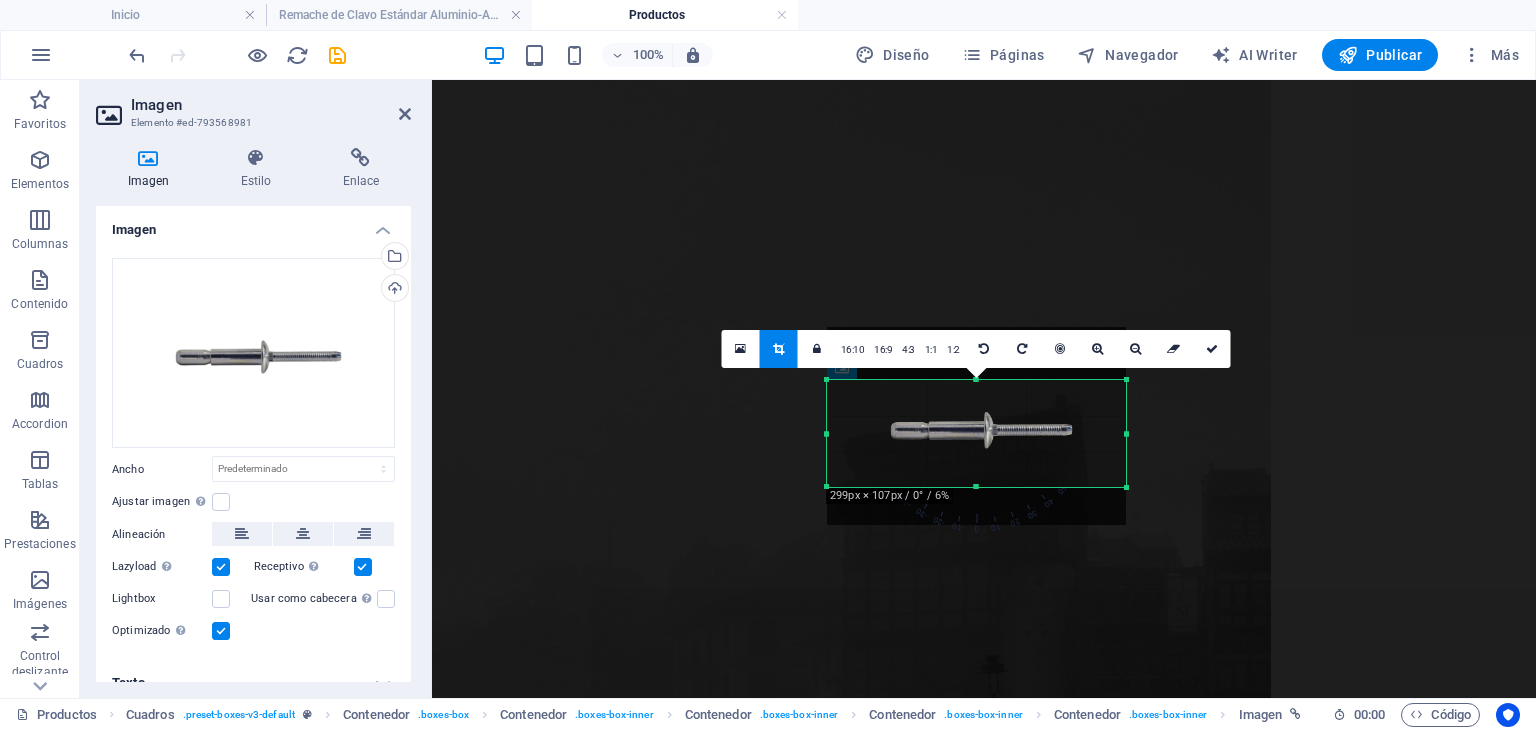click at bounding box center [976, 379] 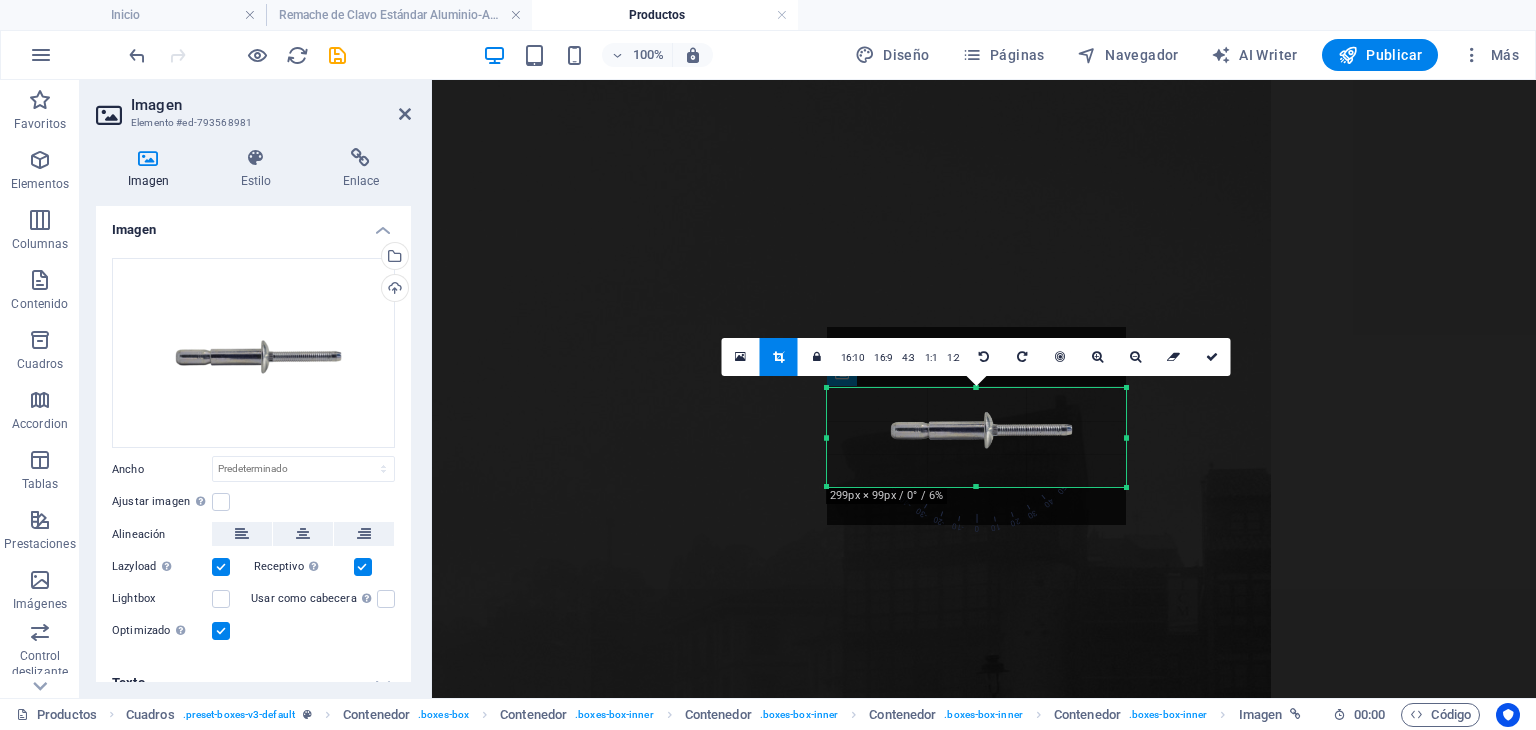 click at bounding box center (976, 387) 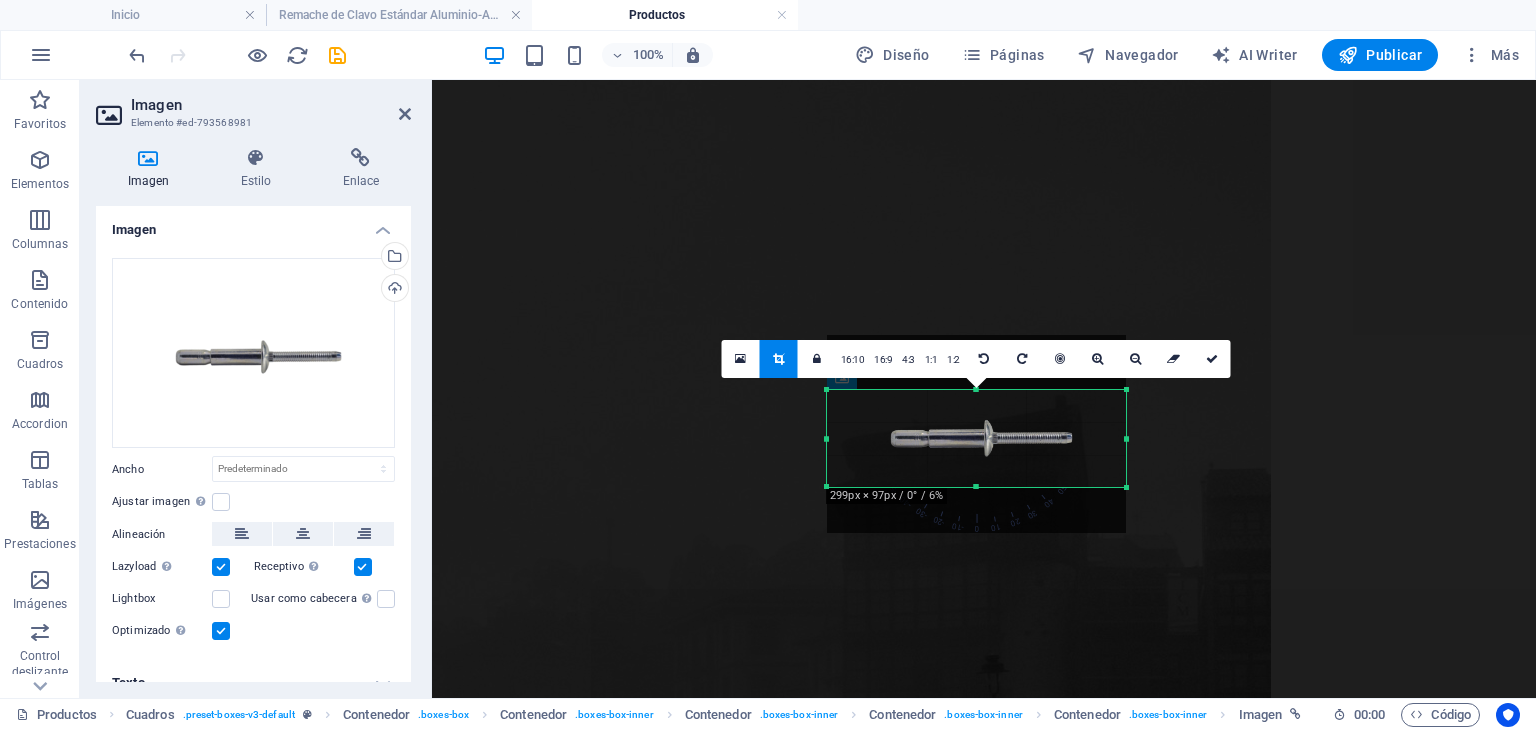 click at bounding box center [976, 434] 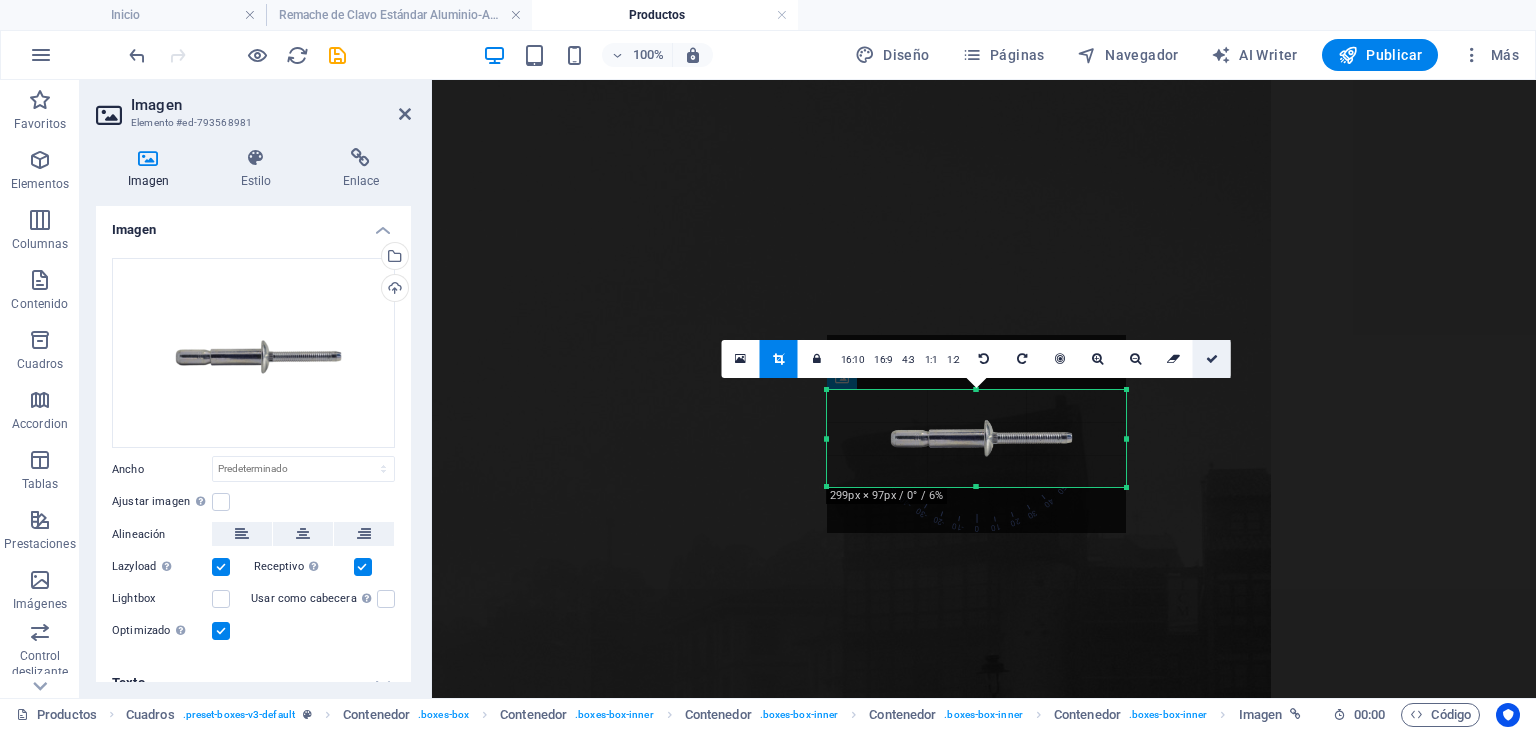 click at bounding box center [1212, 359] 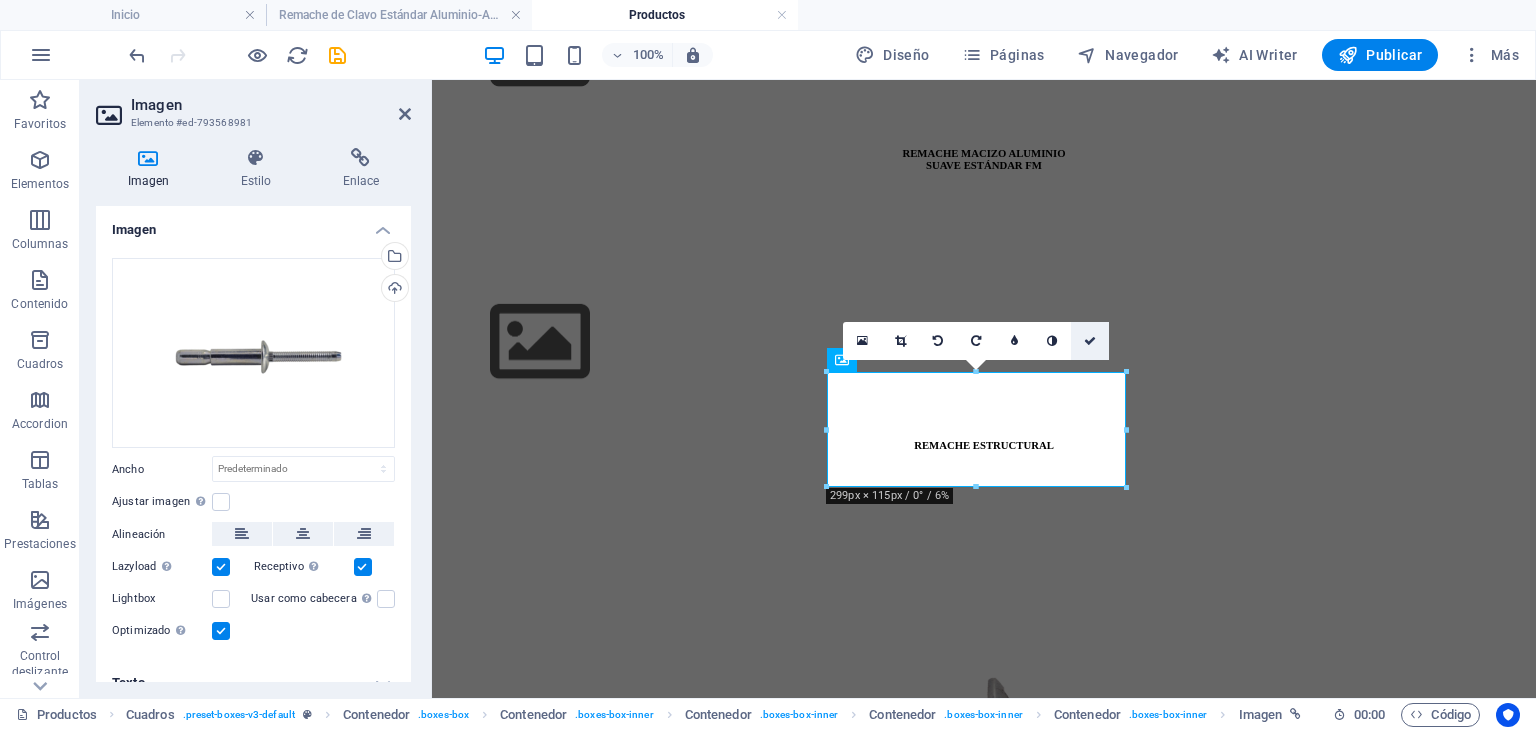 click at bounding box center (1090, 341) 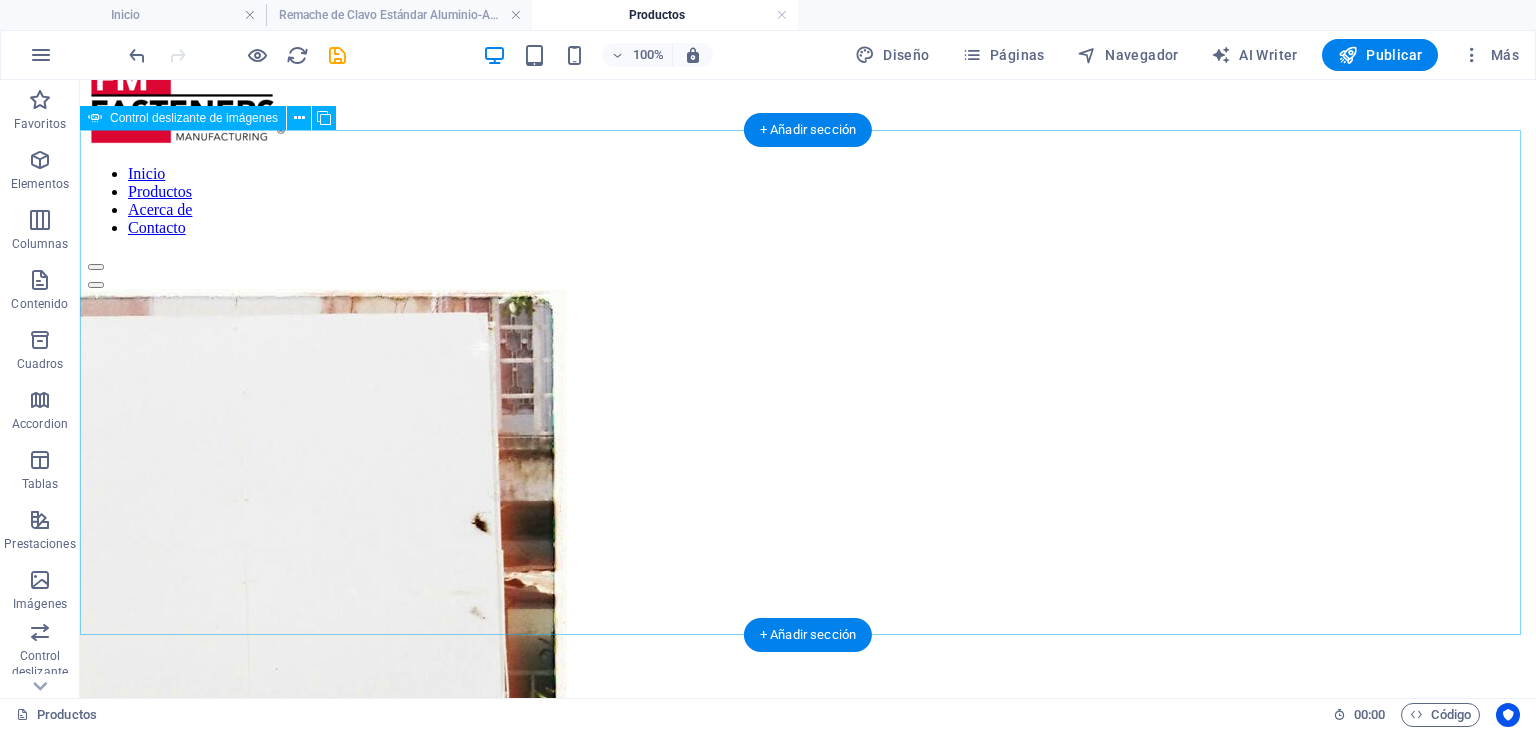 scroll, scrollTop: 297, scrollLeft: 0, axis: vertical 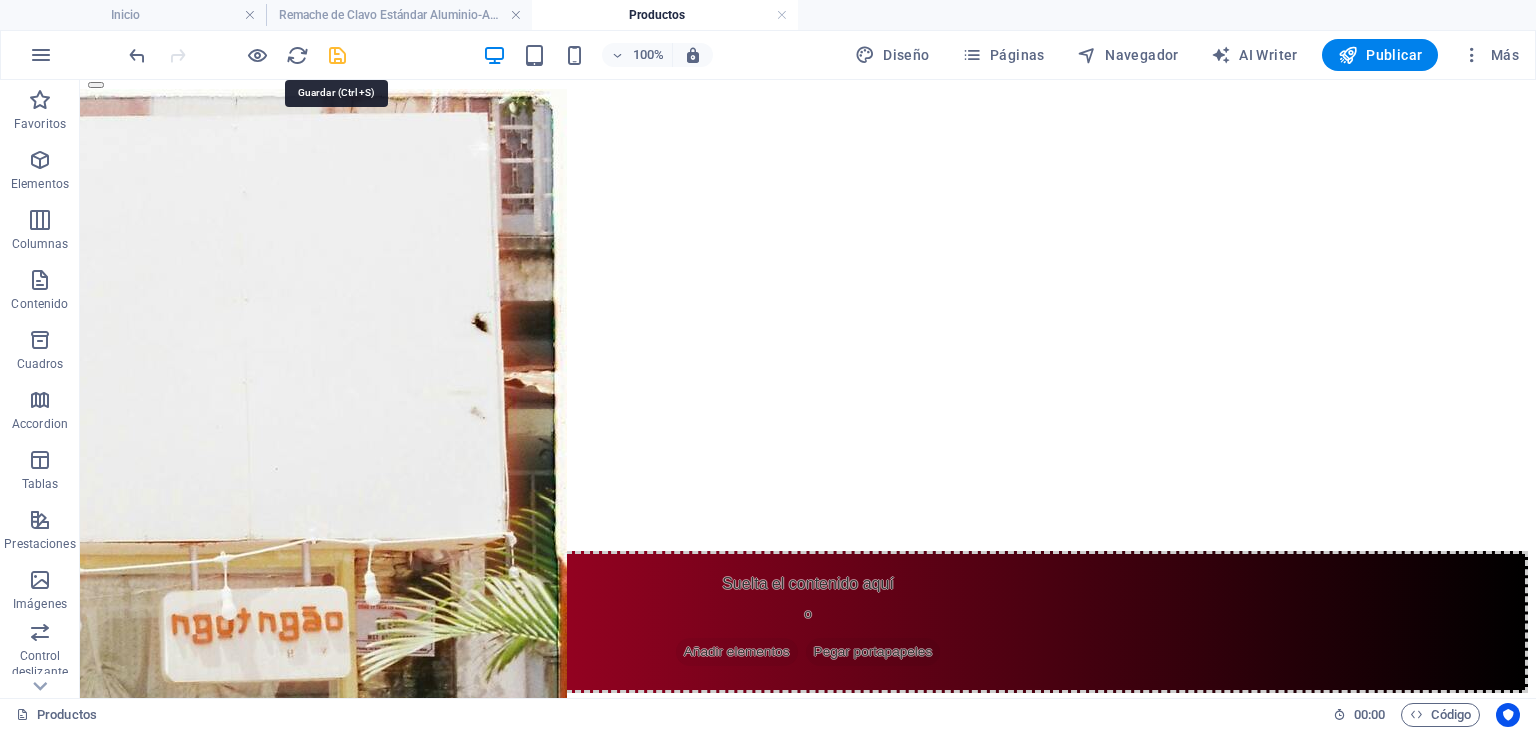 click at bounding box center [337, 55] 